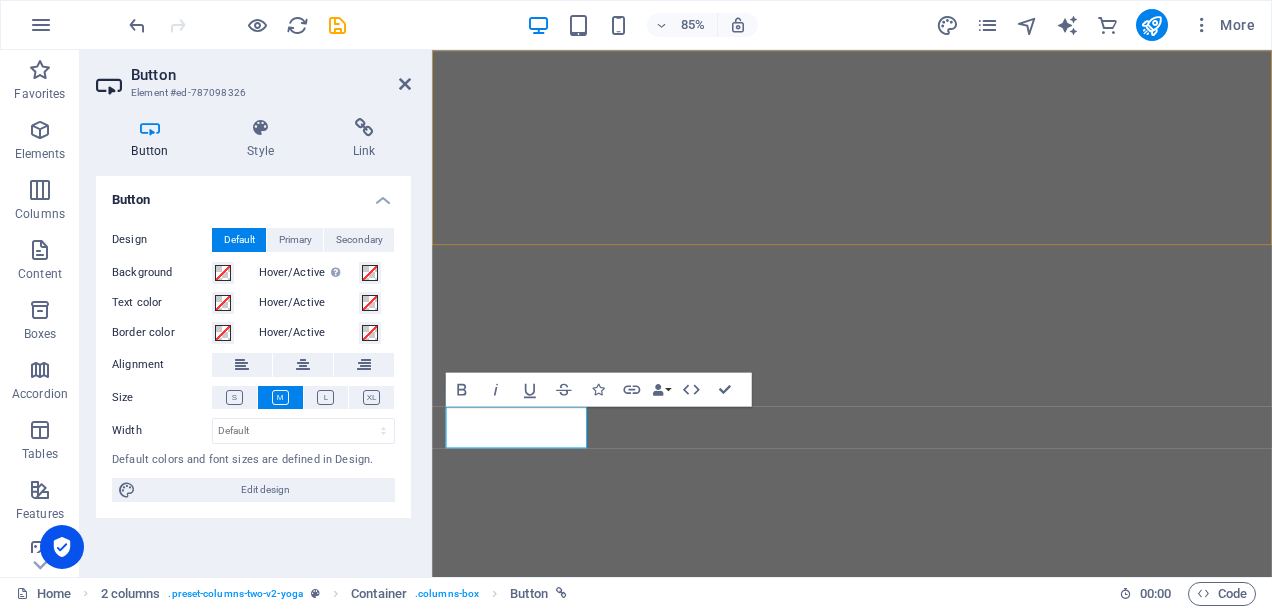 scroll, scrollTop: 0, scrollLeft: 0, axis: both 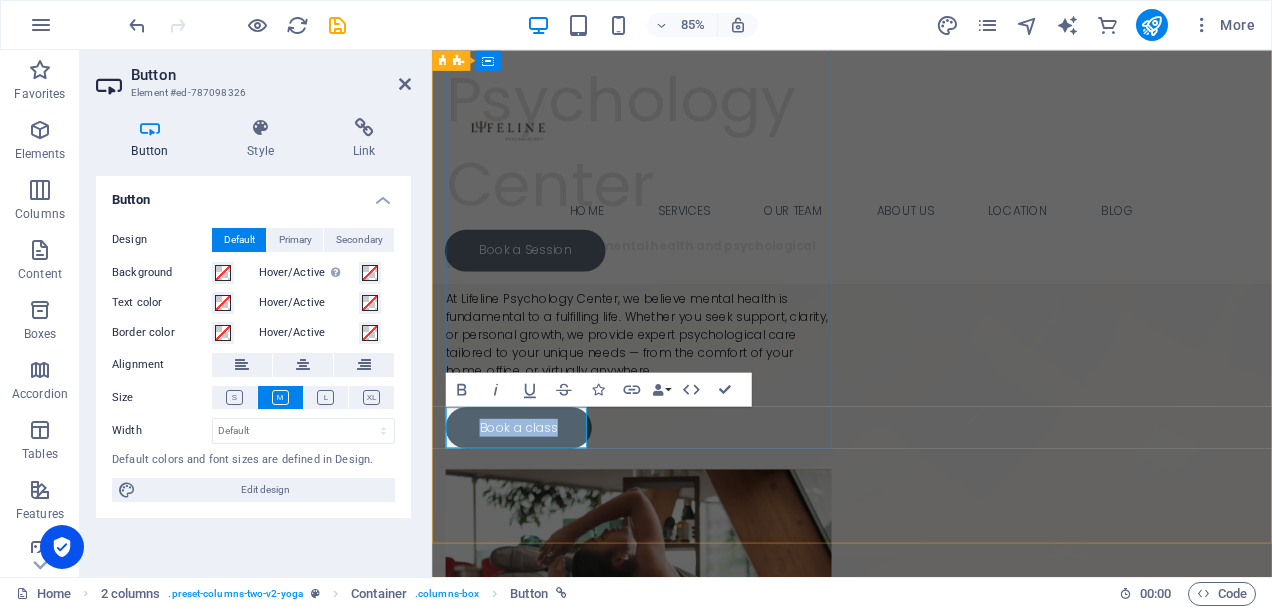 click on "Book a class" at bounding box center (534, 493) 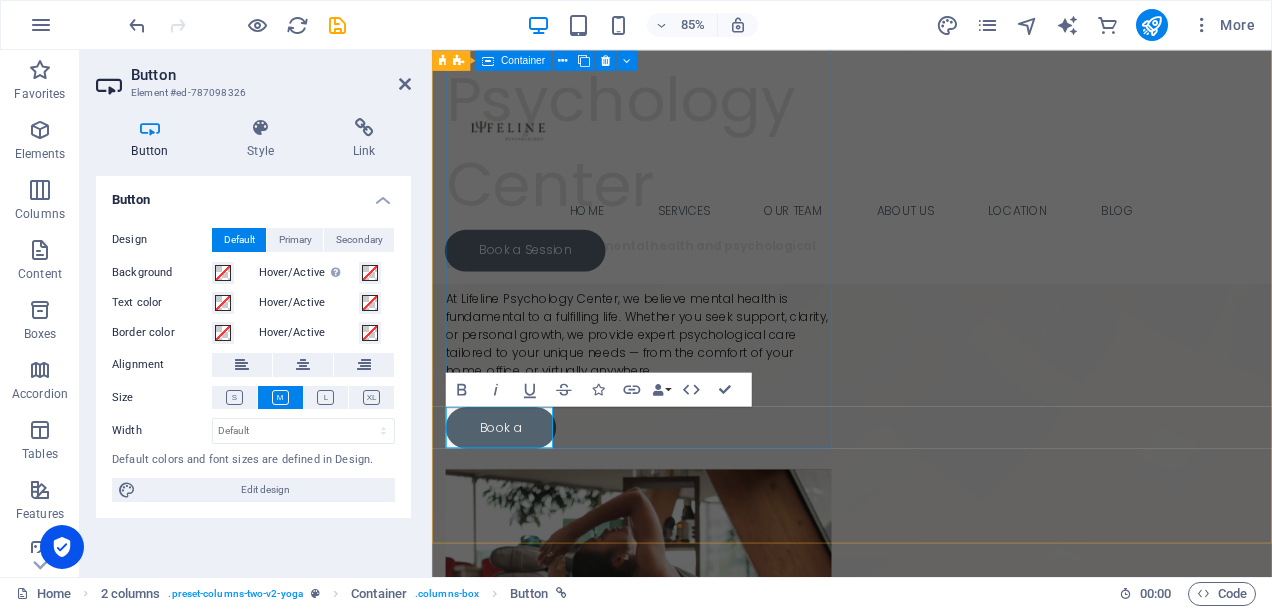 type 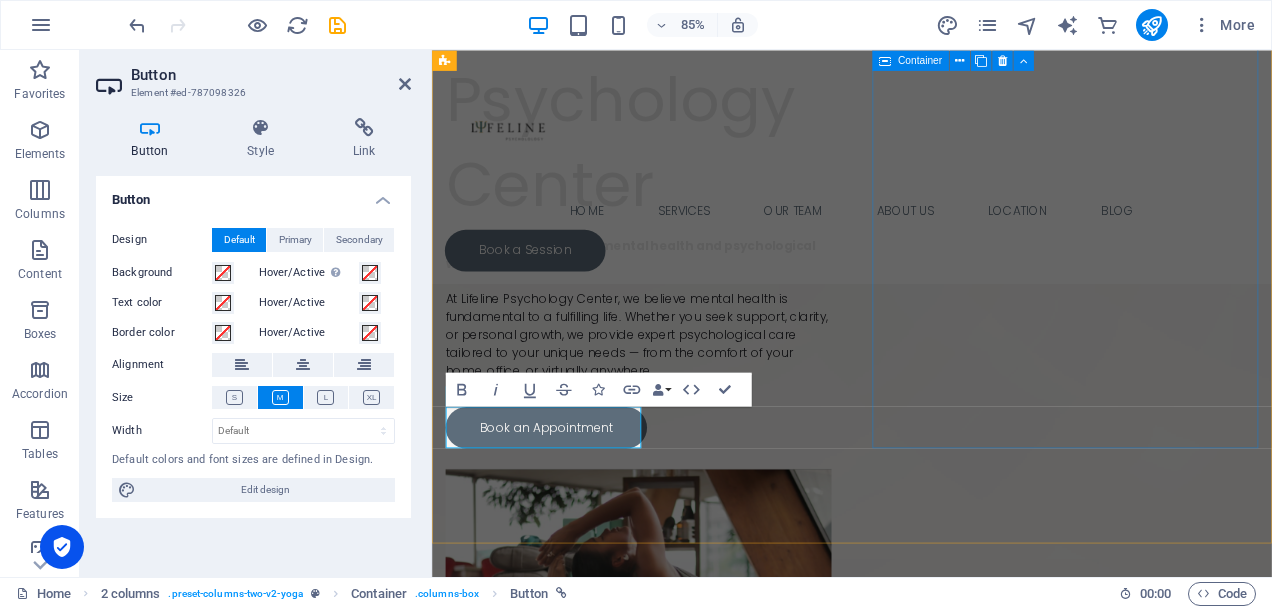 click at bounding box center [675, 712] 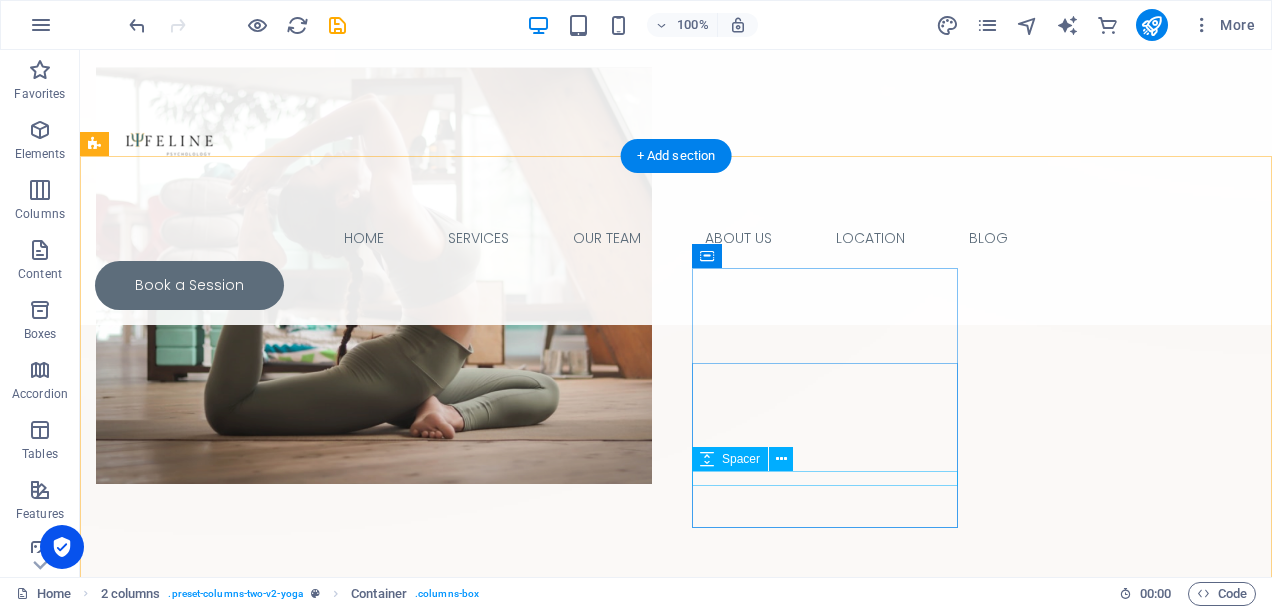 scroll, scrollTop: 918, scrollLeft: 0, axis: vertical 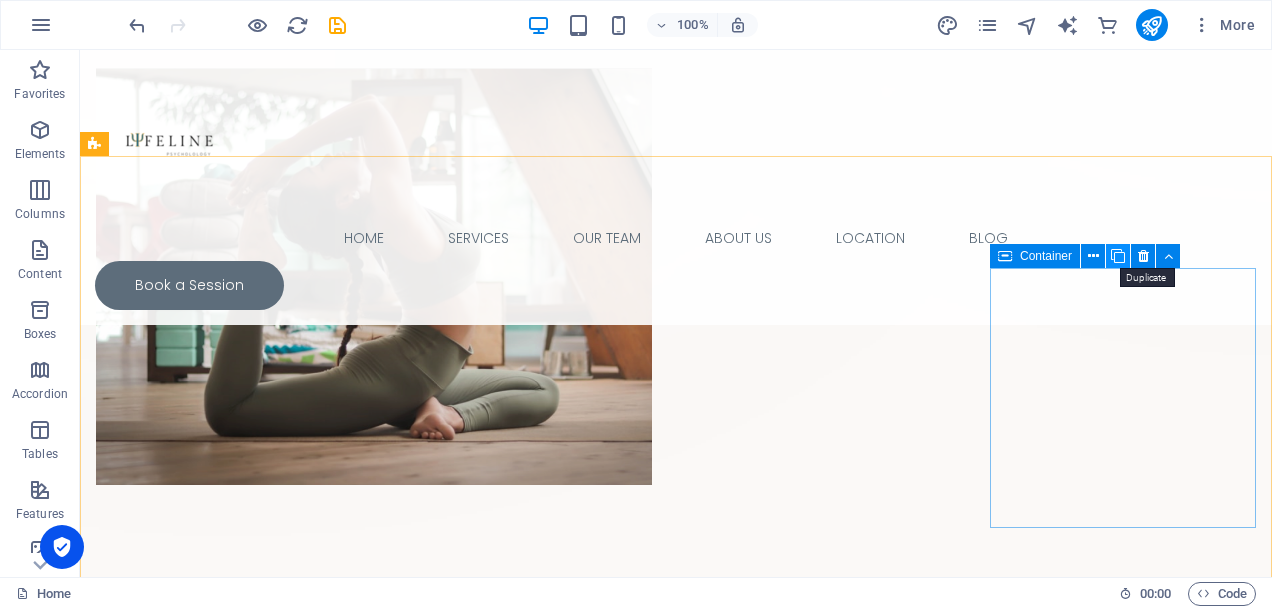 click at bounding box center (1118, 256) 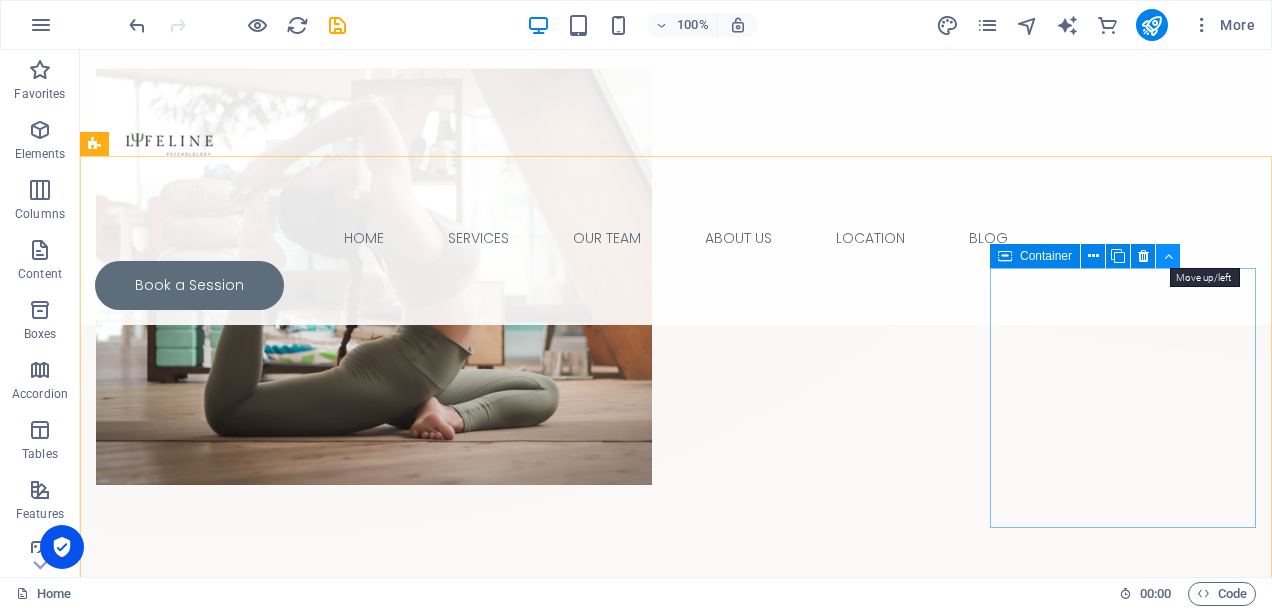 click at bounding box center (1168, 256) 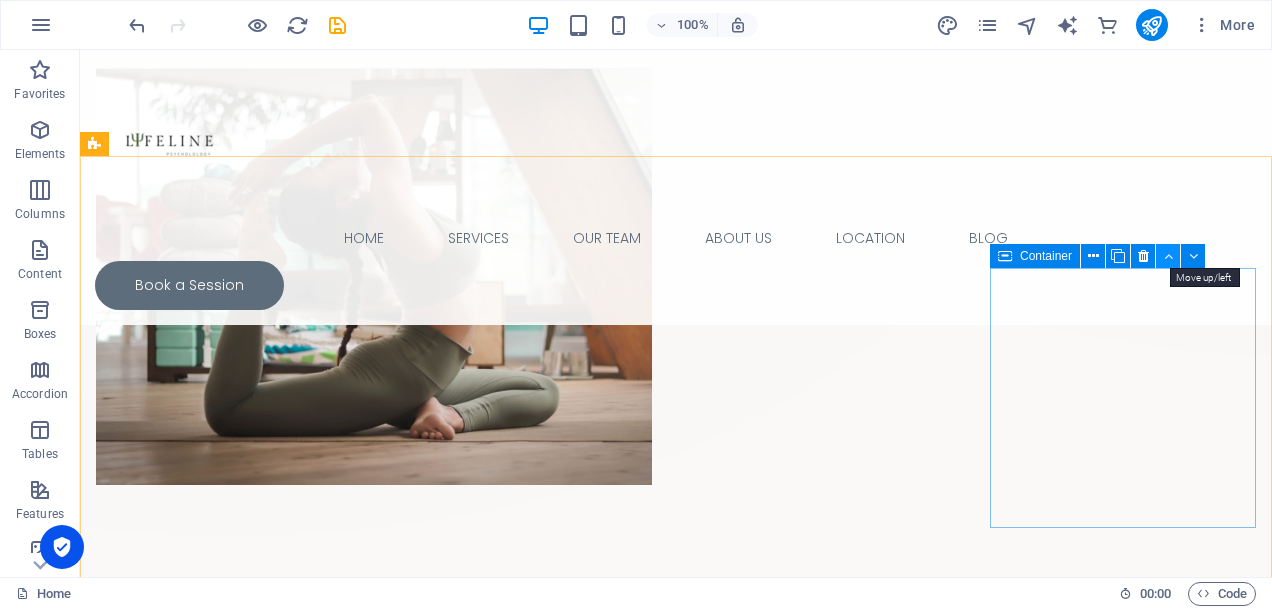 click at bounding box center [1168, 256] 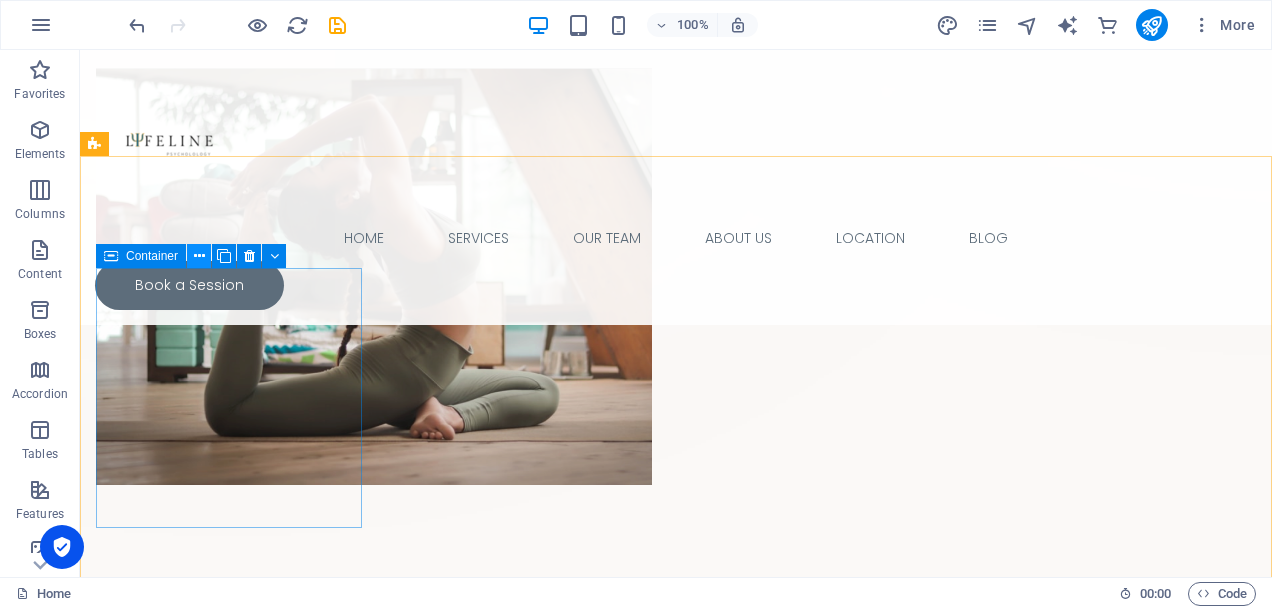 click at bounding box center [199, 256] 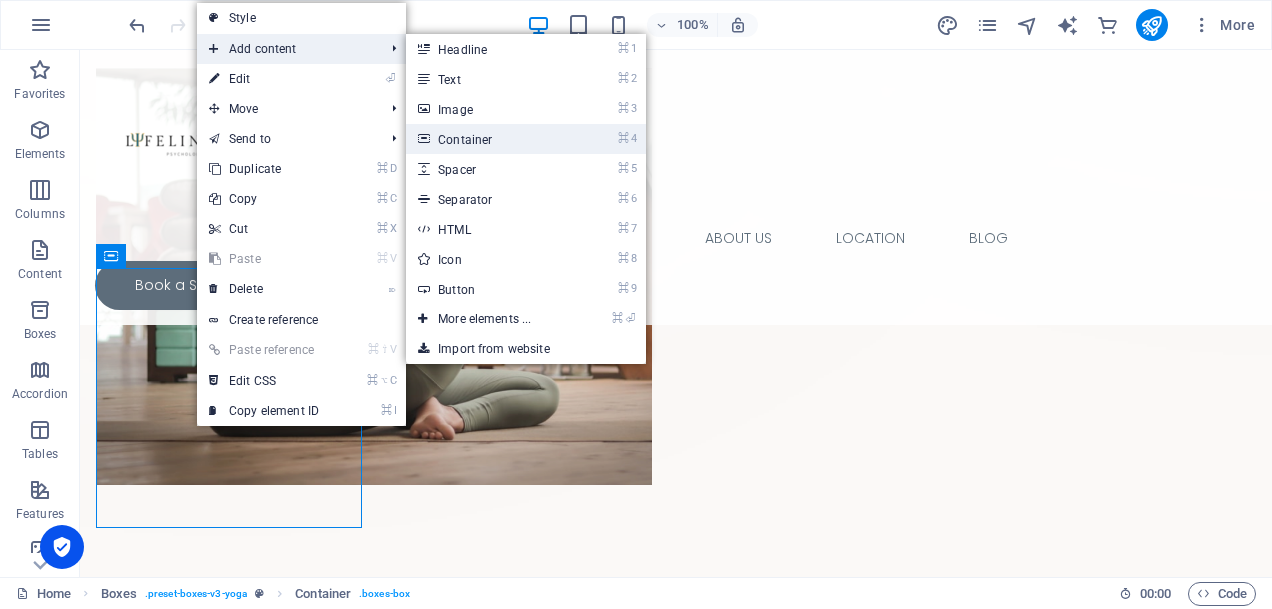 click on "⌘ 4  Container" at bounding box center [488, 139] 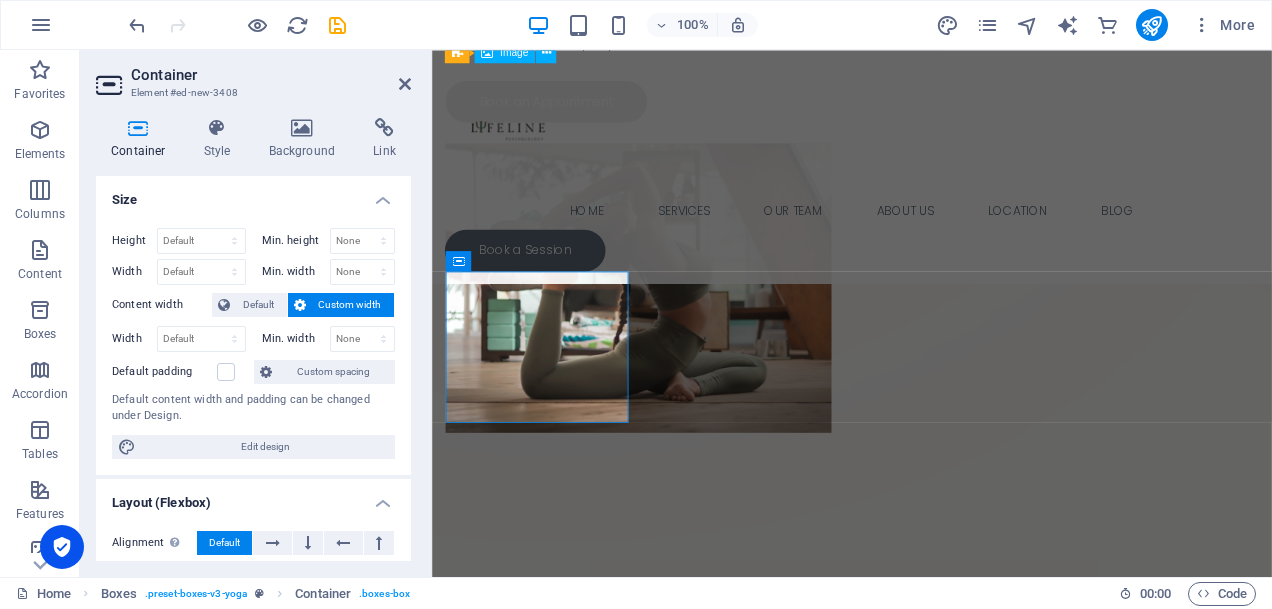 scroll, scrollTop: 967, scrollLeft: 0, axis: vertical 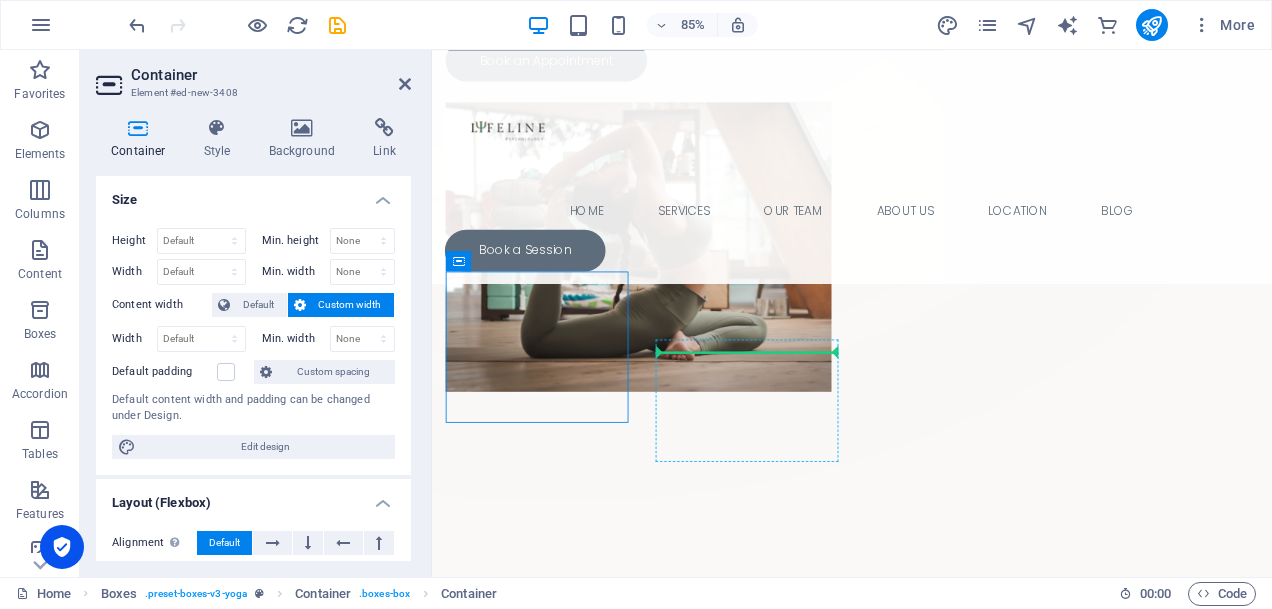 drag, startPoint x: 605, startPoint y: 322, endPoint x: 807, endPoint y: 404, distance: 218.00917 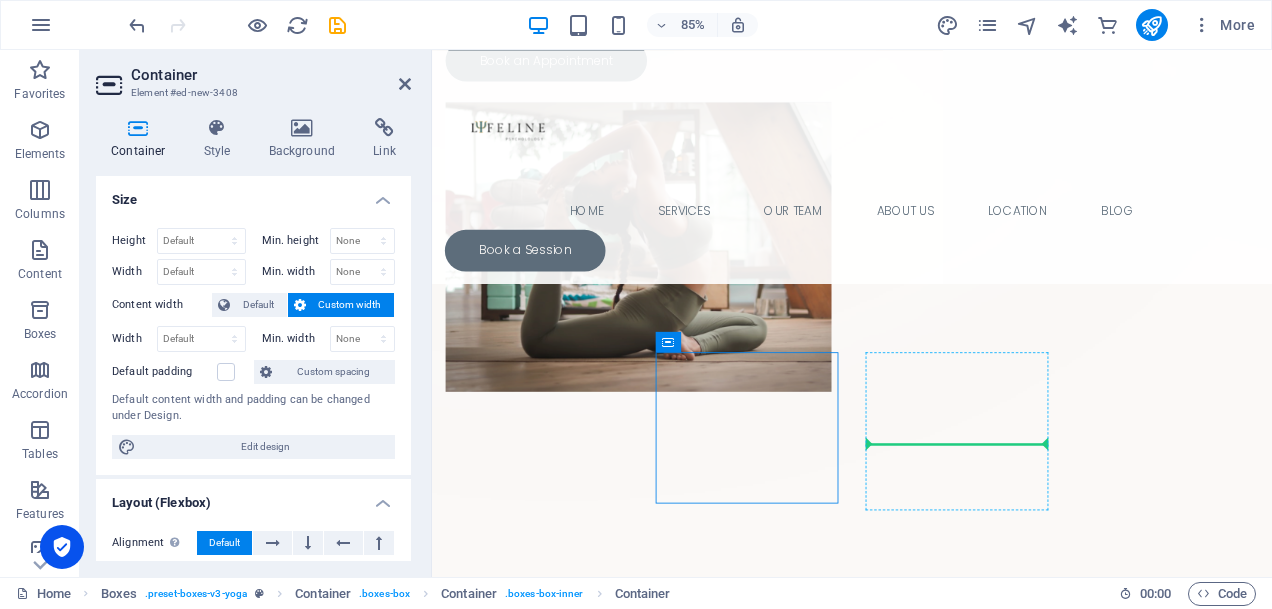 drag, startPoint x: 854, startPoint y: 470, endPoint x: 1079, endPoint y: 511, distance: 228.70505 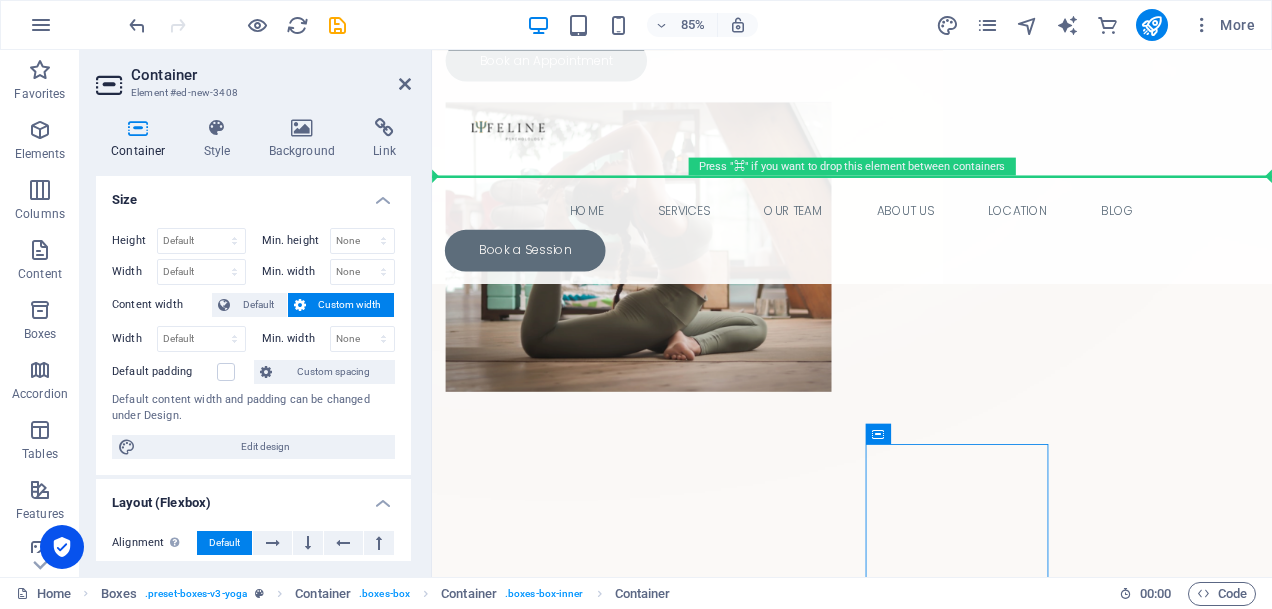 drag, startPoint x: 1116, startPoint y: 585, endPoint x: 1375, endPoint y: 296, distance: 388.07474 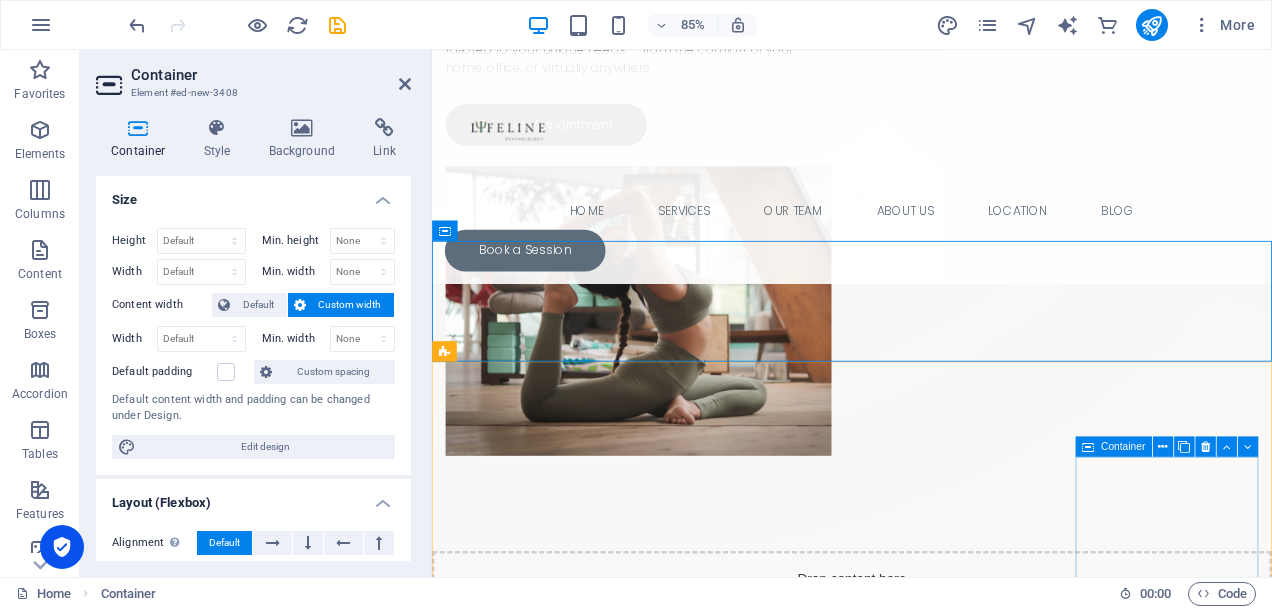 scroll, scrollTop: 868, scrollLeft: 0, axis: vertical 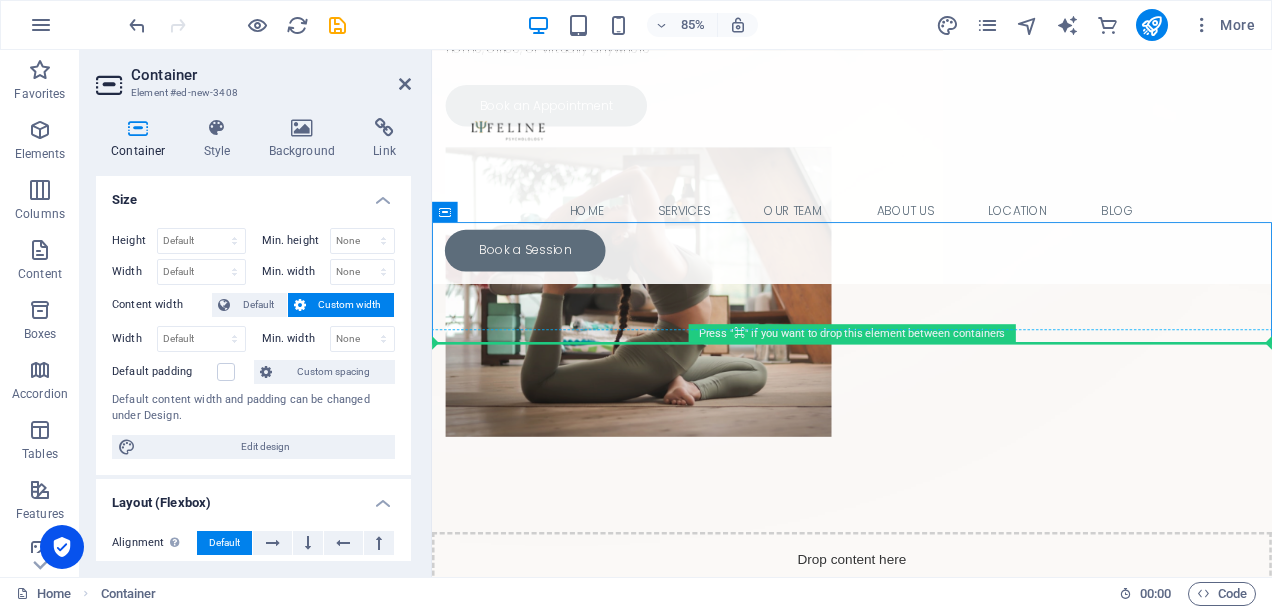 drag, startPoint x: 1084, startPoint y: 336, endPoint x: 1402, endPoint y: 542, distance: 378.89313 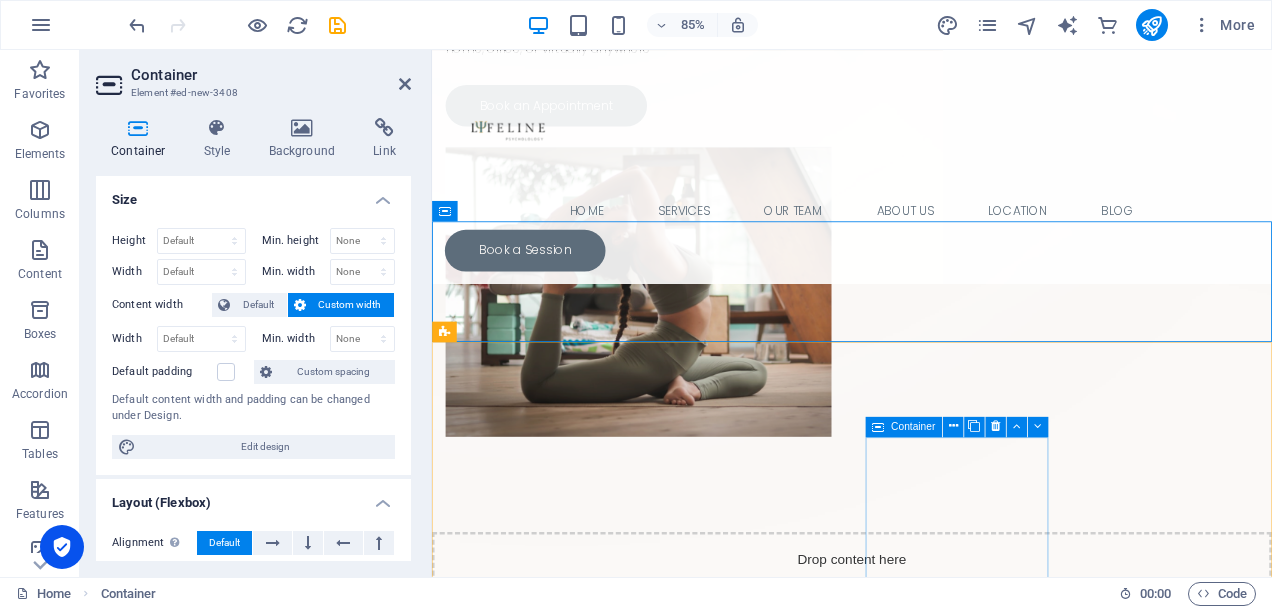 scroll, scrollTop: 914, scrollLeft: 0, axis: vertical 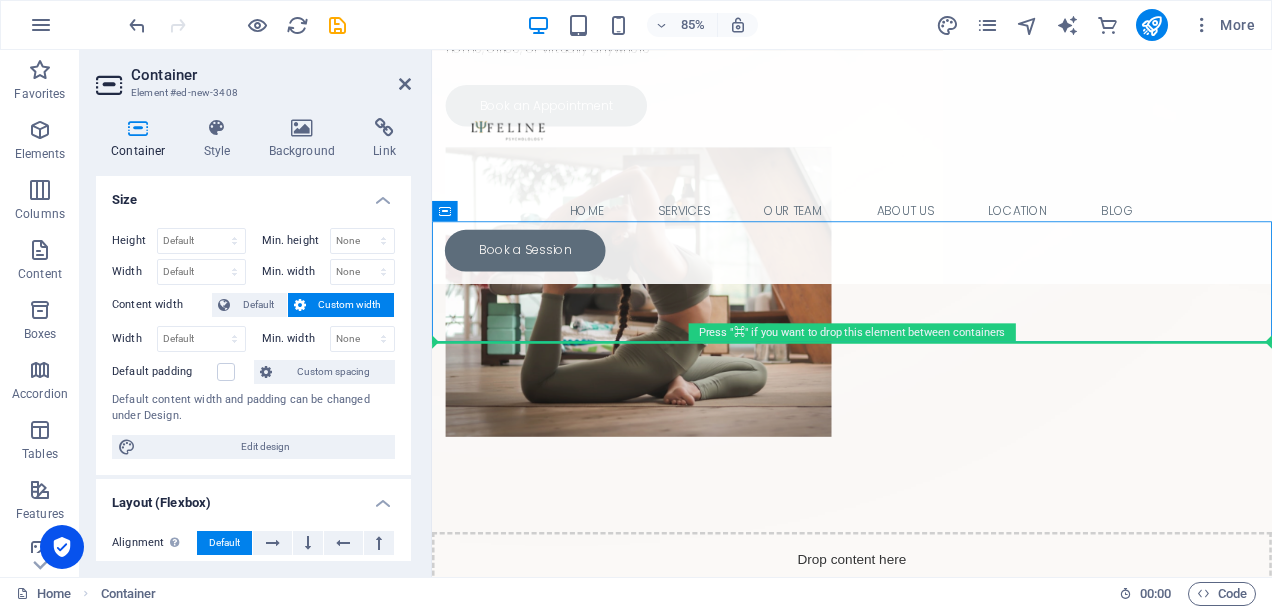 drag, startPoint x: 880, startPoint y: 260, endPoint x: 1406, endPoint y: 485, distance: 572.10223 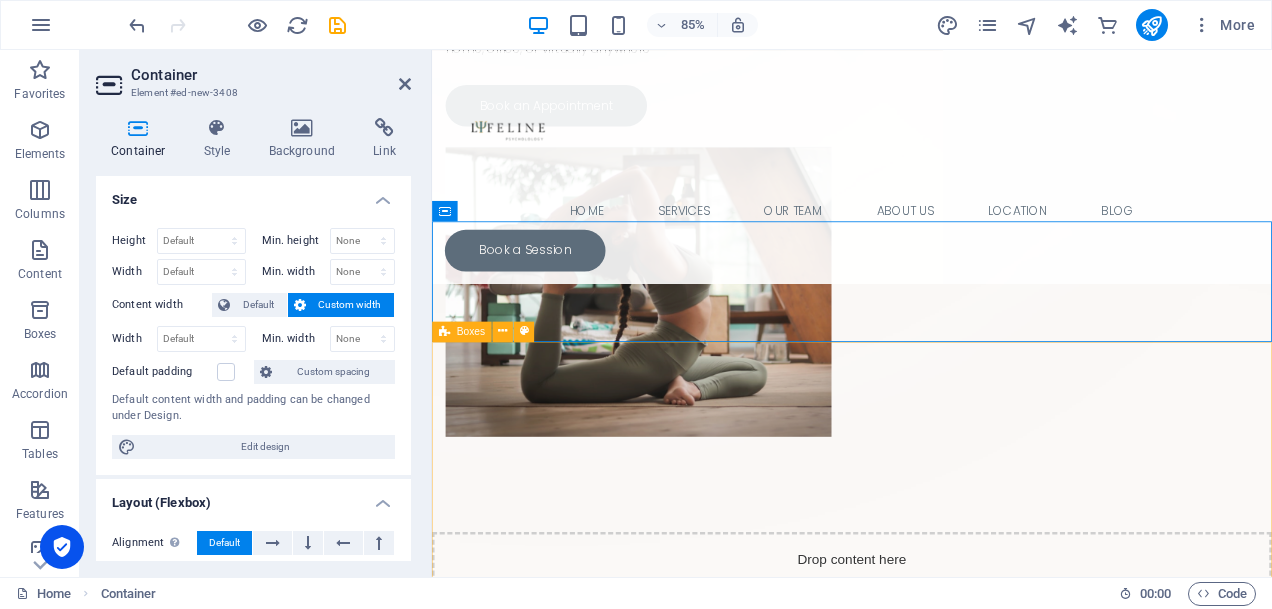 drag, startPoint x: 875, startPoint y: 257, endPoint x: 797, endPoint y: 430, distance: 189.77092 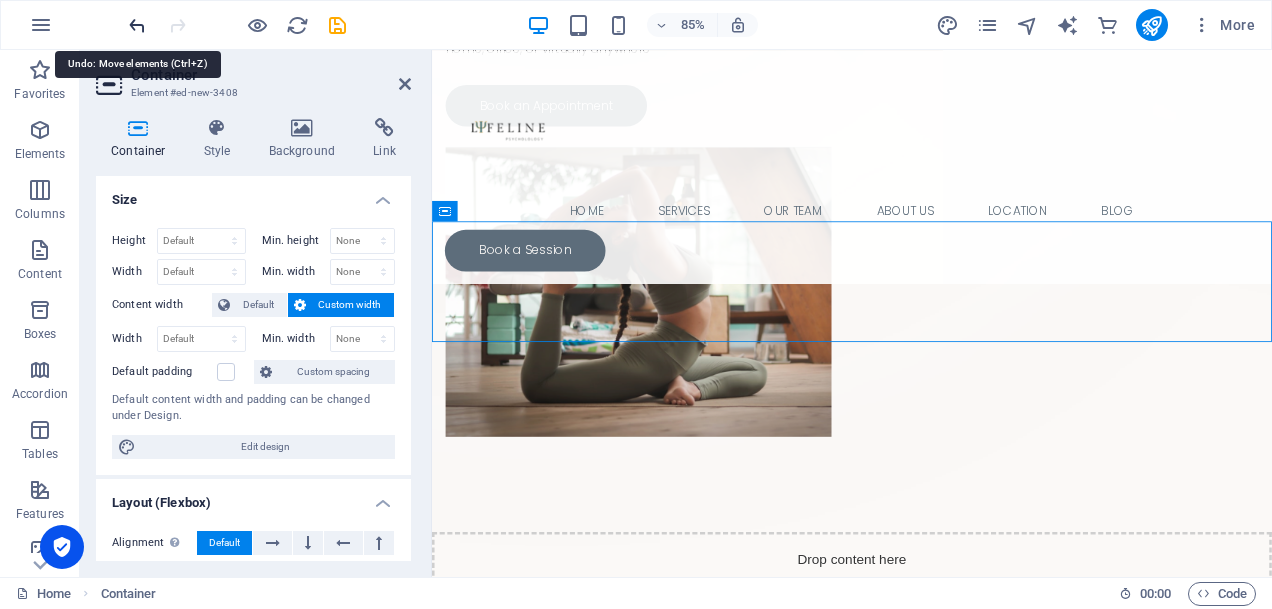 click at bounding box center [137, 25] 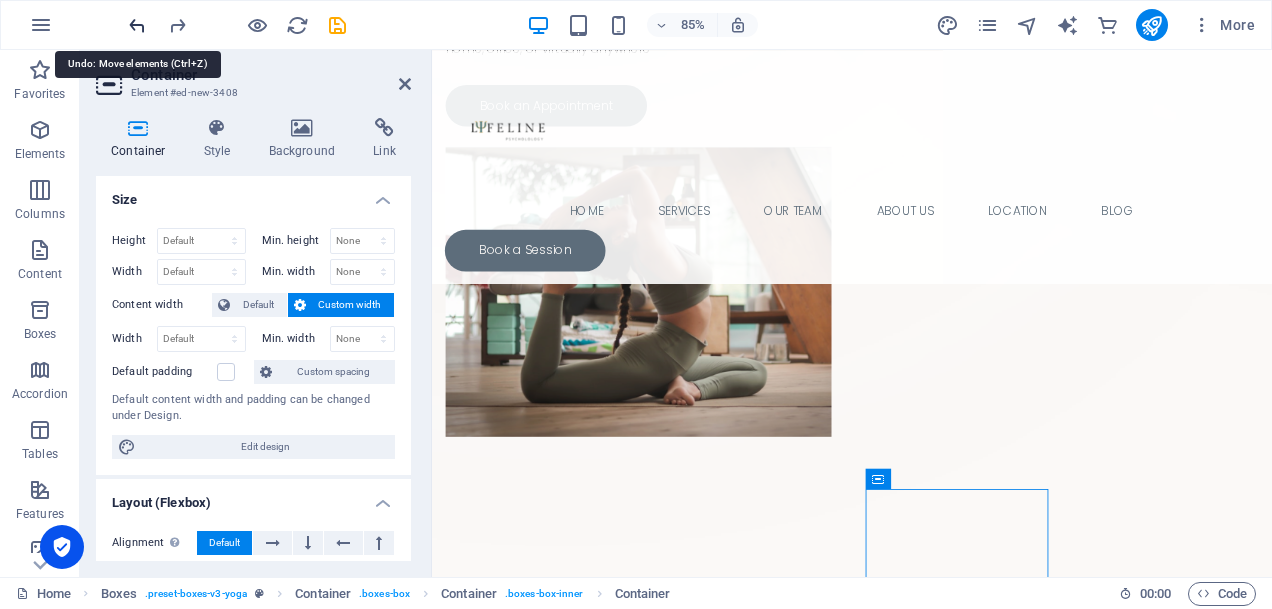 click at bounding box center [137, 25] 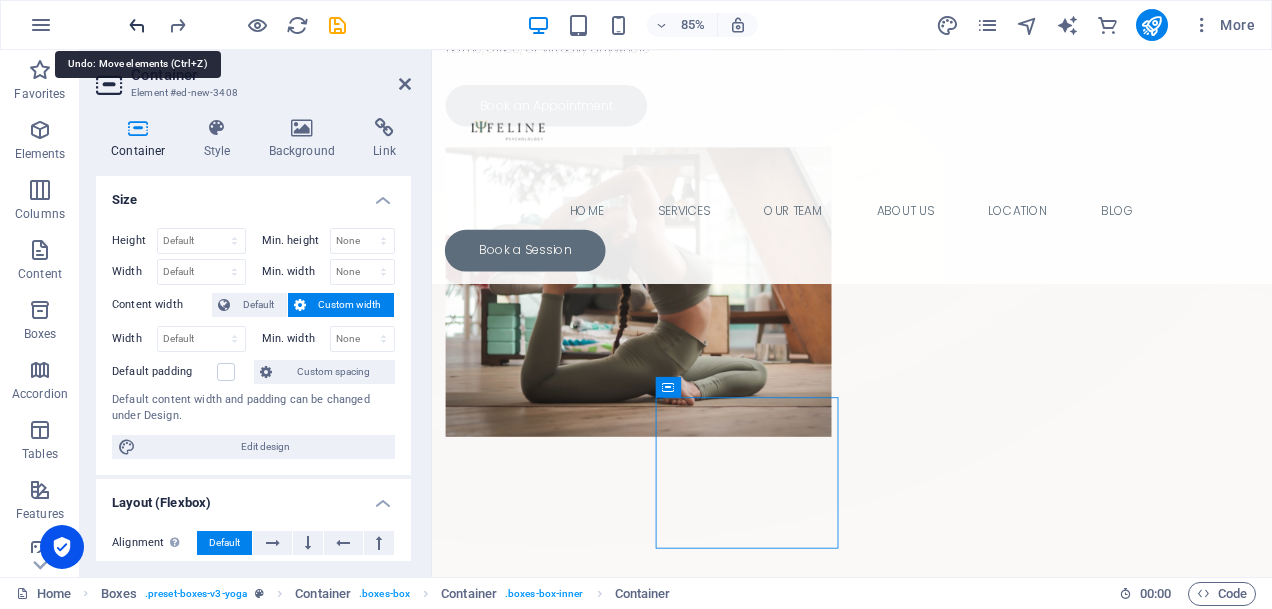 click at bounding box center [137, 25] 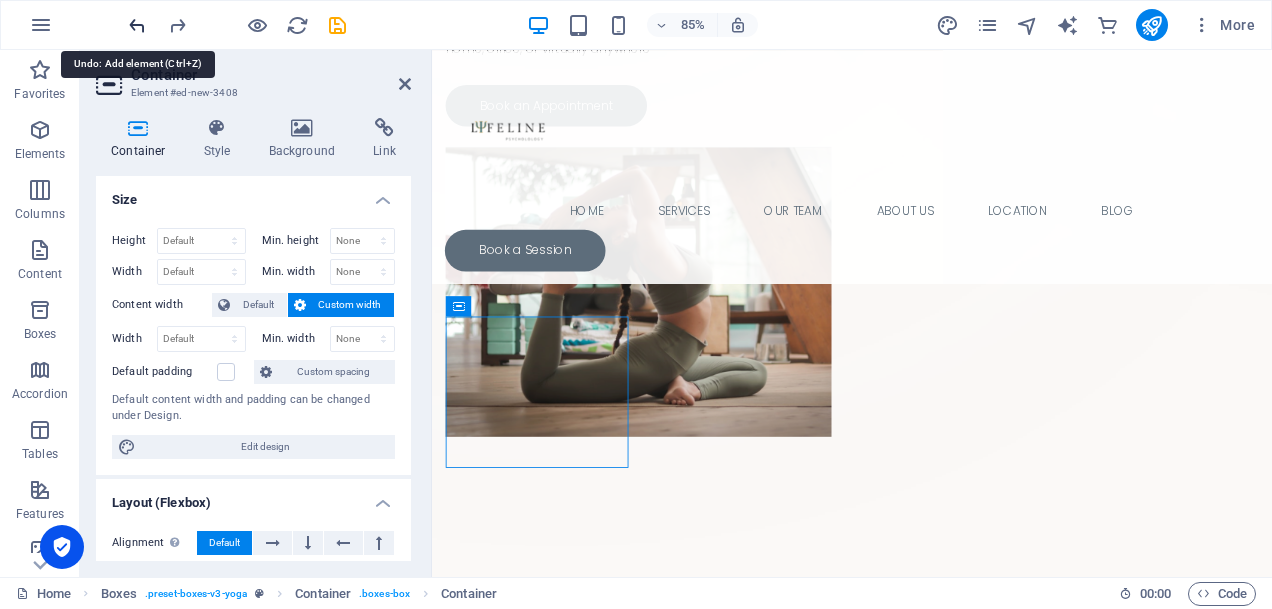 click at bounding box center (137, 25) 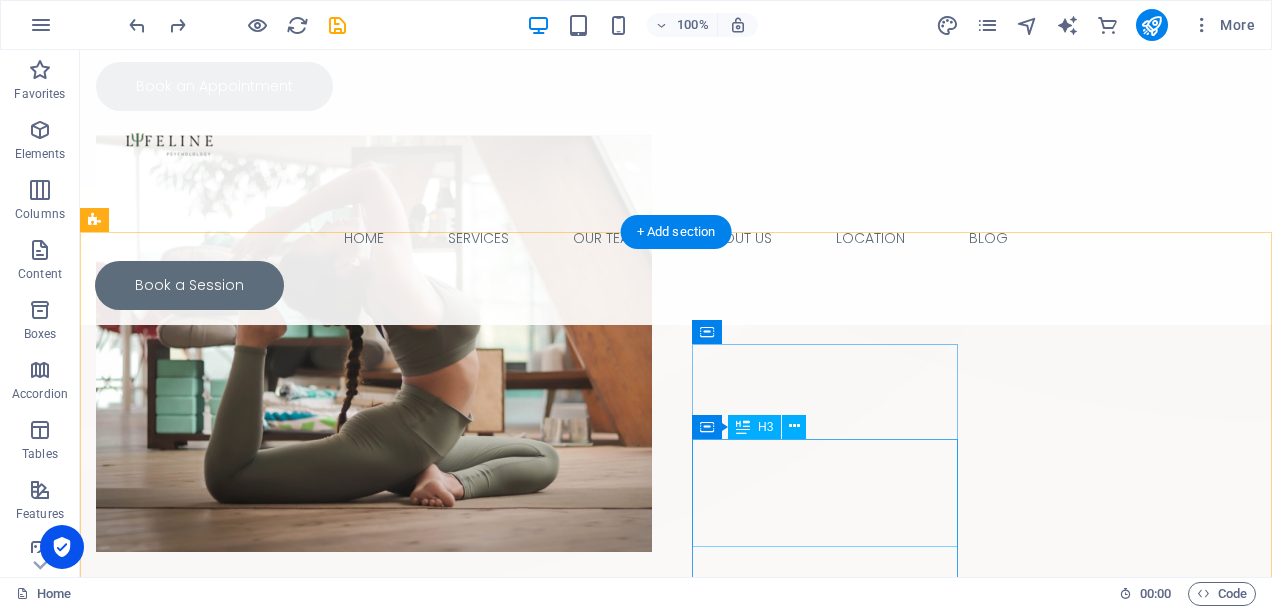 scroll, scrollTop: 838, scrollLeft: 0, axis: vertical 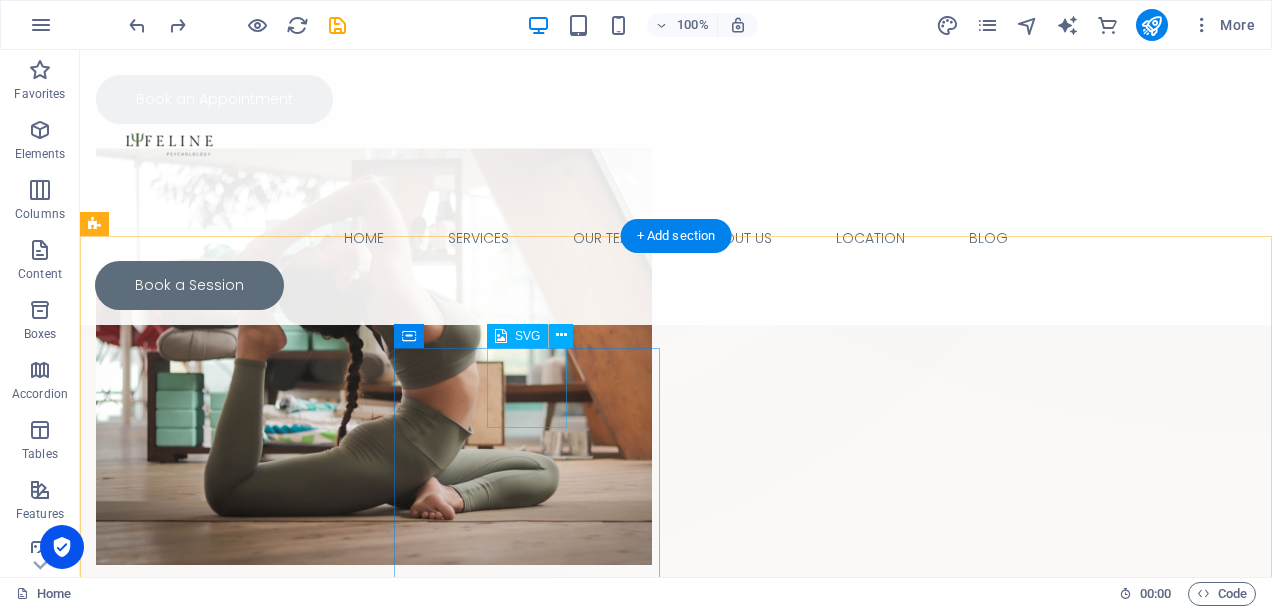 click at bounding box center (229, 1033) 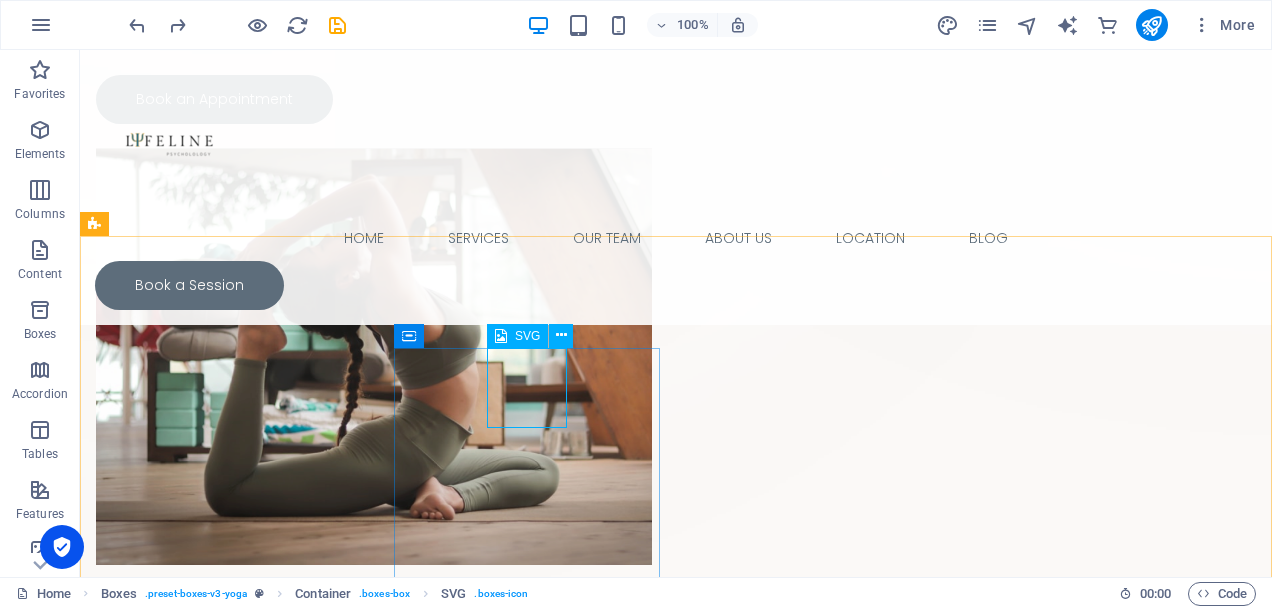 click on "SVG" at bounding box center (527, 336) 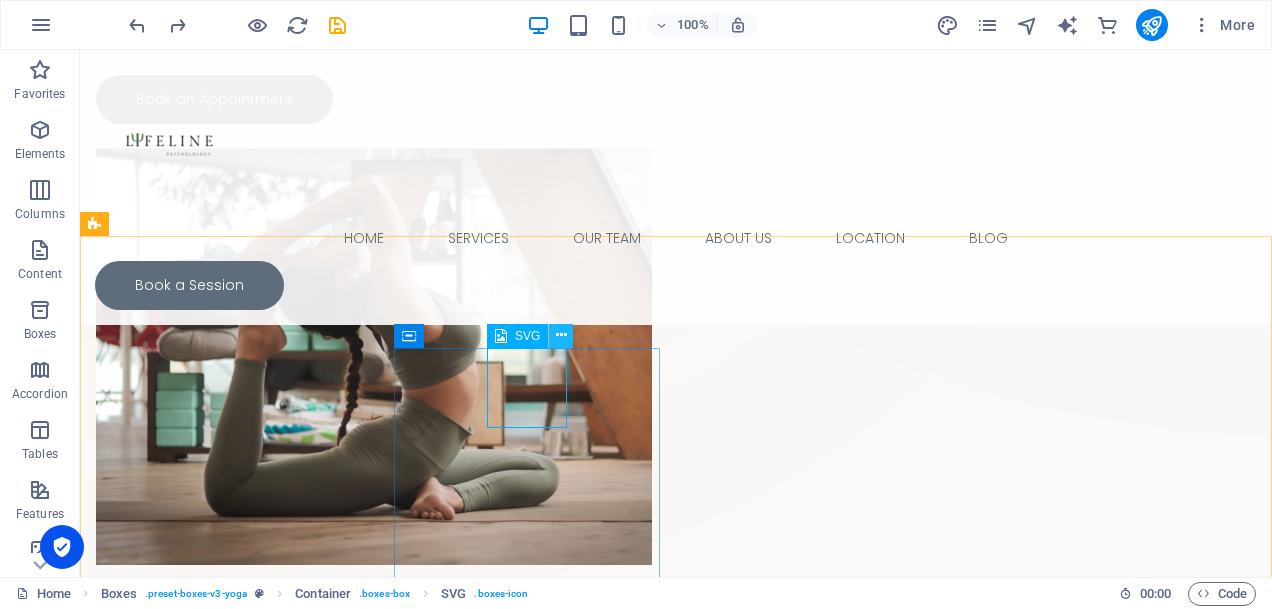 click at bounding box center [561, 335] 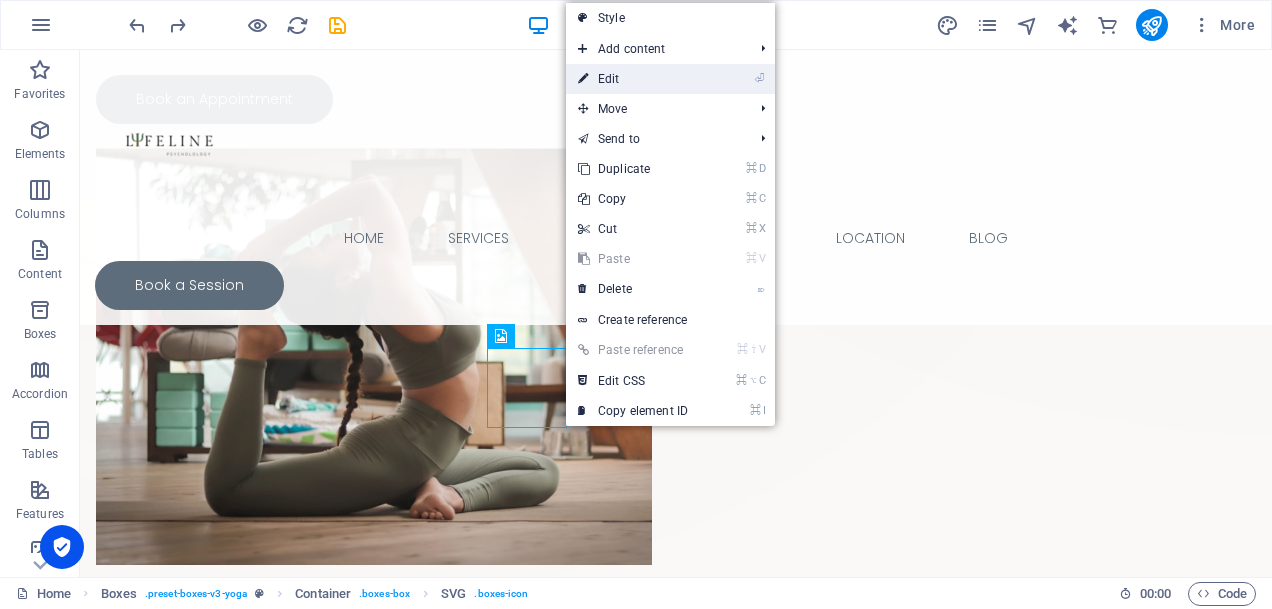 click on "⏎  Edit" at bounding box center (633, 79) 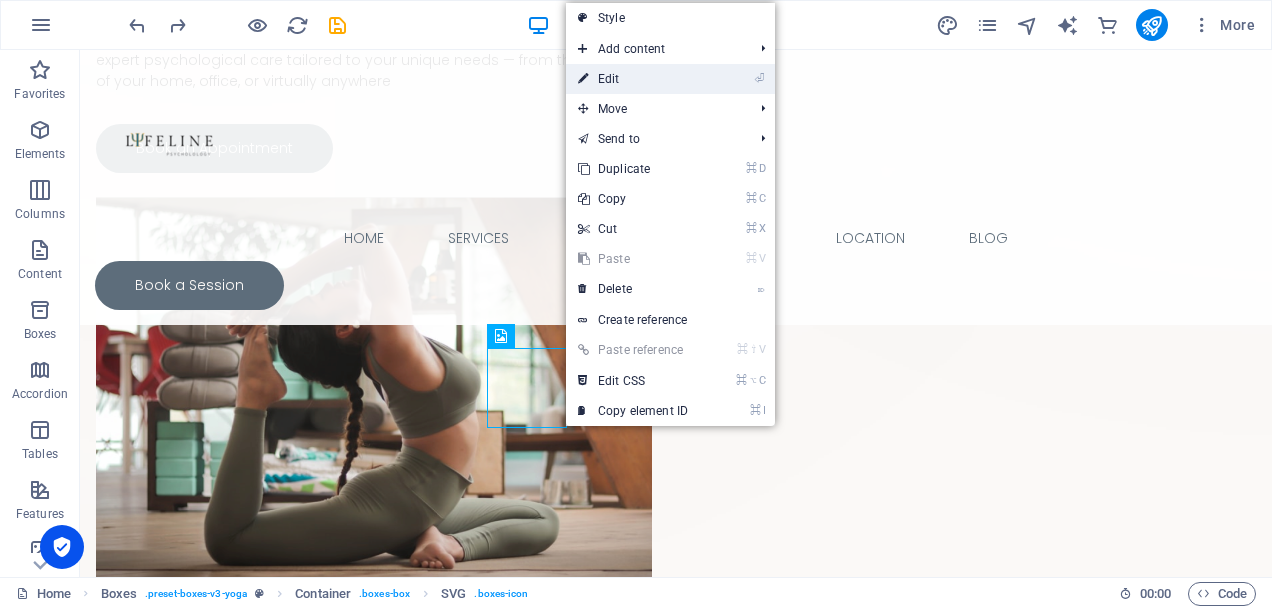 select on "xMidYMid" 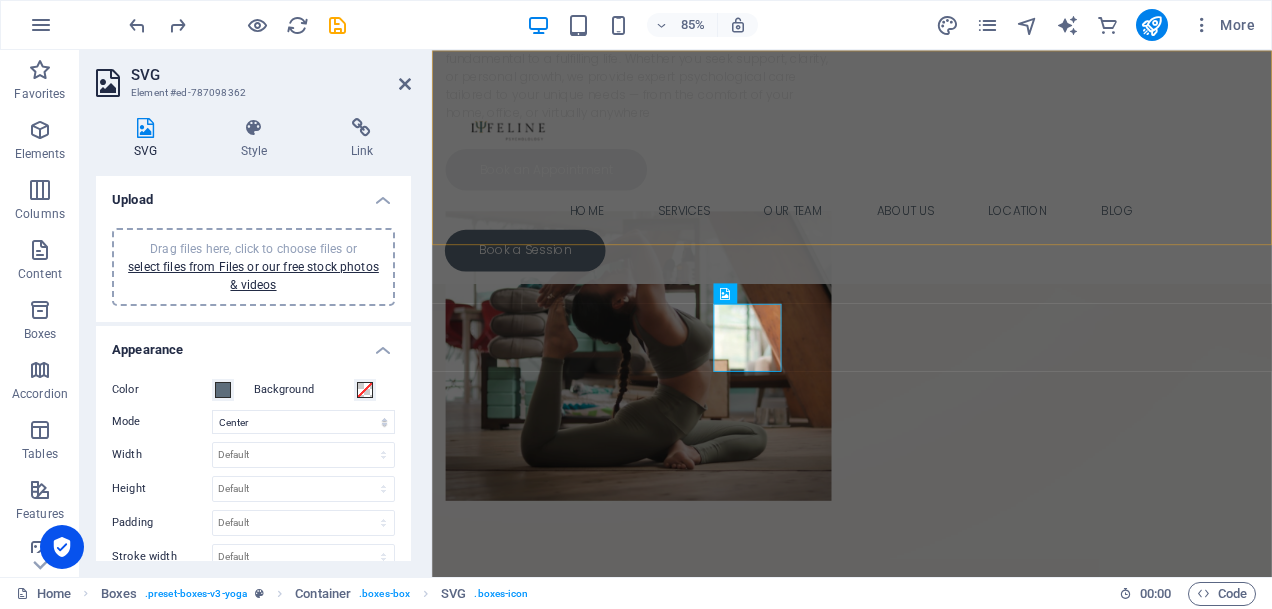 scroll, scrollTop: 929, scrollLeft: 0, axis: vertical 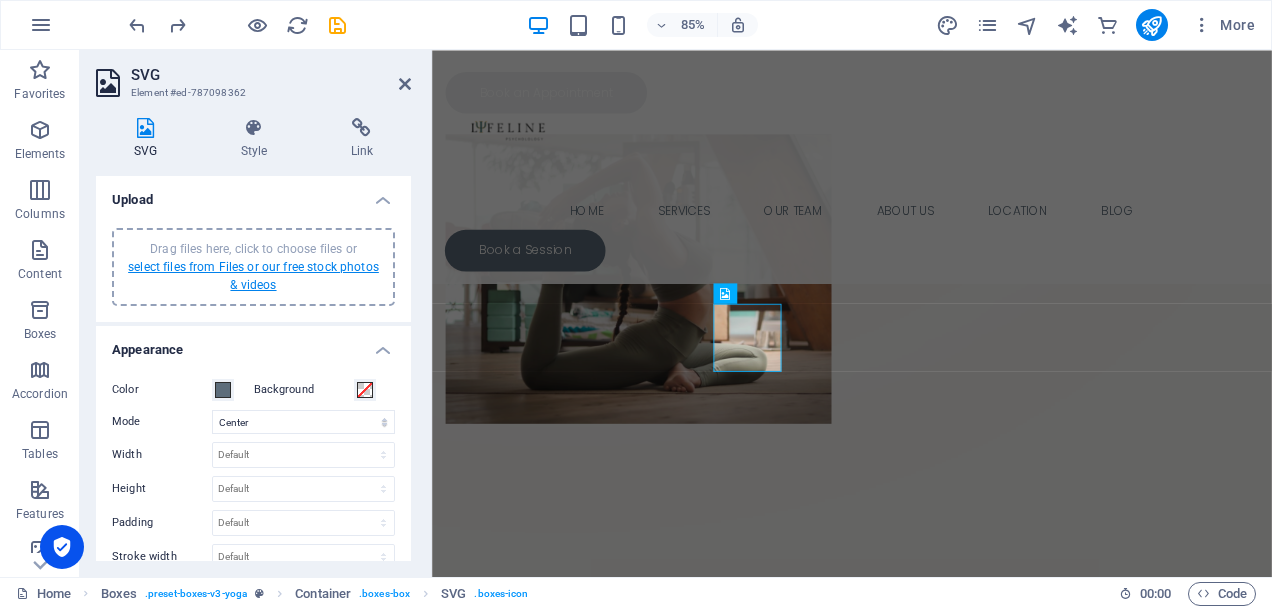 click on "select files from Files or our free stock photos & videos" at bounding box center [253, 276] 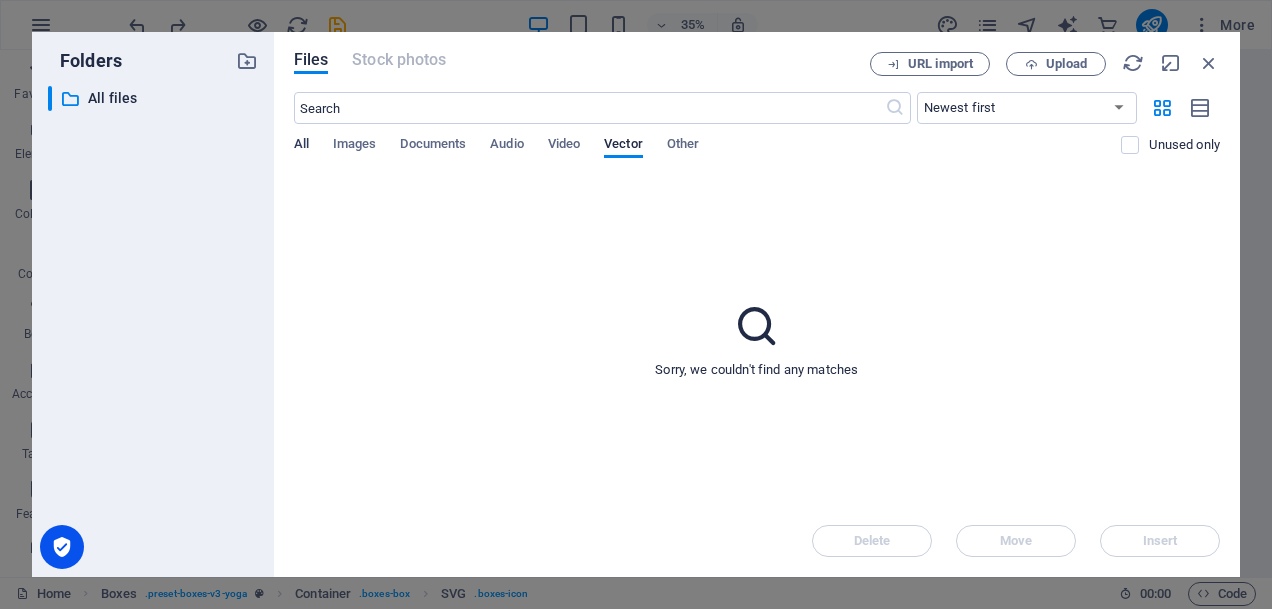 click on "All" at bounding box center (301, 146) 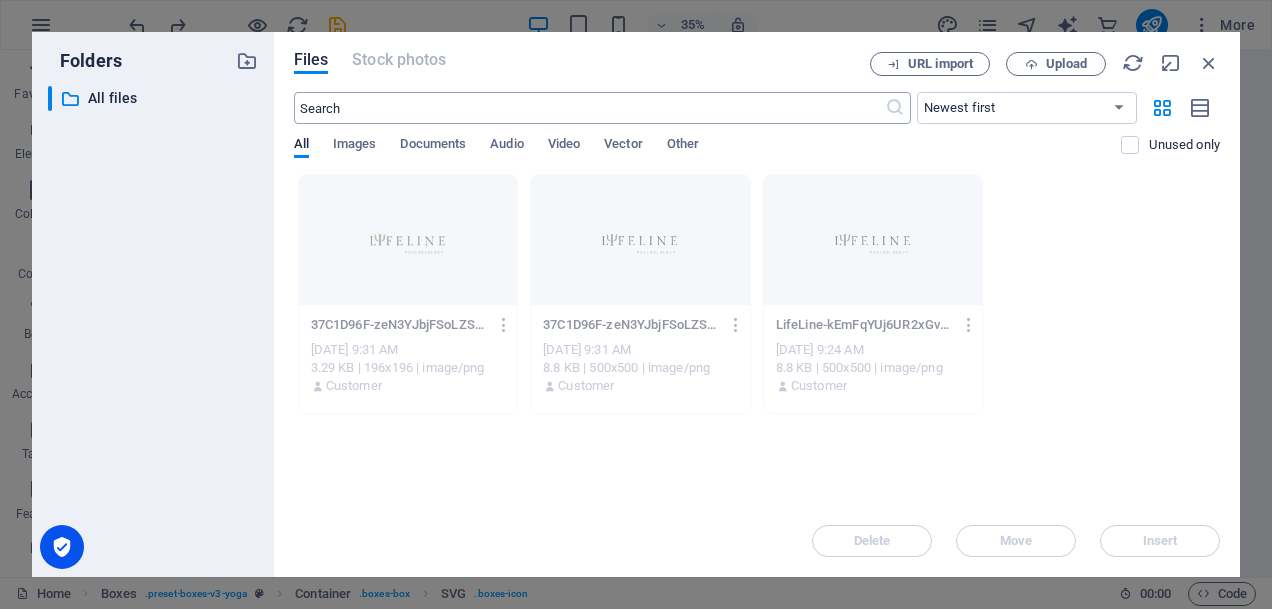 click at bounding box center (589, 108) 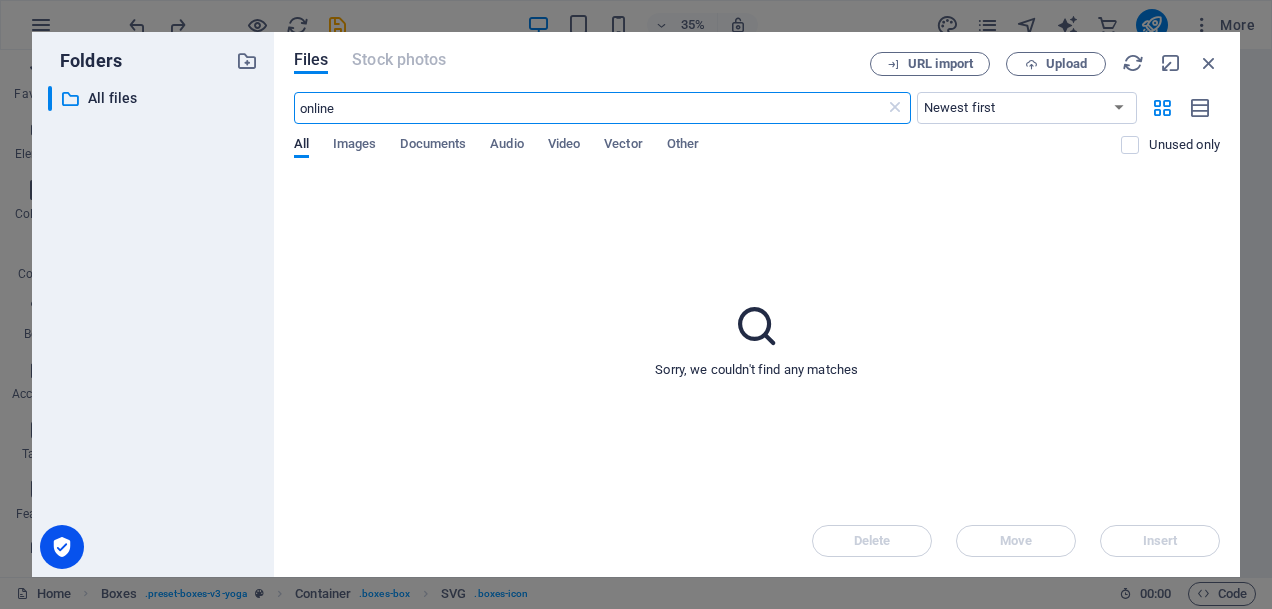 type on "online" 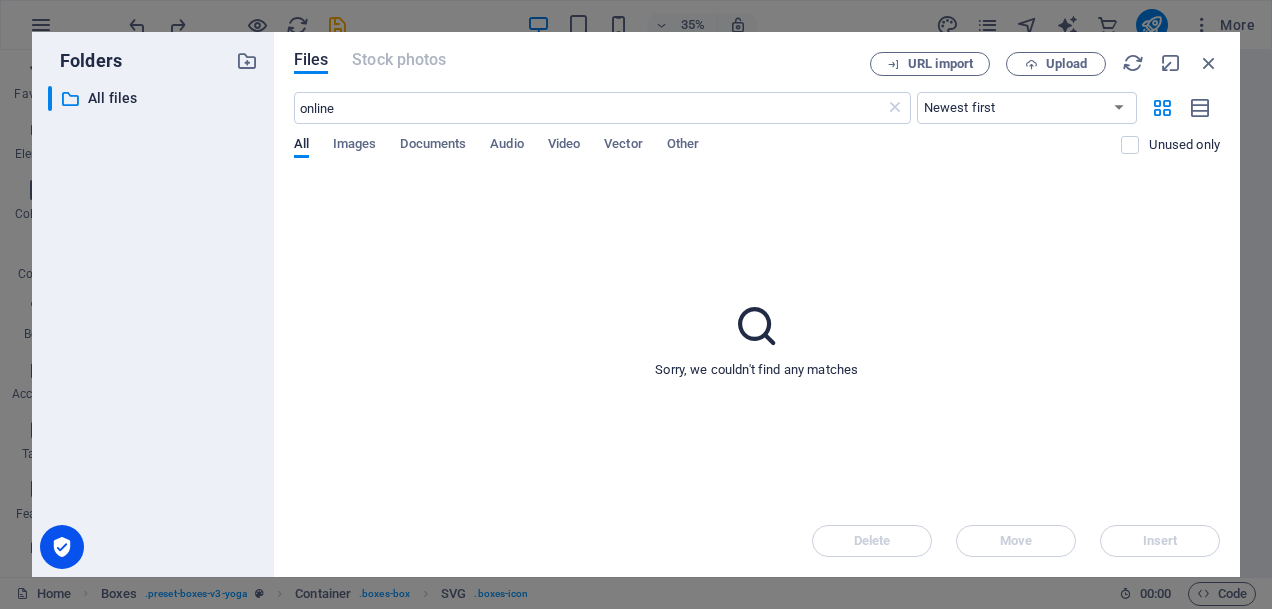 click on "Files Stock photos URL import Upload online ​ Newest first Oldest first Name (A-Z) Name (Z-A) Size (0-9) Size (9-0) Resolution (0-9) Resolution (9-0) All Images Documents Audio Video Vector Other Unused only Sorry, we couldn't find any matches Delete Move Insert" at bounding box center (757, 304) 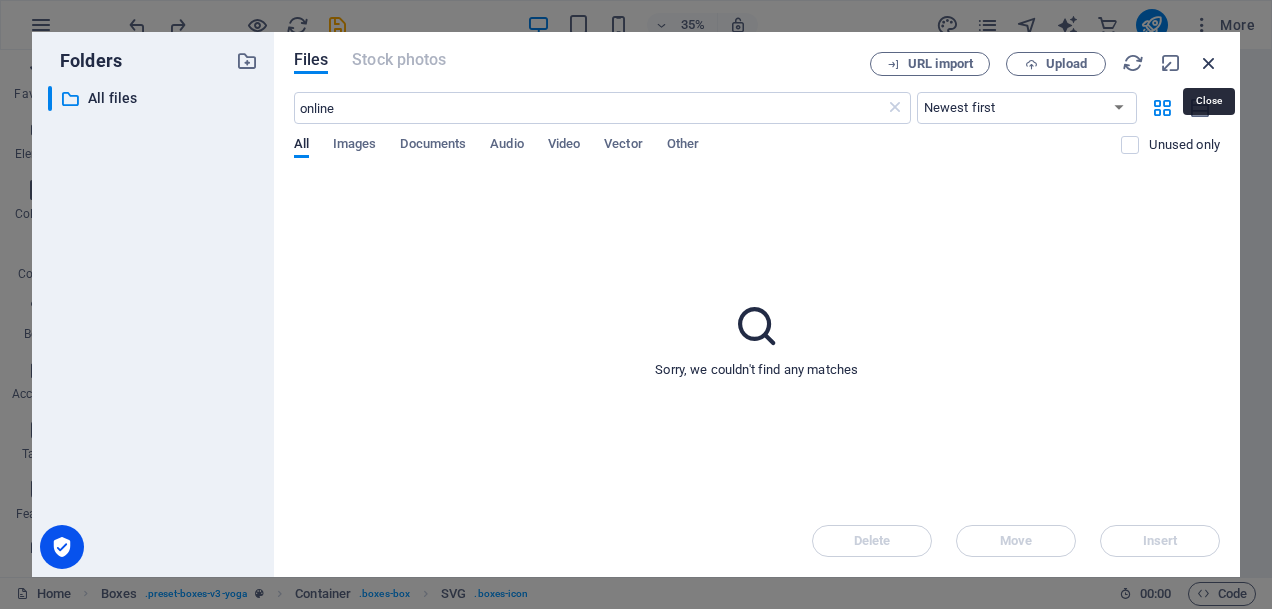 click at bounding box center (1209, 63) 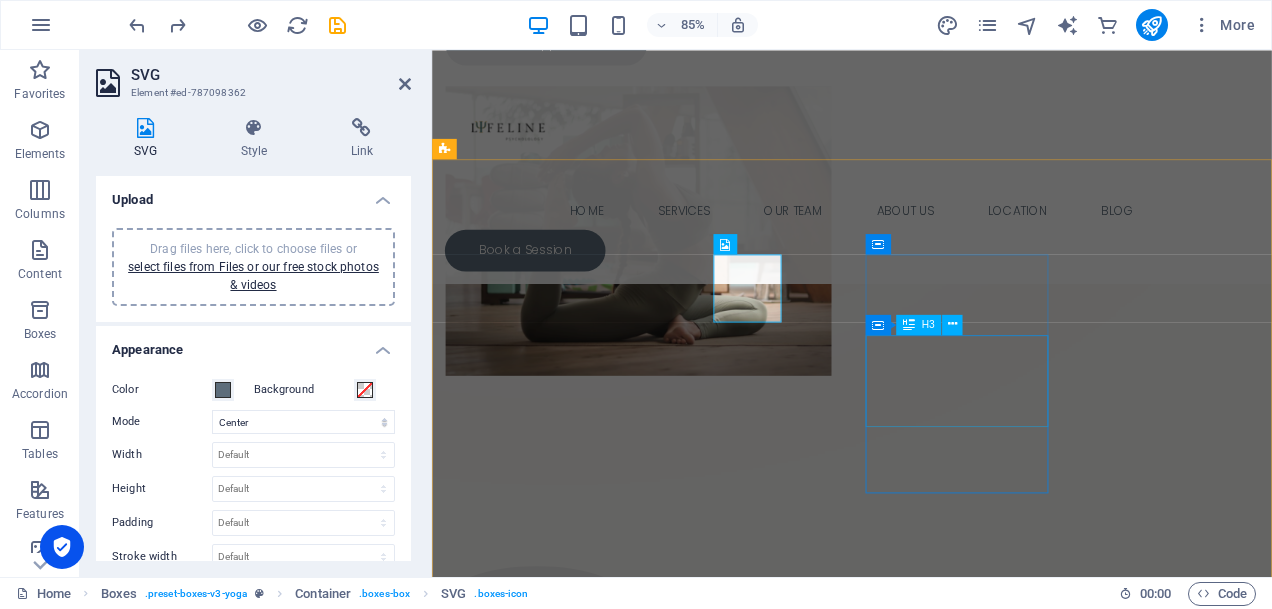 scroll, scrollTop: 988, scrollLeft: 0, axis: vertical 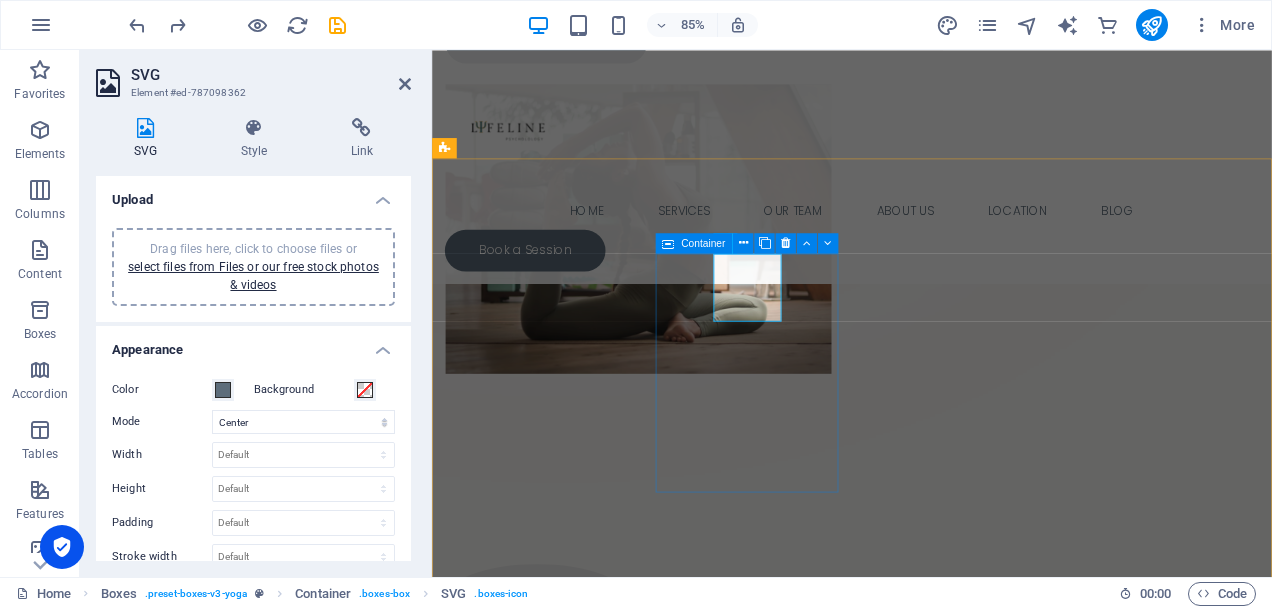 click on "Virtual Therapy and Assessment Accessible support wherever you are" at bounding box center (555, 1006) 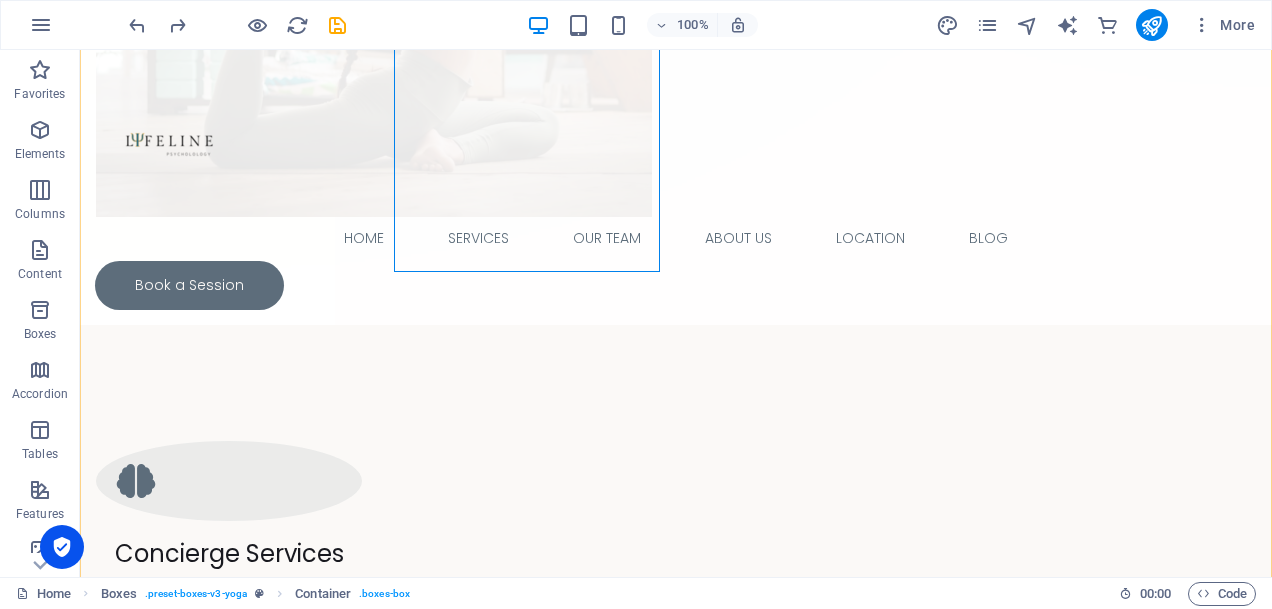 scroll, scrollTop: 1191, scrollLeft: 0, axis: vertical 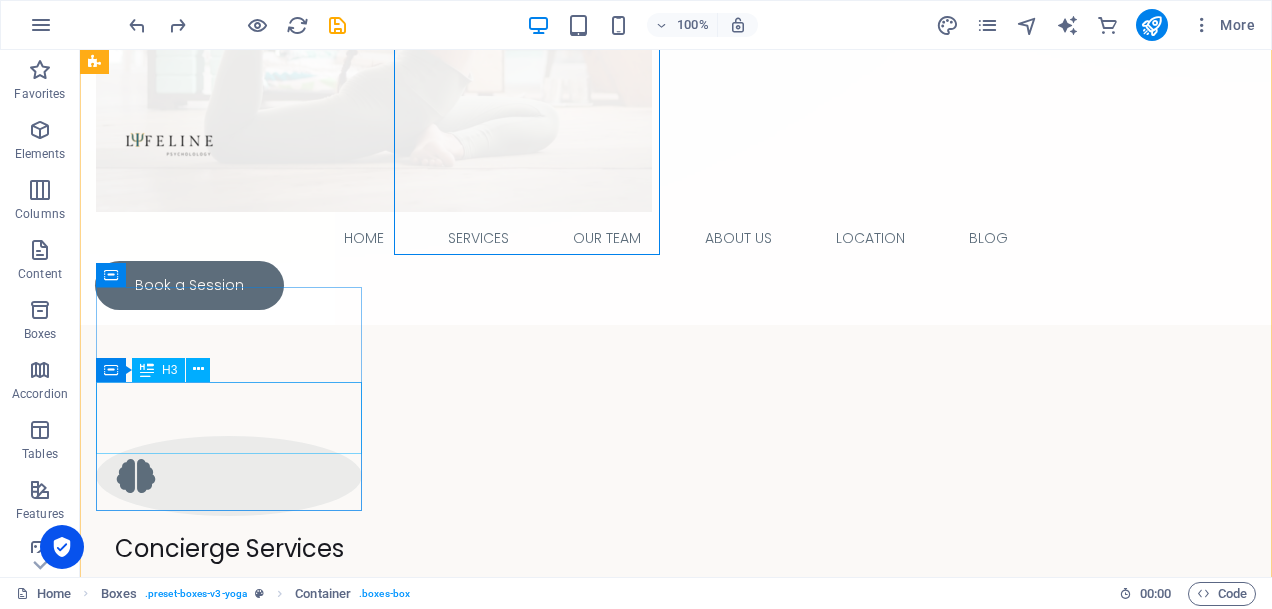 click on "Training and Workshops" at bounding box center [229, 1506] 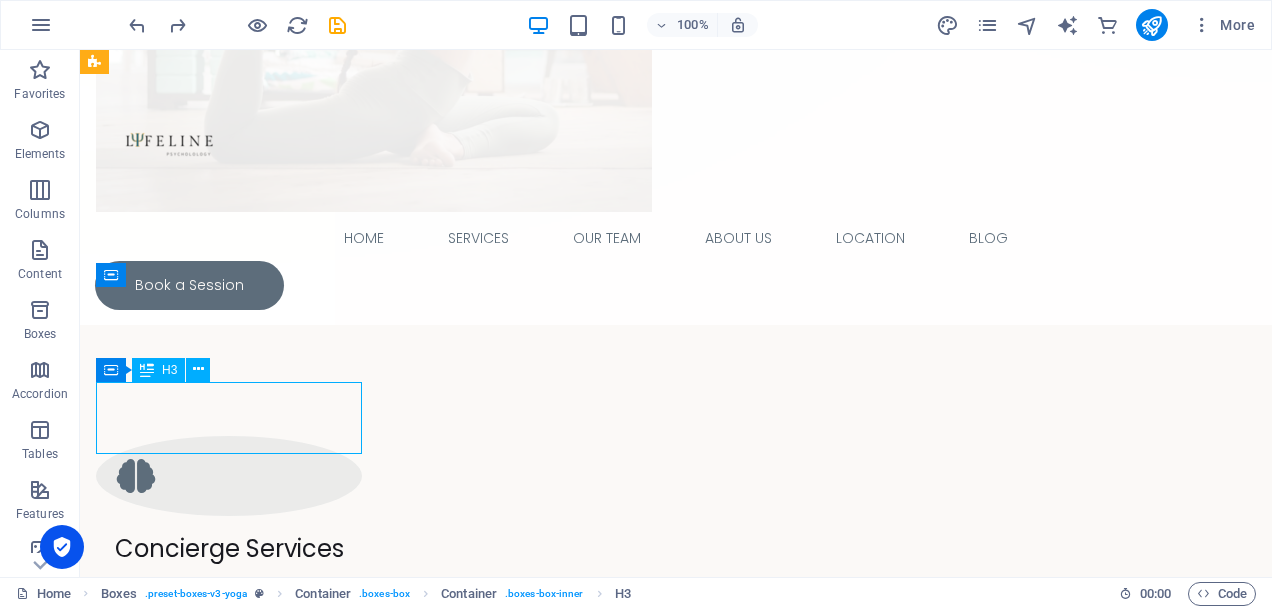 click on "Training and Workshops" at bounding box center (229, 1506) 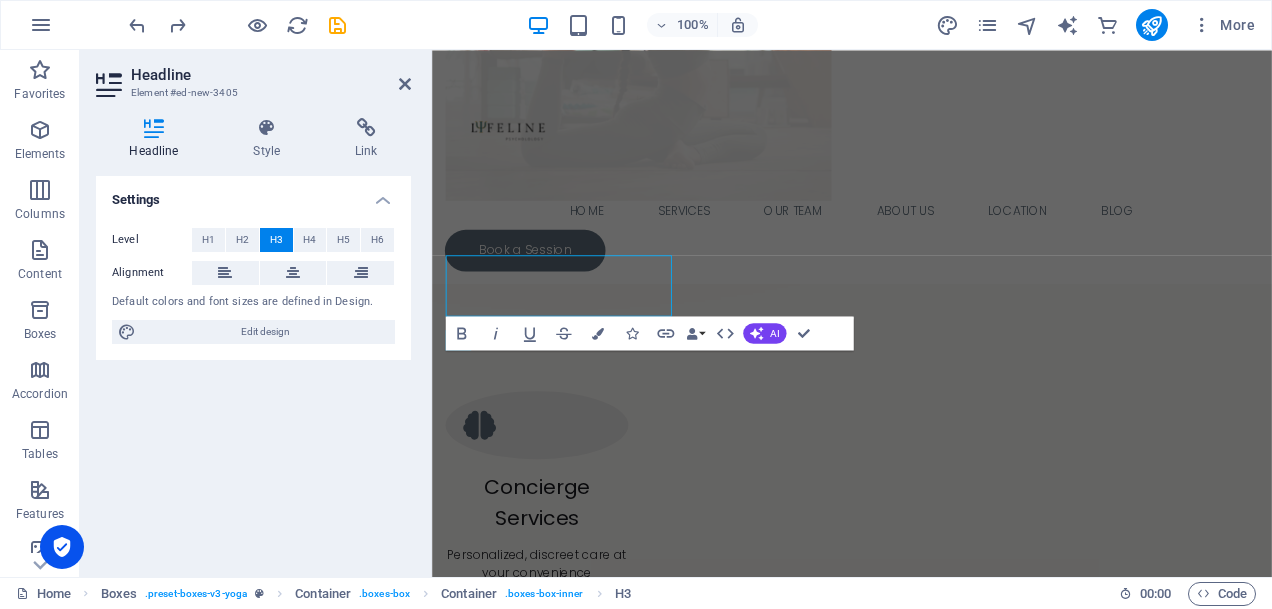 scroll, scrollTop: 1282, scrollLeft: 0, axis: vertical 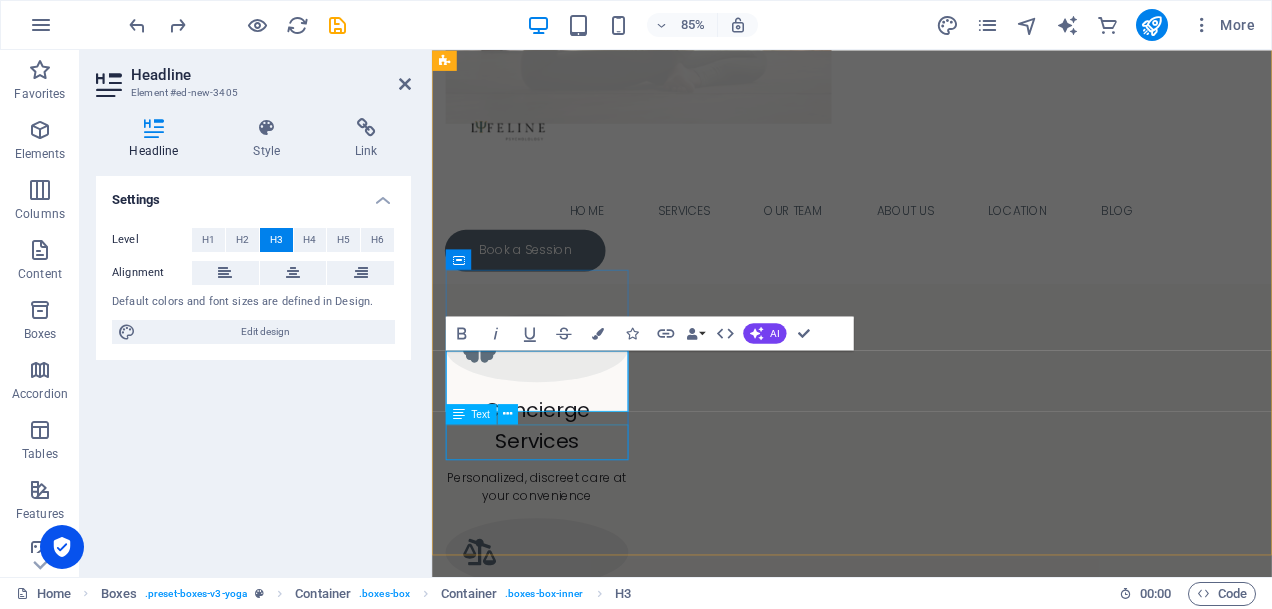 click on "For individuals, schools, and organizations" at bounding box center (555, 1580) 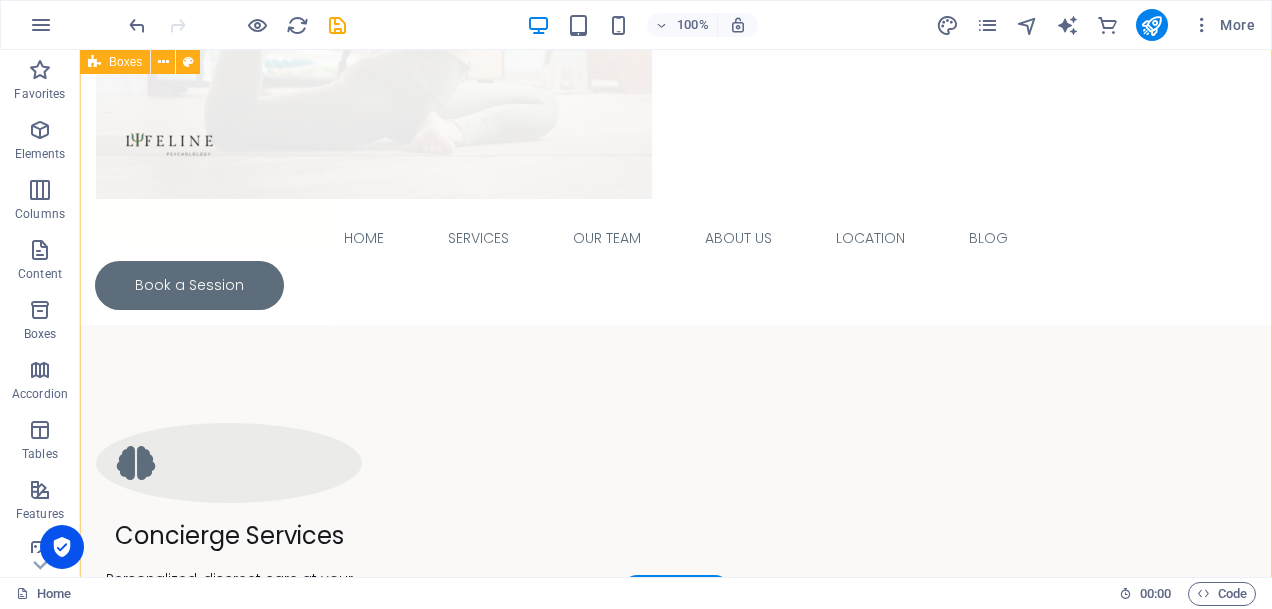 scroll, scrollTop: 1222, scrollLeft: 0, axis: vertical 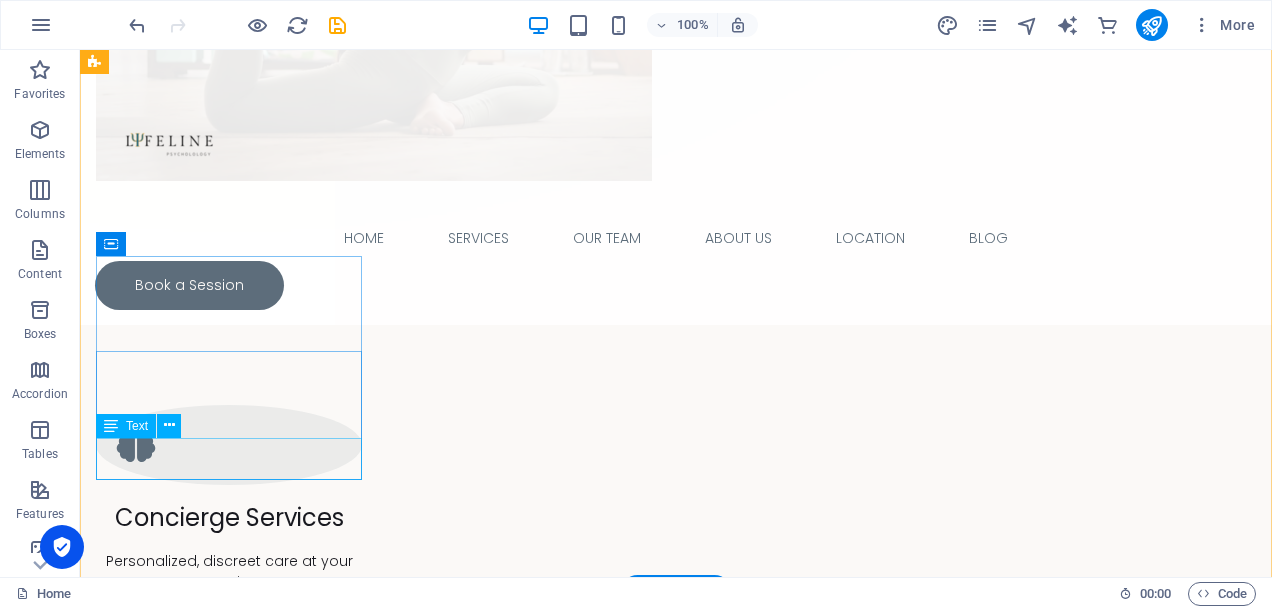 click on "For individuals, schools, and organizations" at bounding box center (229, 1547) 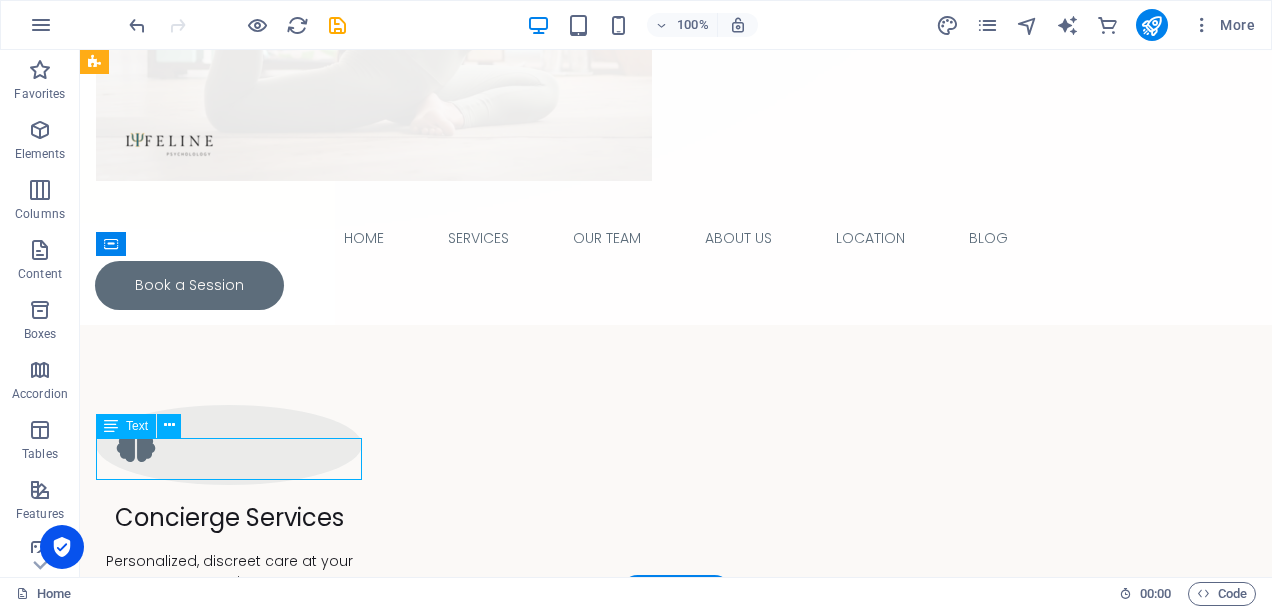 click on "For individuals, schools, and organizations" at bounding box center [229, 1547] 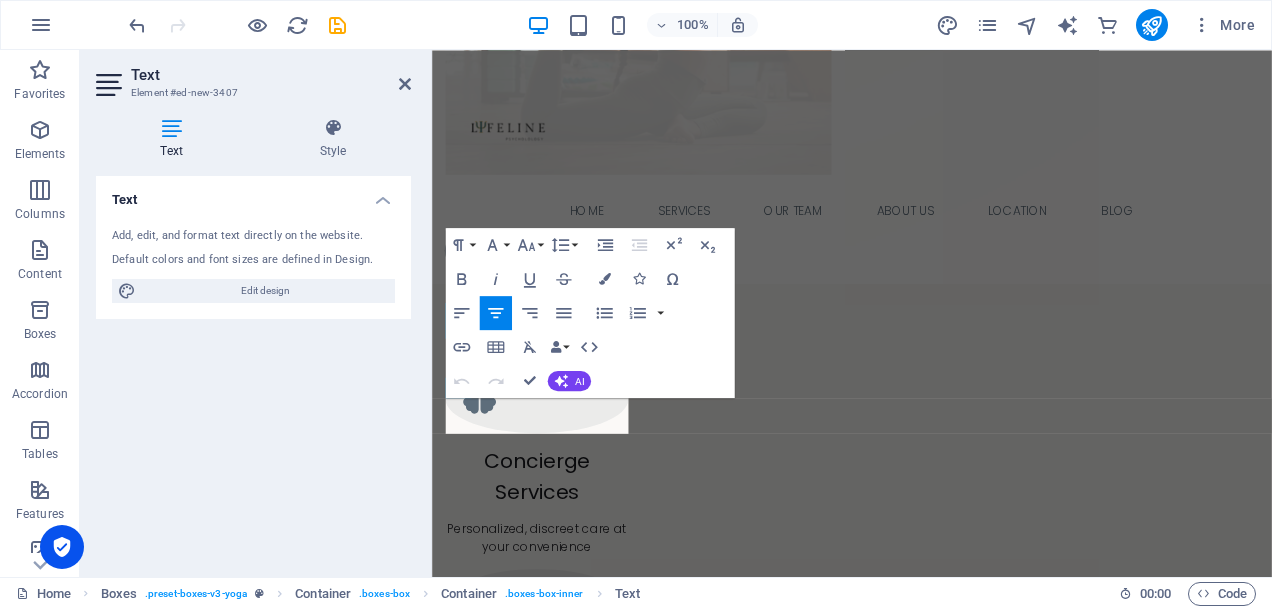 scroll, scrollTop: 1313, scrollLeft: 0, axis: vertical 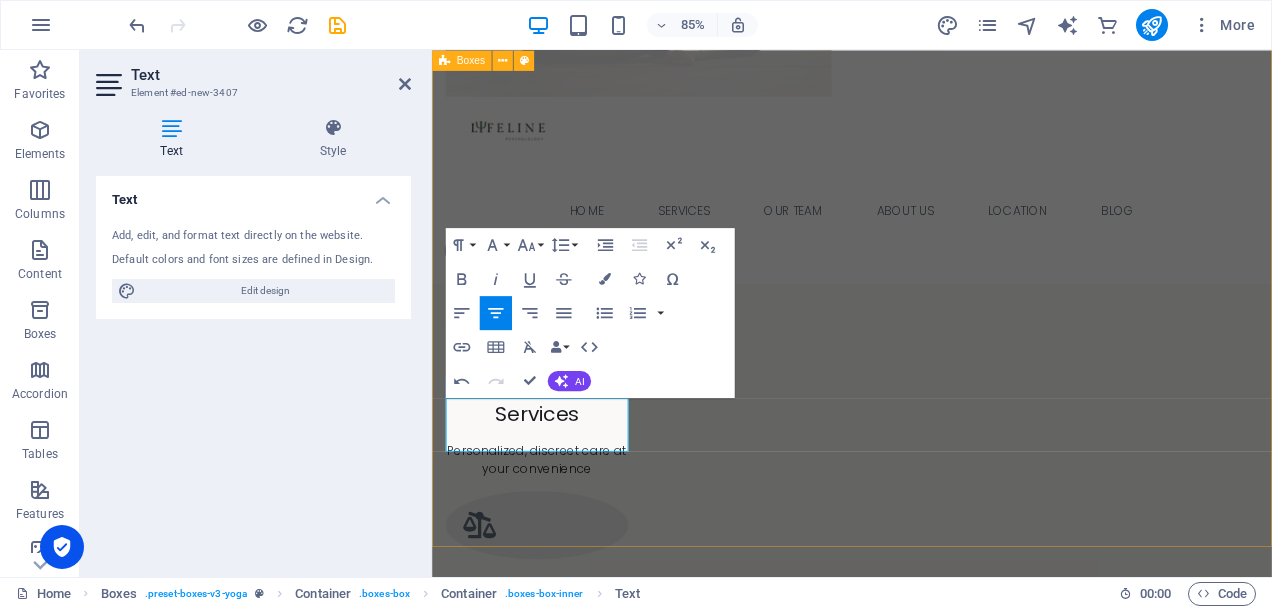 click on "Concierge Services Personalized, discreet care at your convenience
Virtual Therapy and Assessment Accessible support wherever you are
[MEDICAL_DATA] & Psychometrics To aid diagnosis, self-understanding, and informed treatment planning
Training and Workshops For individuals, schools, and organizations
Research and consultancy advancing mental health knowledge and best practices in [GEOGRAPHIC_DATA] and beyond" at bounding box center [926, 981] 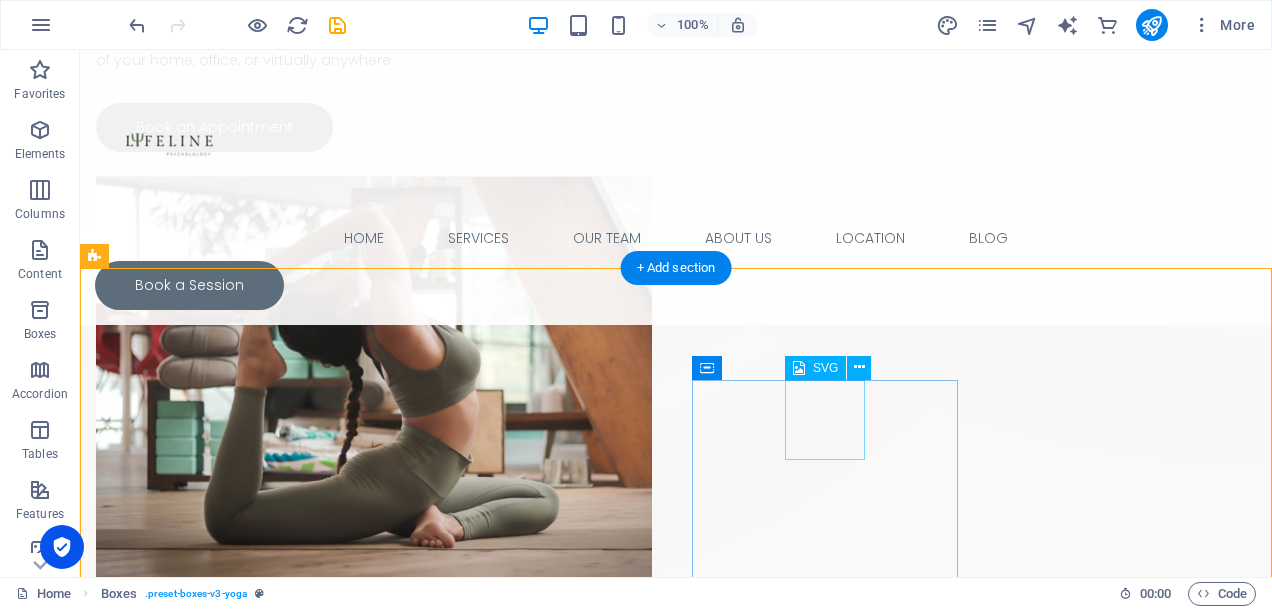 scroll, scrollTop: 799, scrollLeft: 0, axis: vertical 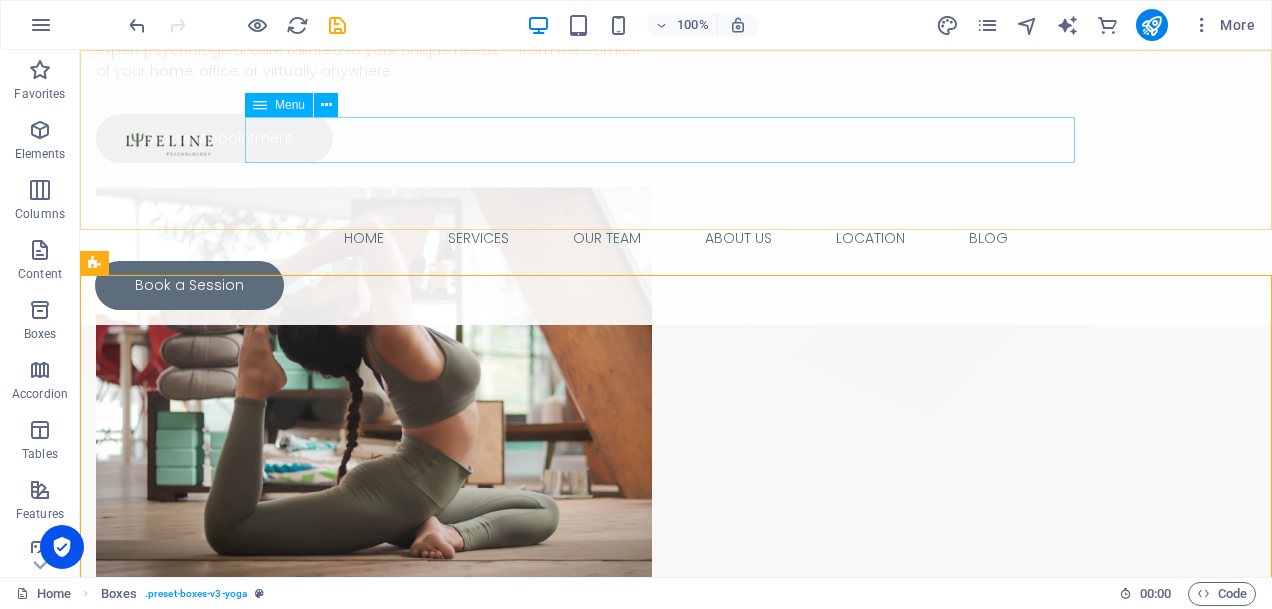 click on "Home Services Our Team About Us Location     Blog" at bounding box center (676, 238) 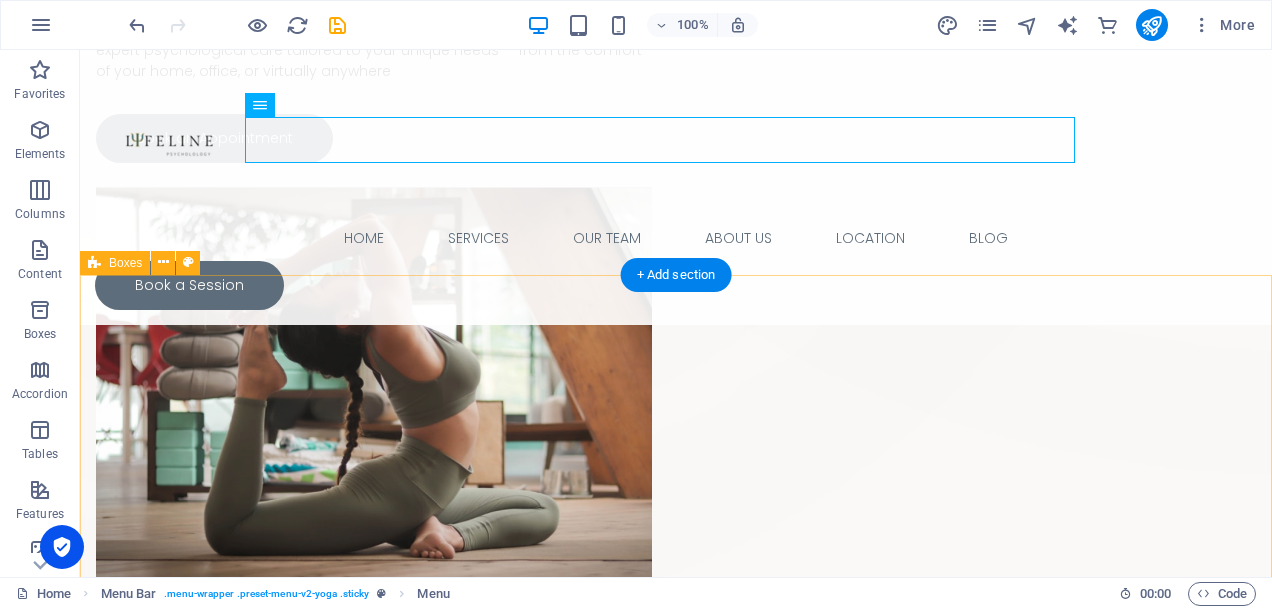 click on "Concierge Services Personalized, discreet care at your convenience
Virtual Therapy and Assessment Accessible support wherever you are
[MEDICAL_DATA] & Psychometrics To aid diagnosis, self-understanding, and informed treatment planning
Training and Workshops For individuals, schools, and organizations
Research and consultancy advancing mental health knowledge and best practices in [GEOGRAPHIC_DATA] and beyond" at bounding box center (676, 1420) 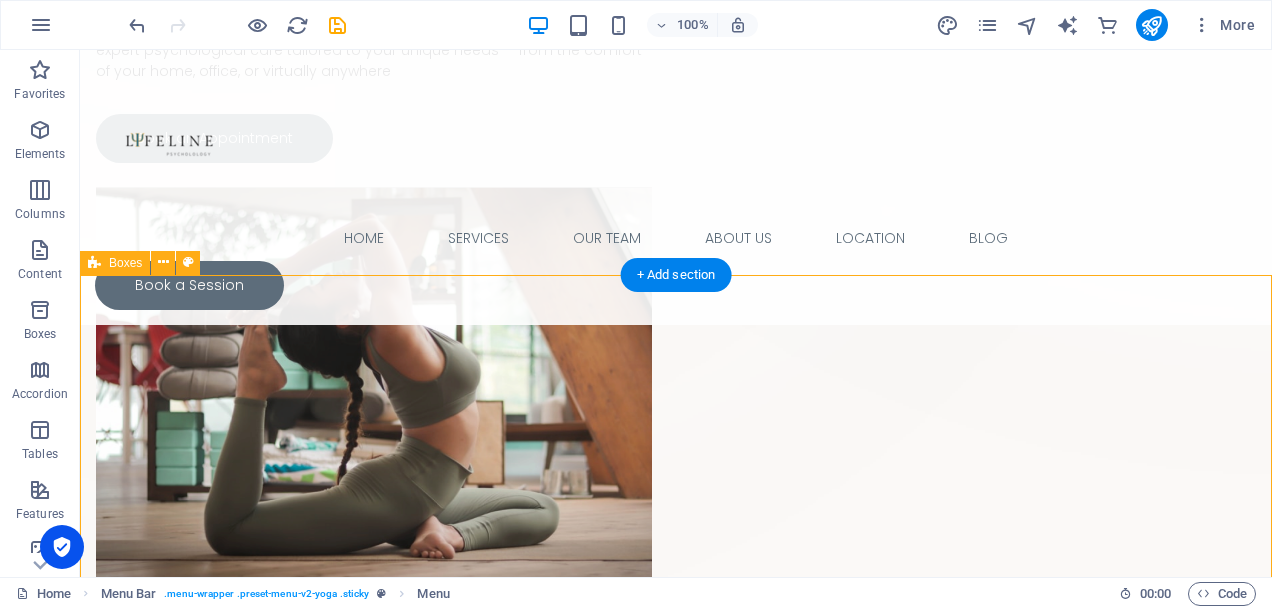 click on "Concierge Services Personalized, discreet care at your convenience
Virtual Therapy and Assessment Accessible support wherever you are
[MEDICAL_DATA] & Psychometrics To aid diagnosis, self-understanding, and informed treatment planning
Training and Workshops For individuals, schools, and organizations
Research and consultancy advancing mental health knowledge and best practices in [GEOGRAPHIC_DATA] and beyond" at bounding box center [676, 1420] 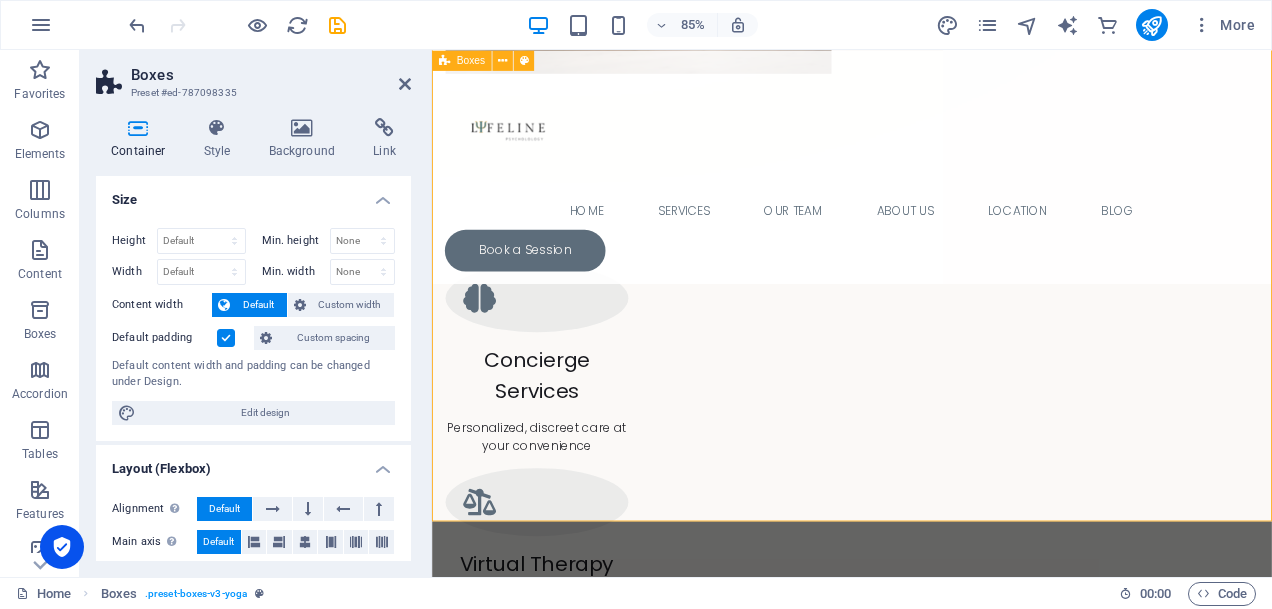 scroll, scrollTop: 1343, scrollLeft: 0, axis: vertical 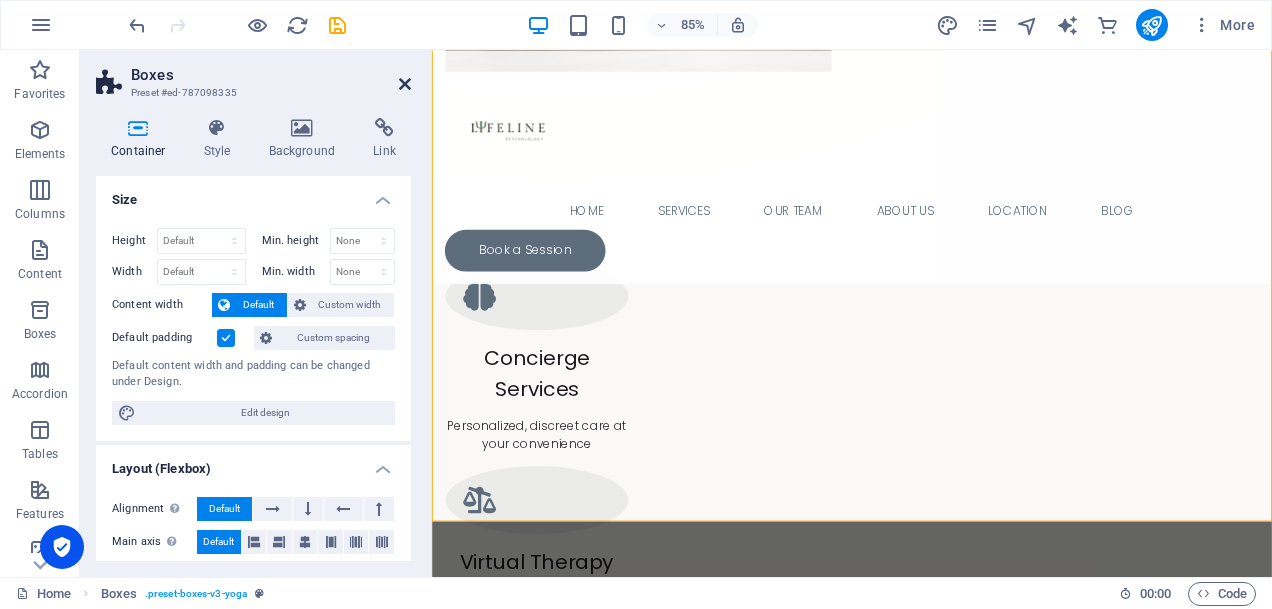click at bounding box center [405, 84] 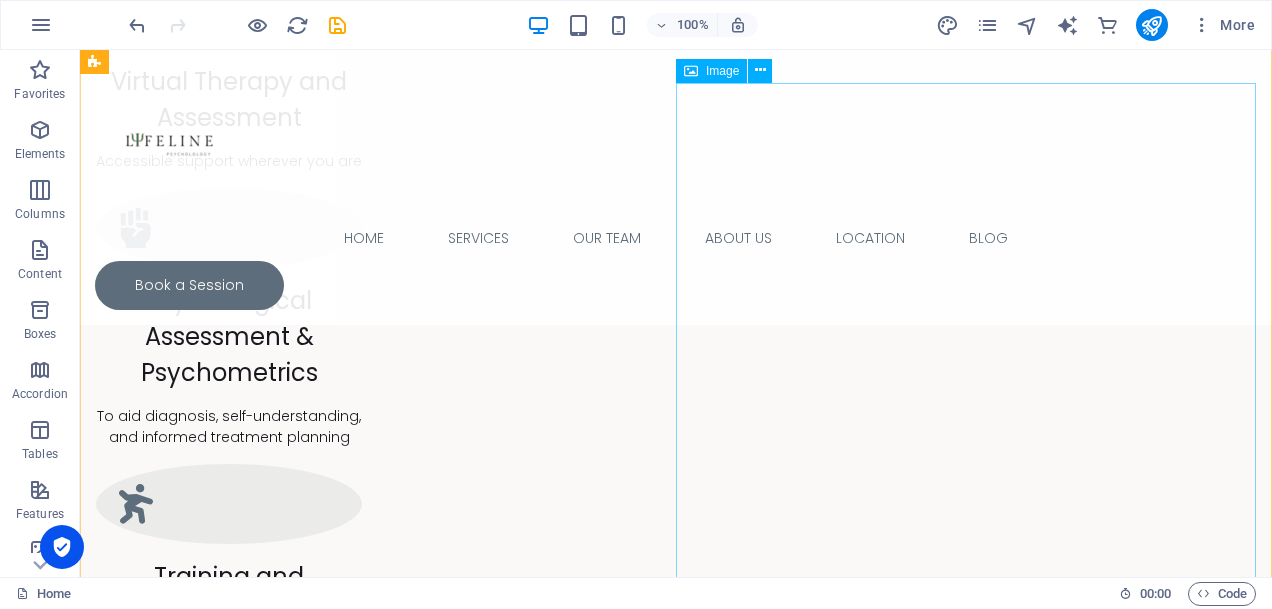scroll, scrollTop: 1864, scrollLeft: 0, axis: vertical 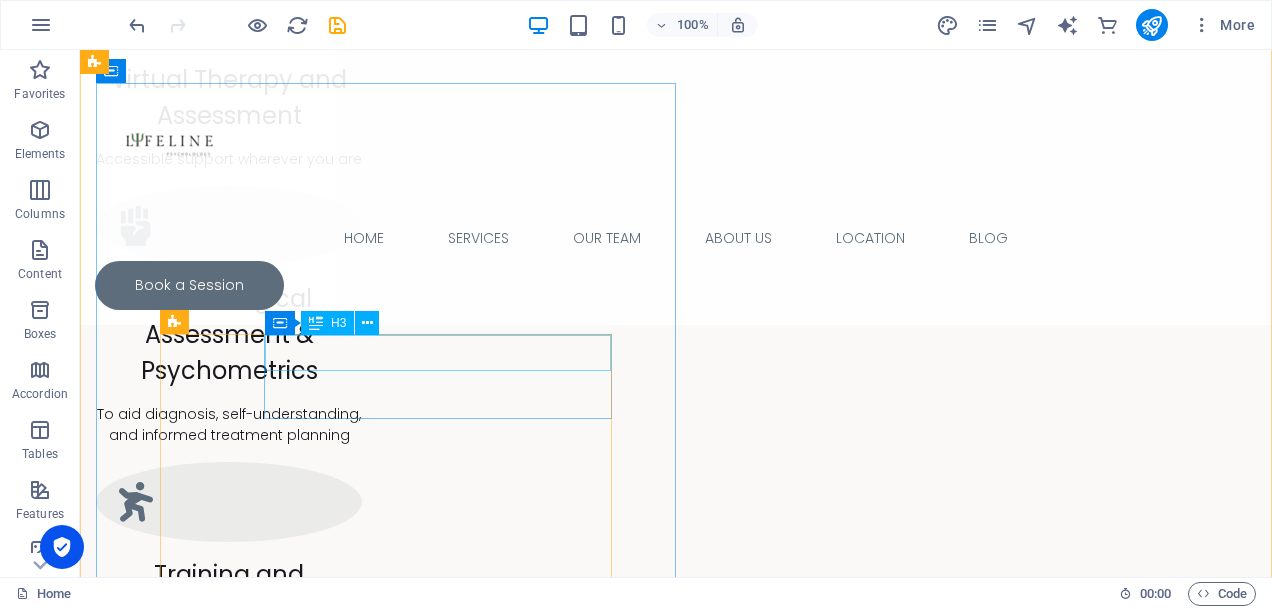 click on "Mind" at bounding box center [676, 1482] 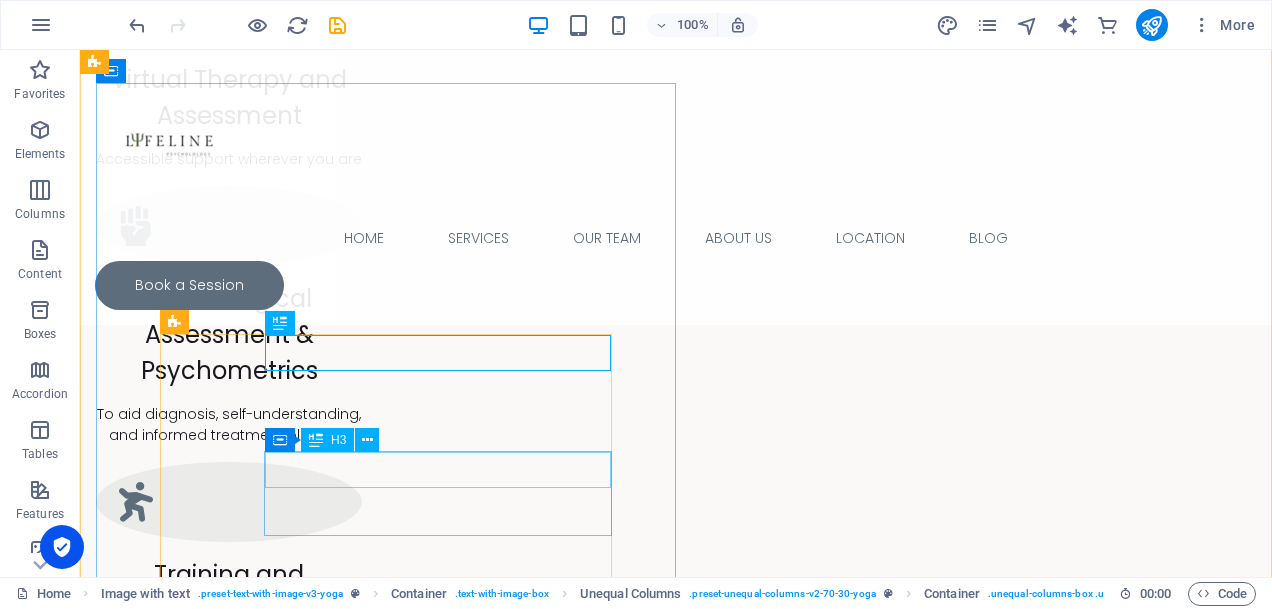 click on "Balance" at bounding box center [676, 1650] 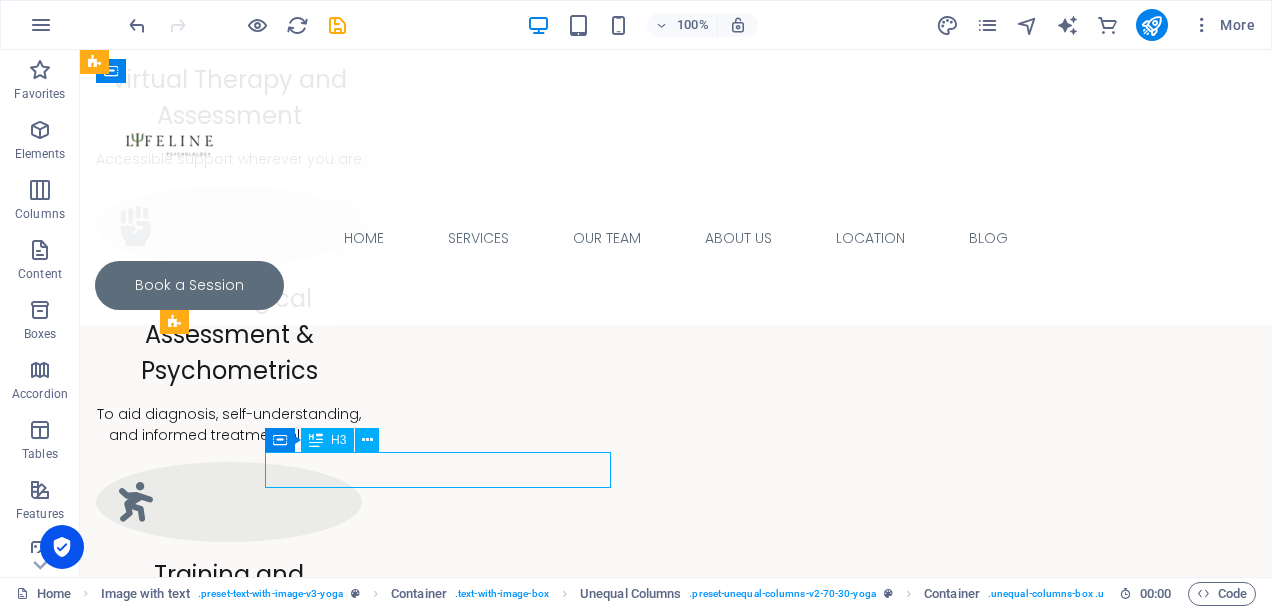 click on "Balance" at bounding box center (676, 1650) 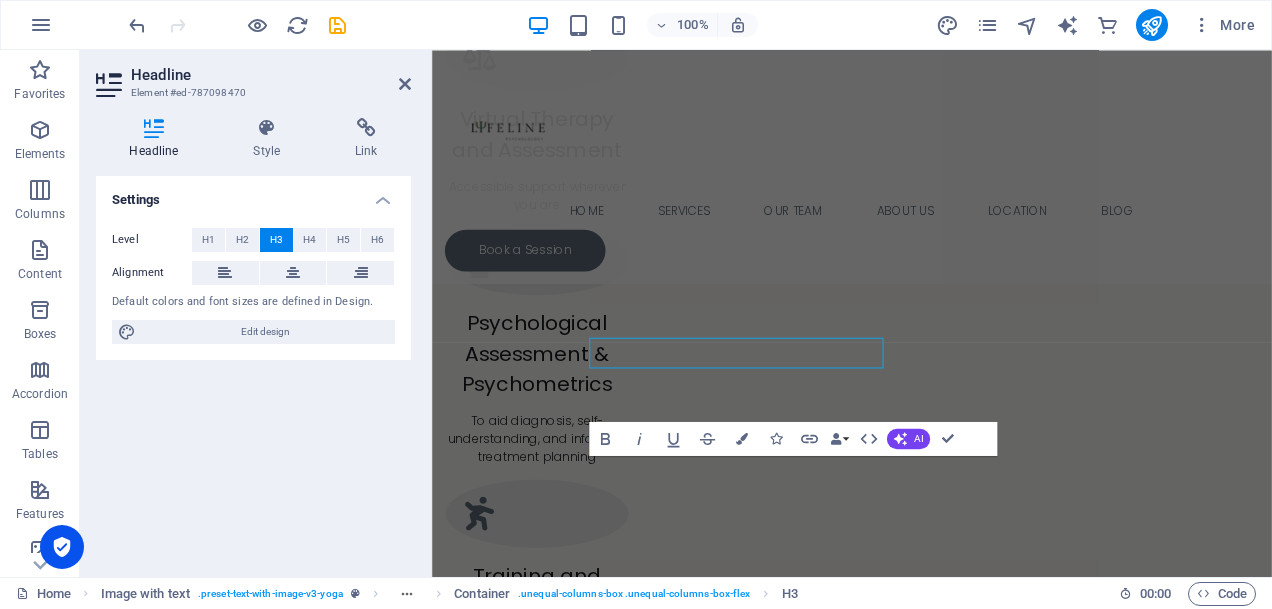 scroll, scrollTop: 1929, scrollLeft: 0, axis: vertical 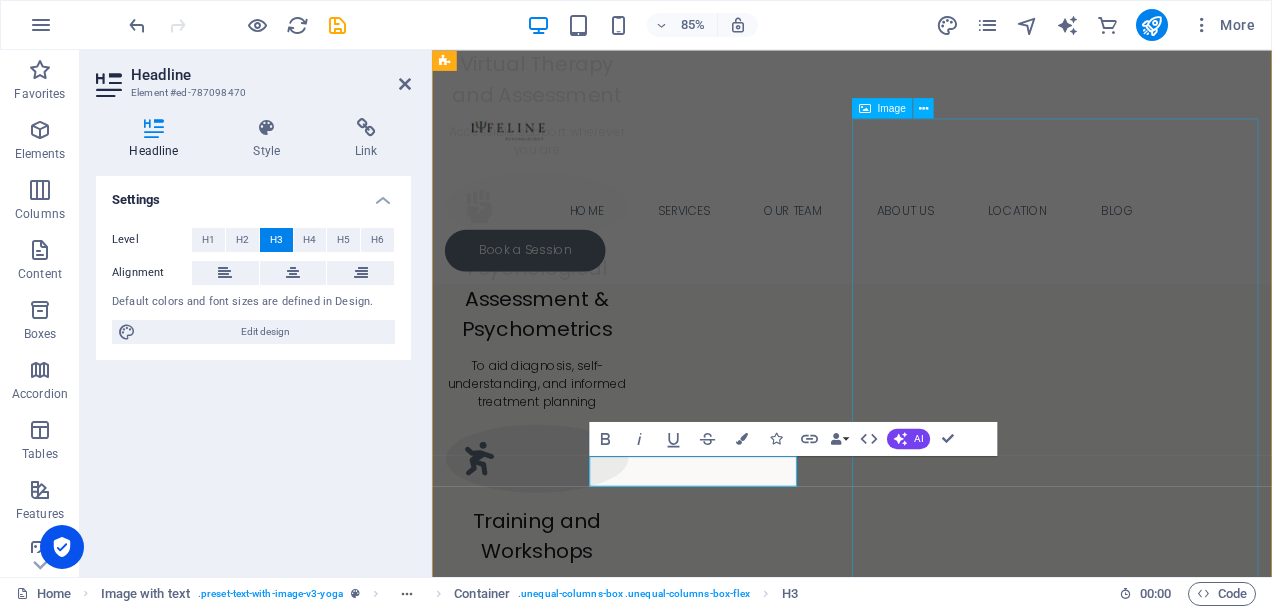 click at bounding box center (926, 2775) 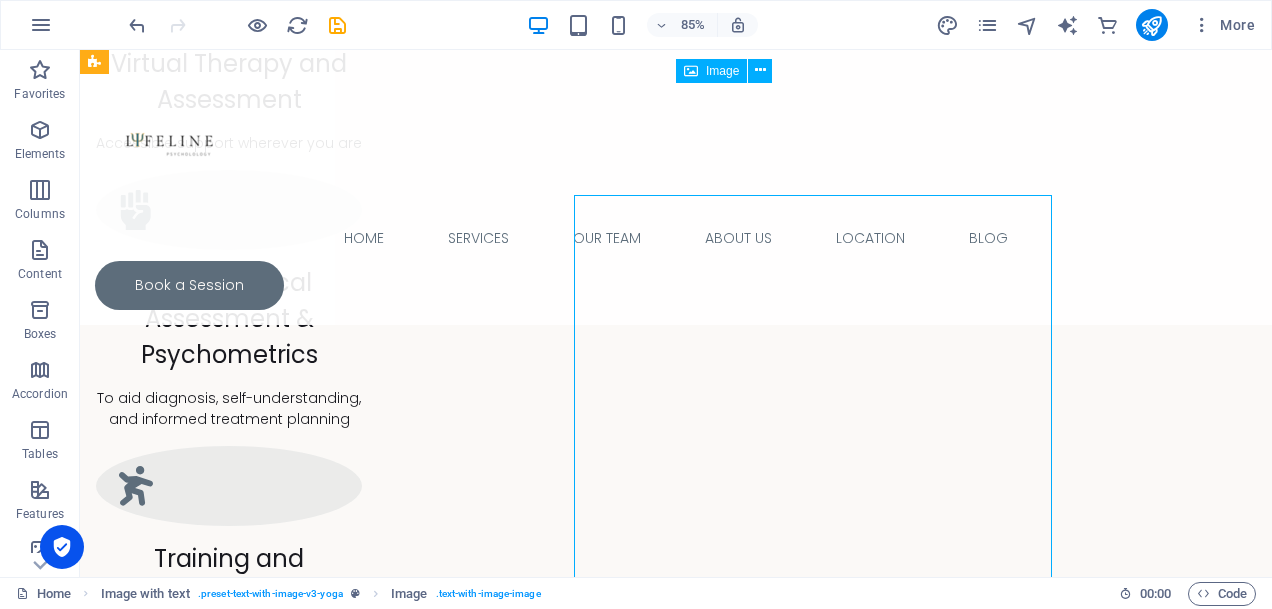 scroll, scrollTop: 1864, scrollLeft: 0, axis: vertical 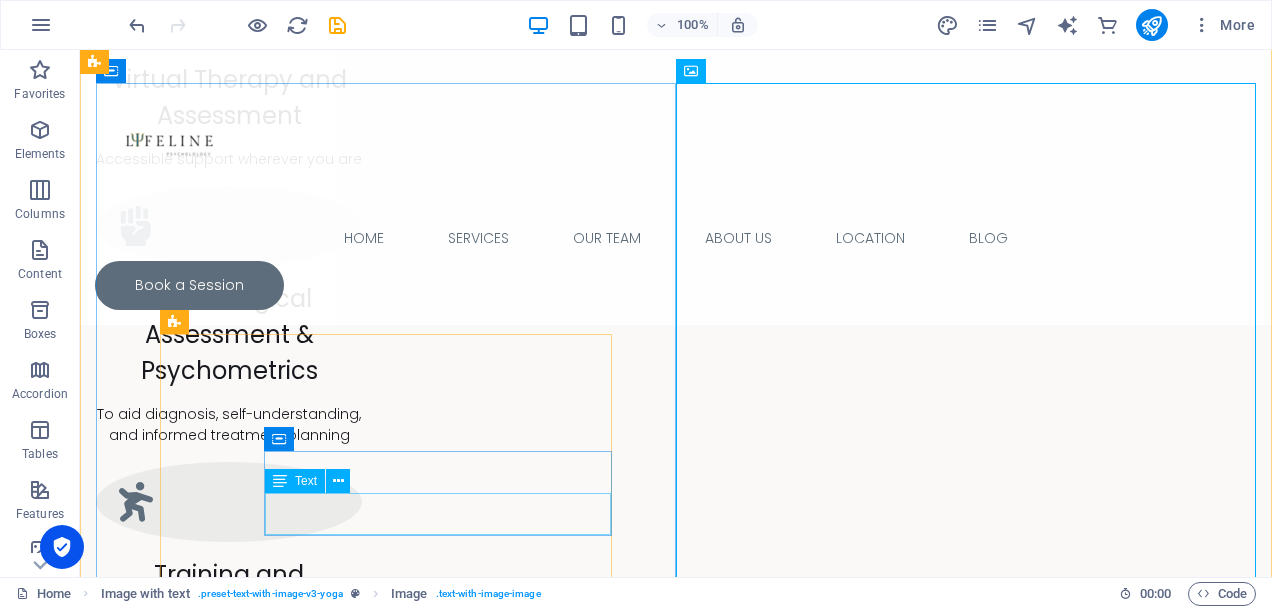 click on "Flexible services — in-person (concierge) or virtual" at bounding box center (676, 1683) 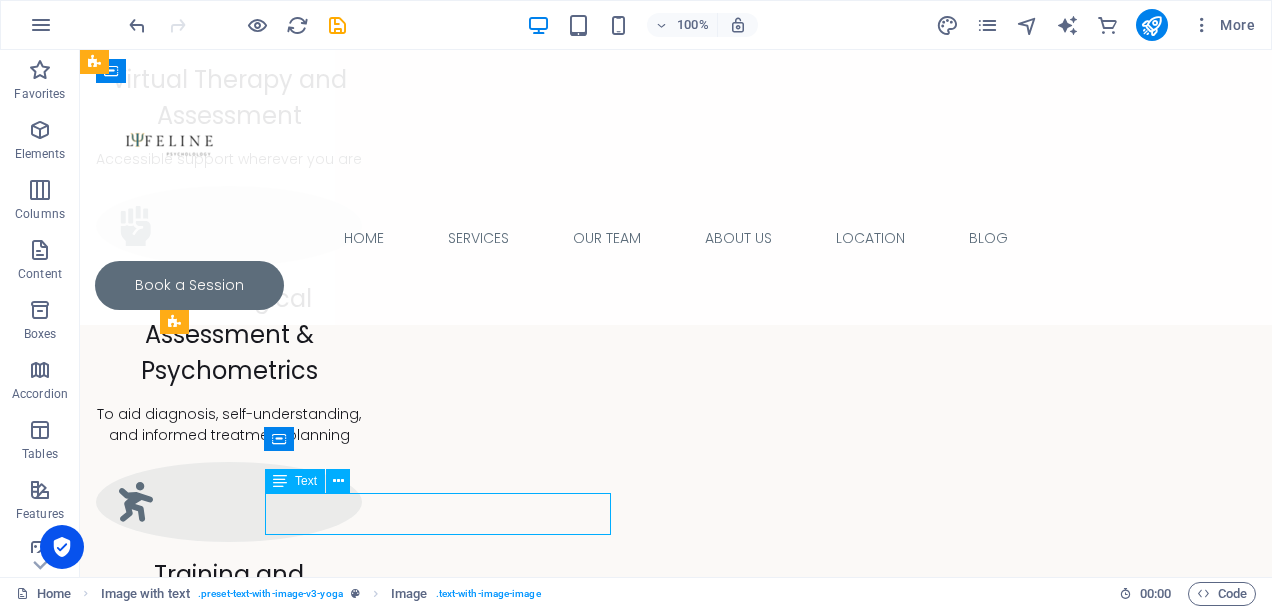 click on "Flexible services — in-person (concierge) or virtual" at bounding box center (676, 1683) 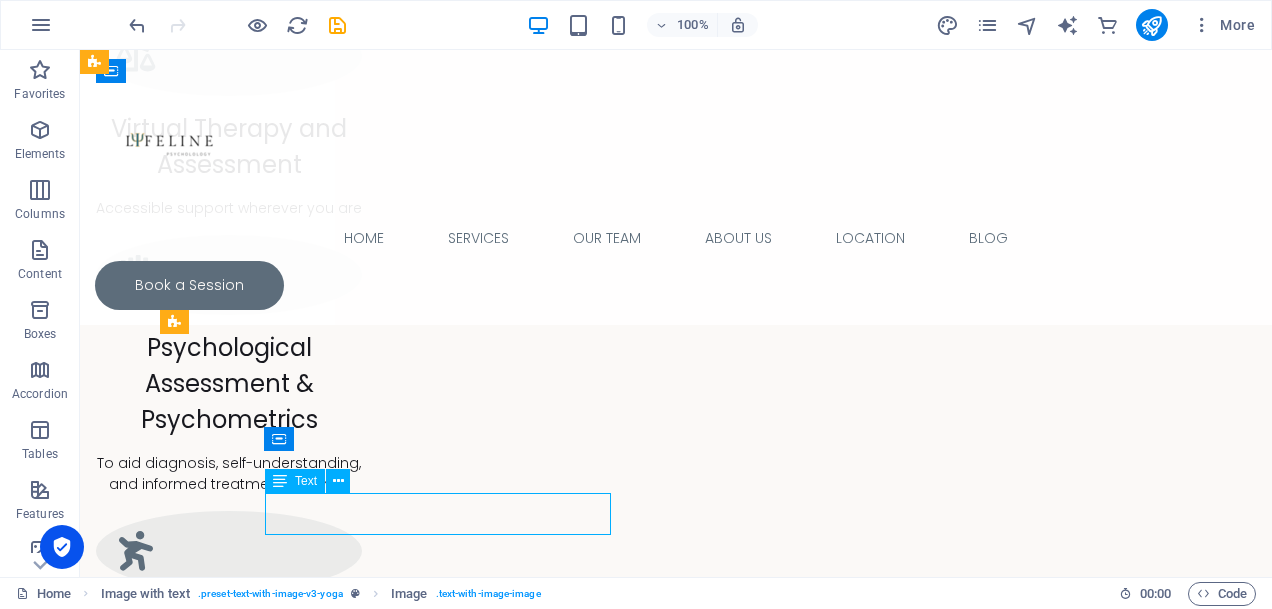 scroll, scrollTop: 1929, scrollLeft: 0, axis: vertical 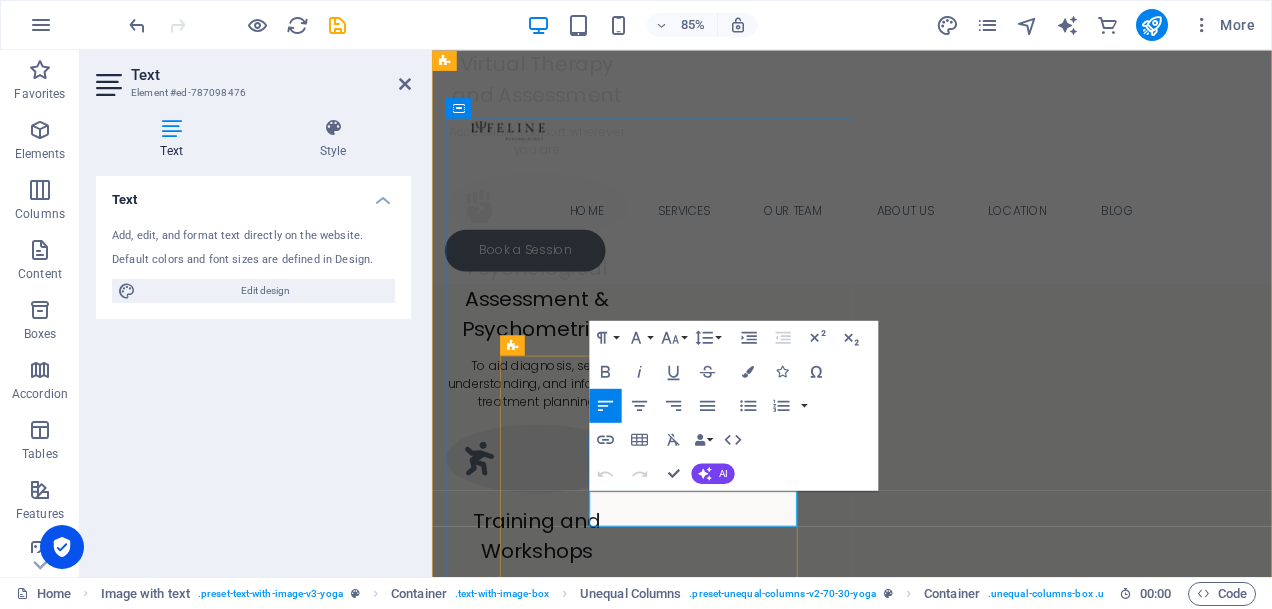 click on "Flexible services — in-person (concierge) or virtual" at bounding box center (926, 1753) 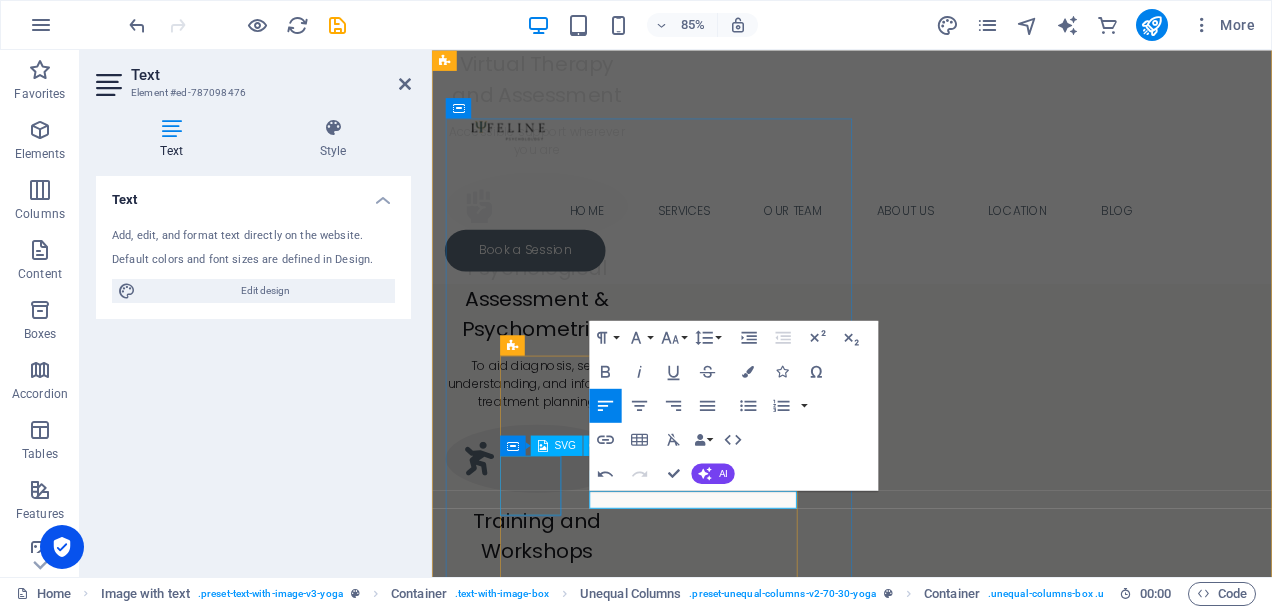 click at bounding box center [542, 445] 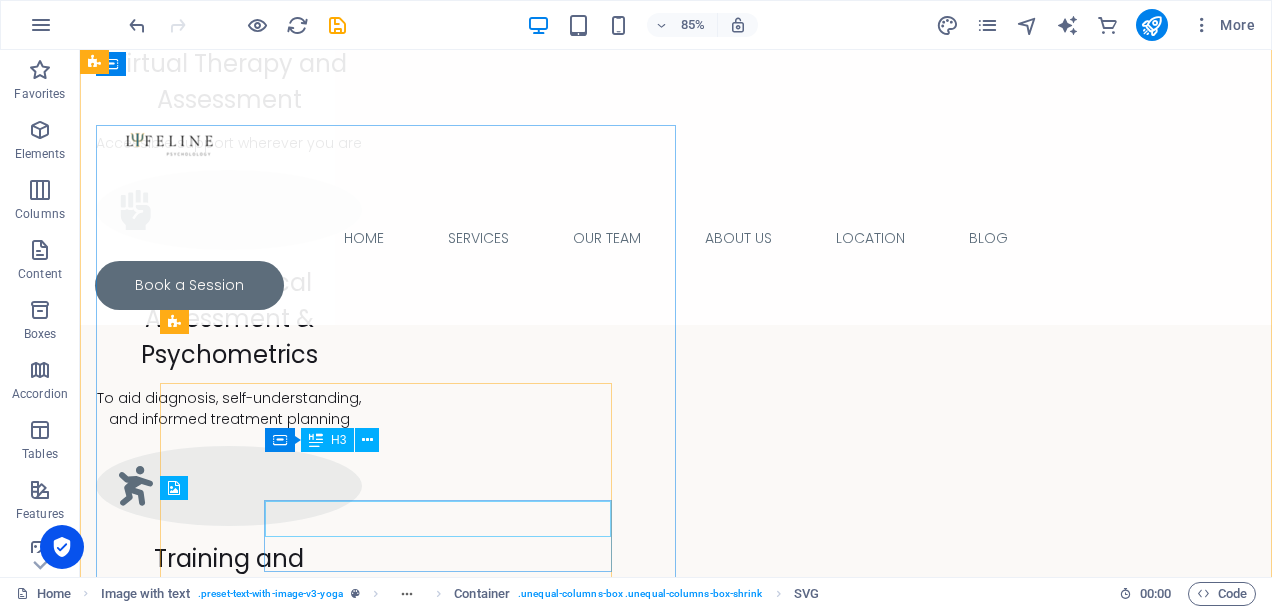 scroll, scrollTop: 1871, scrollLeft: 0, axis: vertical 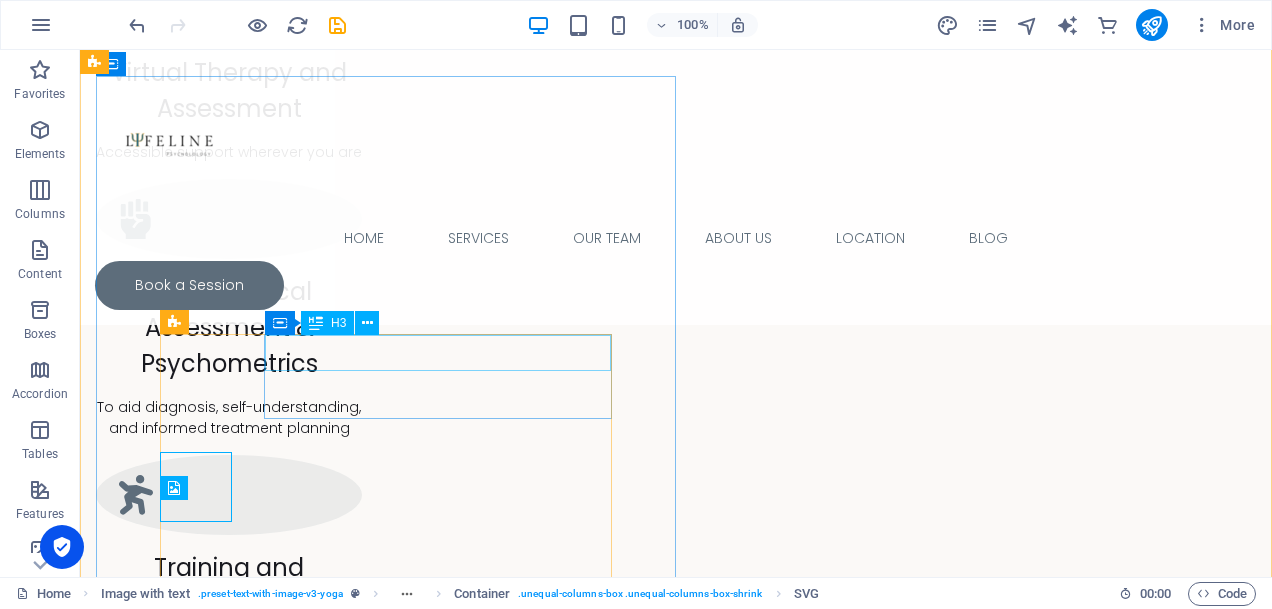 click on "Mind" at bounding box center [676, 1475] 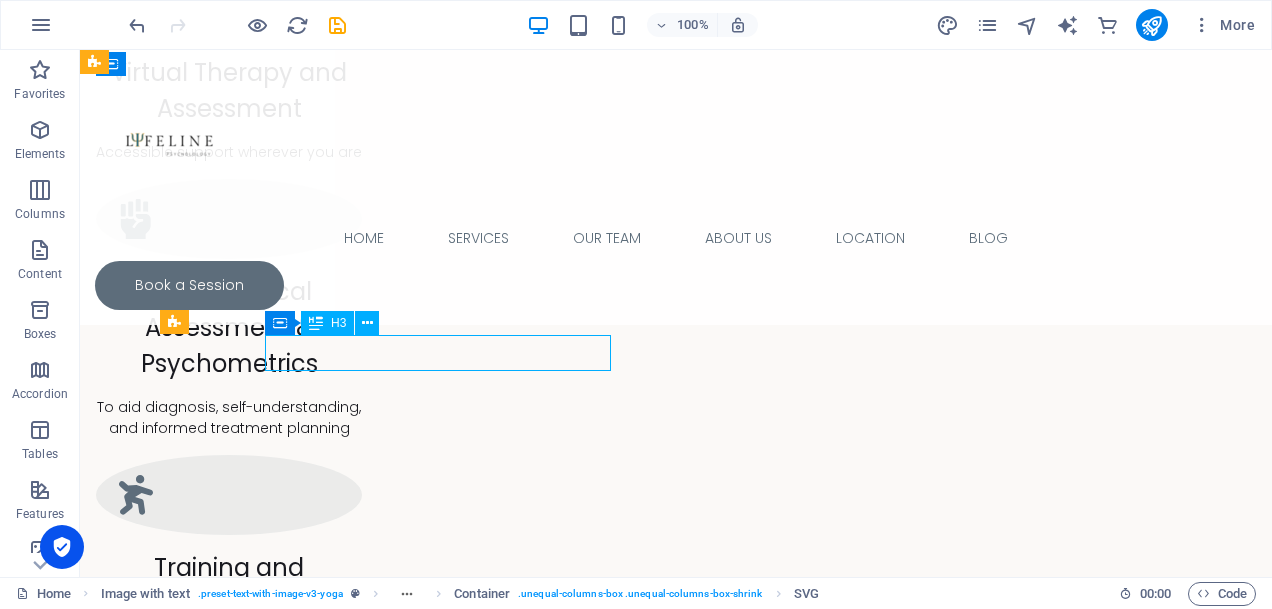 click on "Mind" at bounding box center (676, 1475) 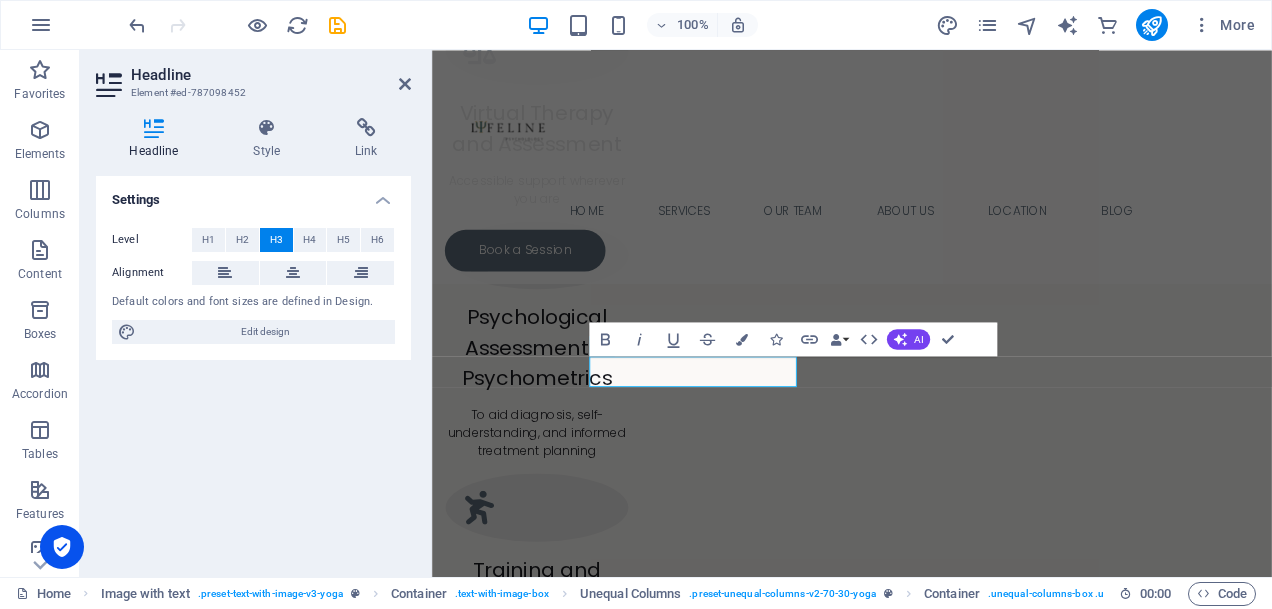 scroll, scrollTop: 1929, scrollLeft: 0, axis: vertical 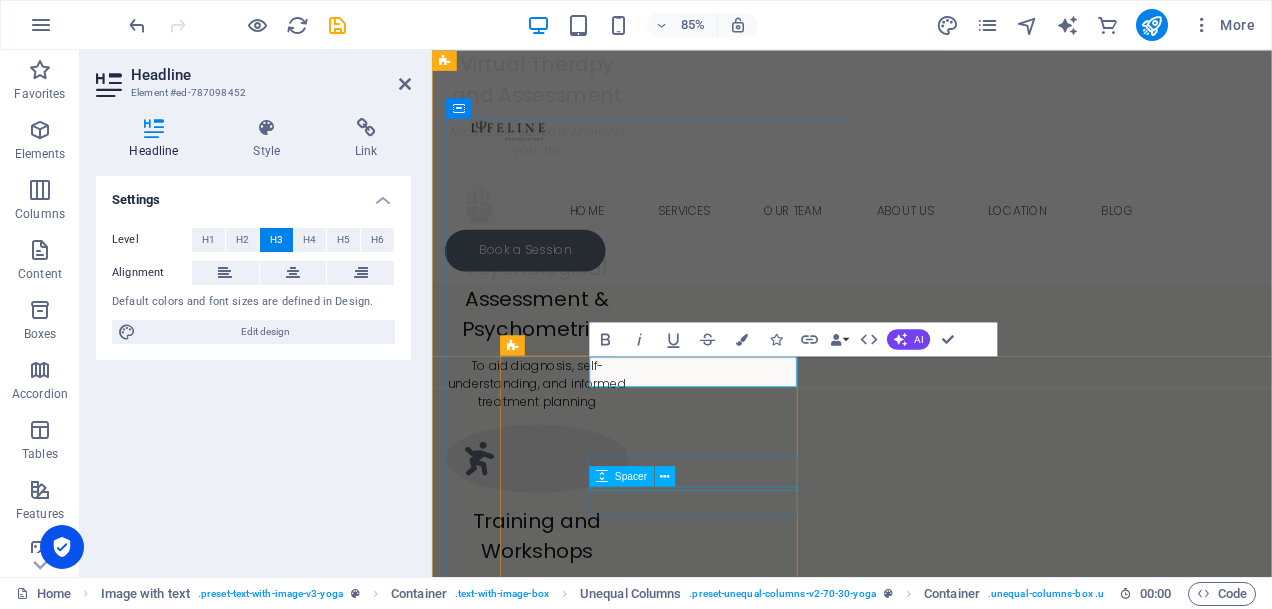 type 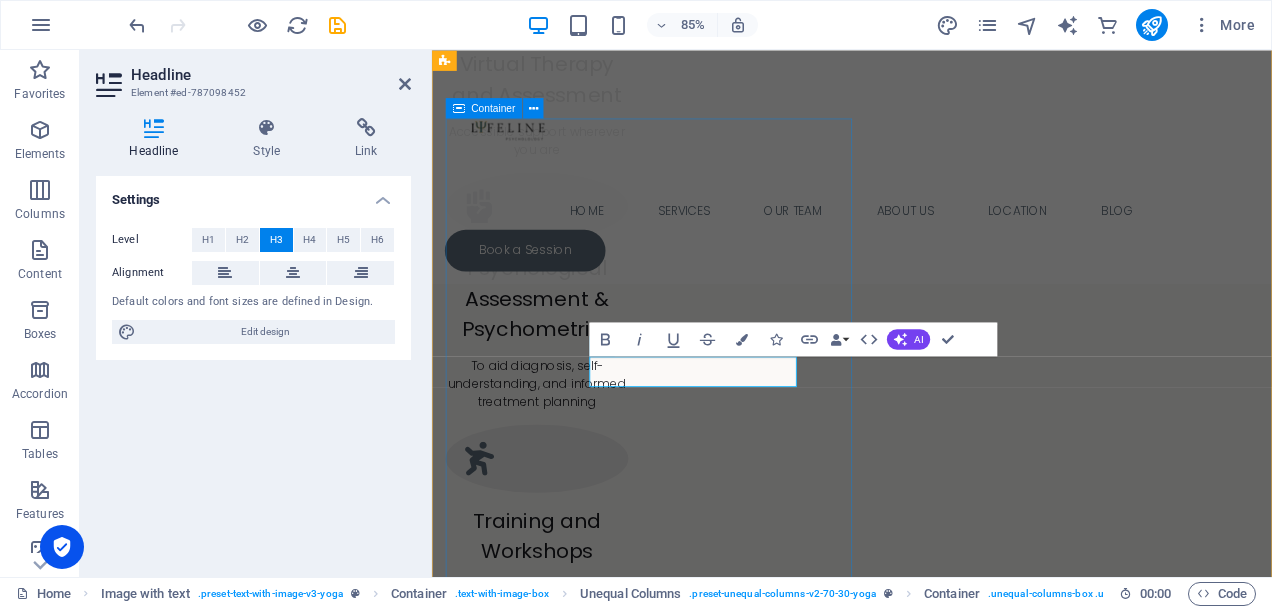 click on "Why choose us
Professionalism Experienced and licensed clinical psychologists and counselors
Flexible services  in-person (concierge) or virtual
Strength Confidential, client-centered approach
Flexibility Evidence-based assessments and interventions" at bounding box center (926, 1703) 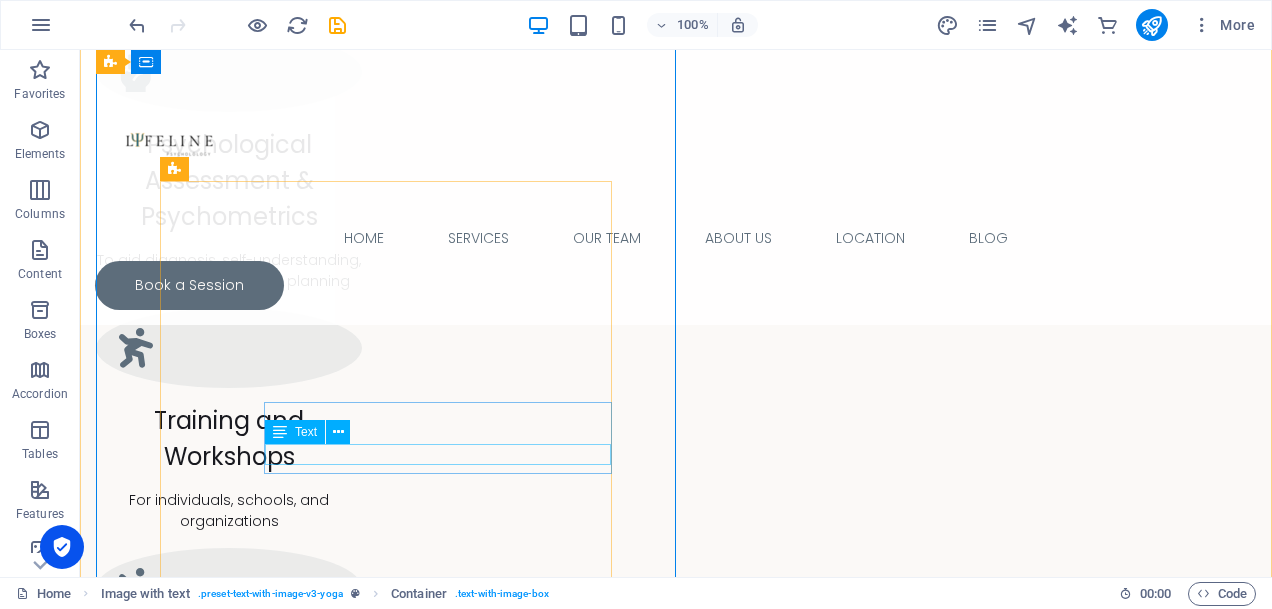 scroll, scrollTop: 2028, scrollLeft: 0, axis: vertical 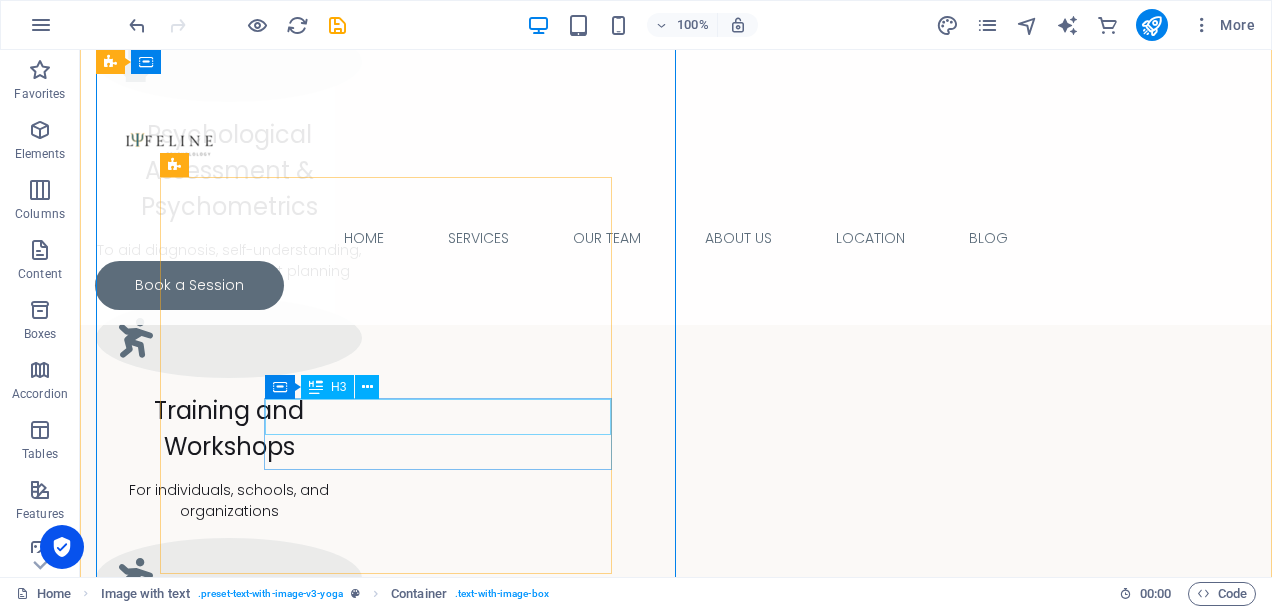 click on "Strength" at bounding box center [676, 1654] 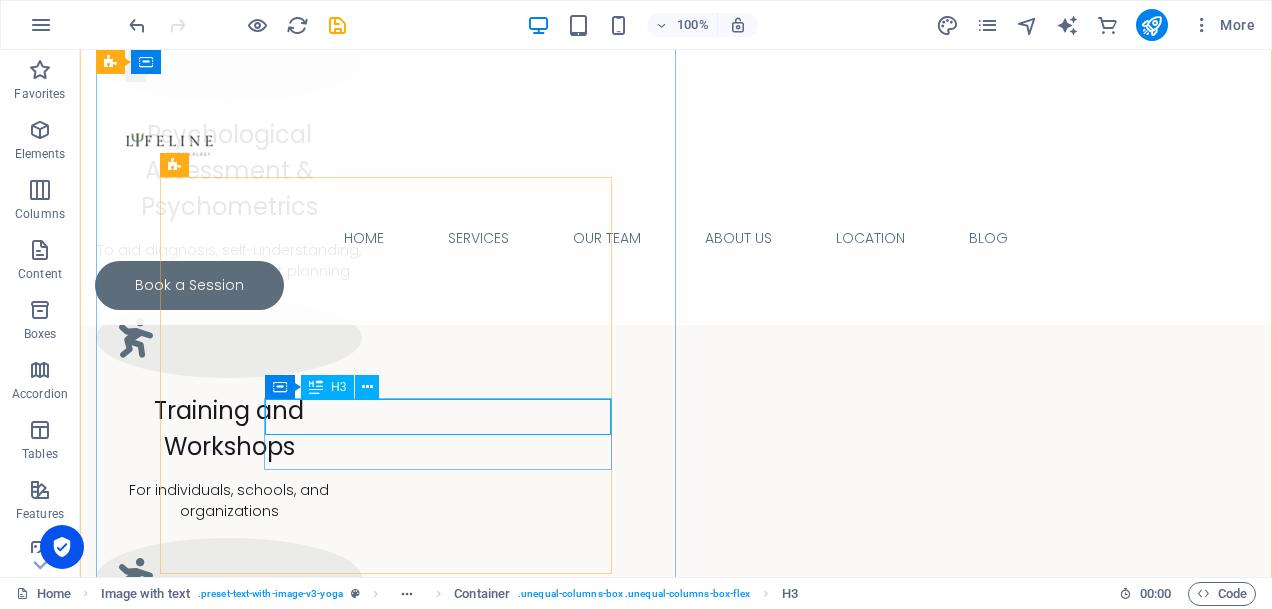 click on "Strength" at bounding box center (676, 1654) 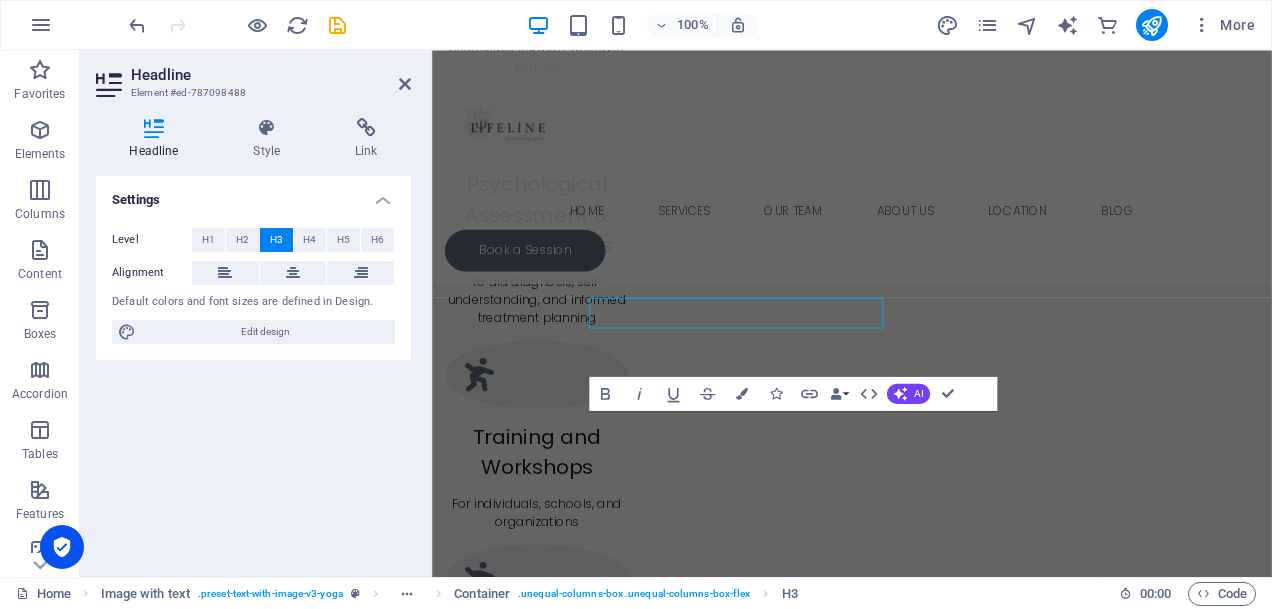 scroll, scrollTop: 2086, scrollLeft: 0, axis: vertical 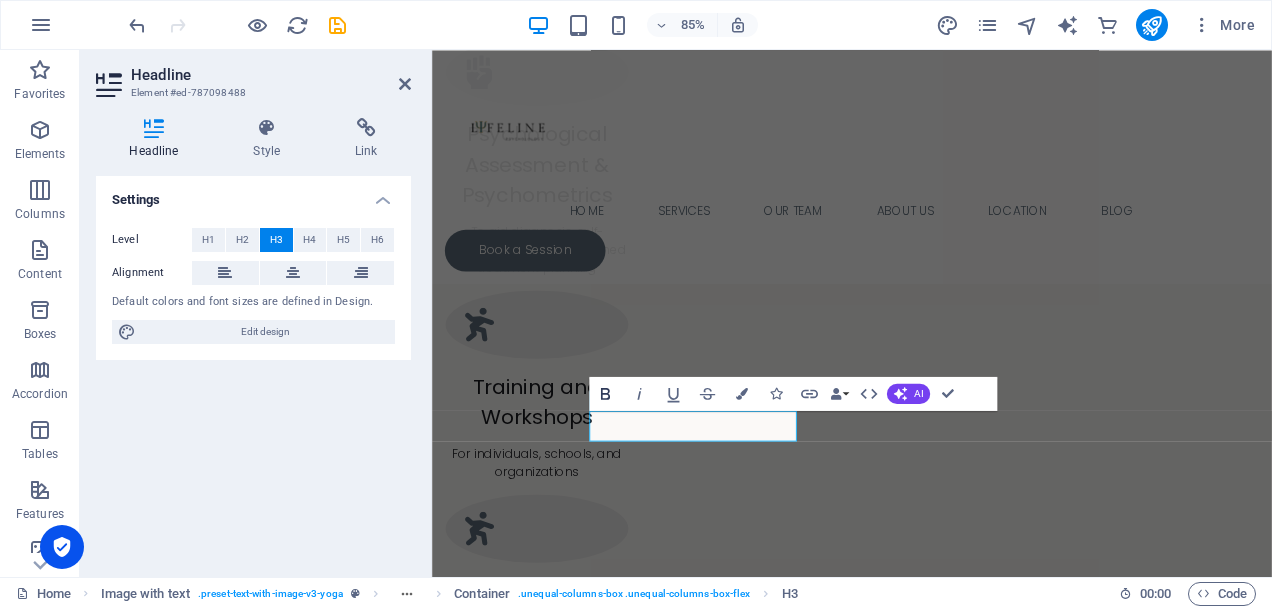 type 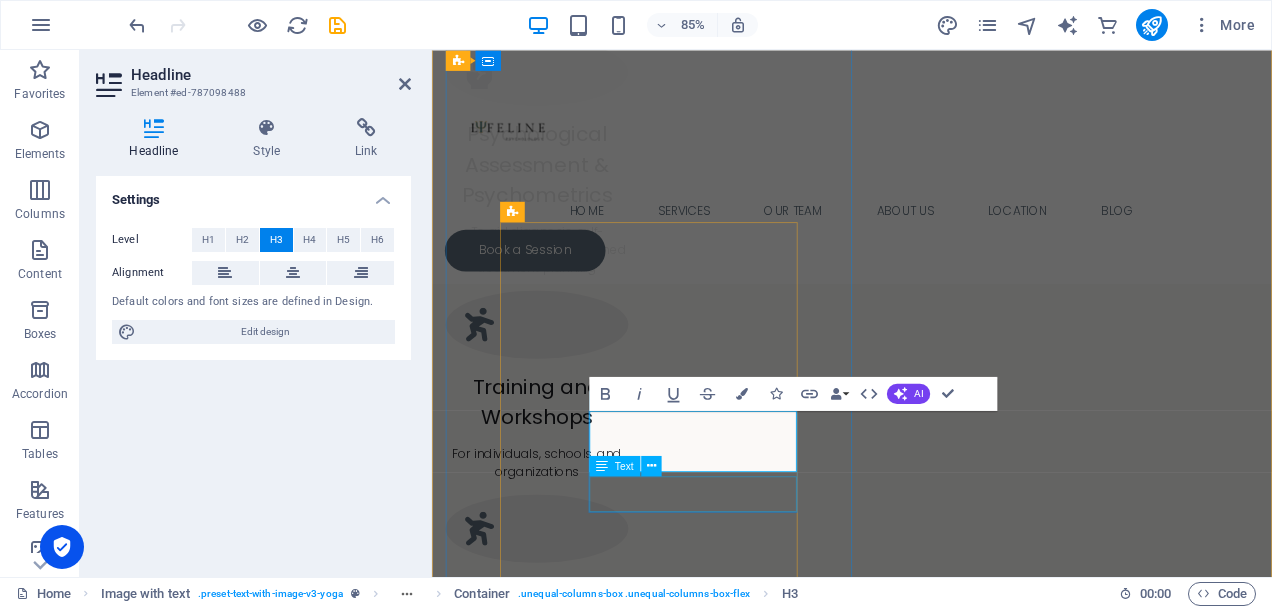 click on "Confidential, client-centered approach" at bounding box center (926, 1764) 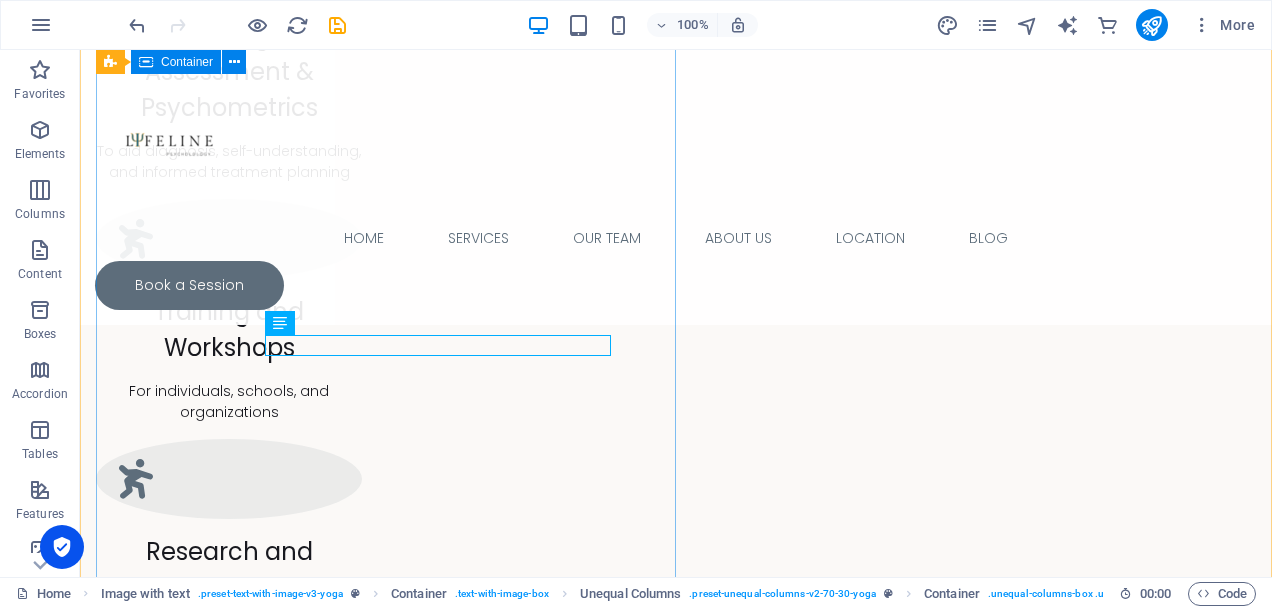 scroll, scrollTop: 2149, scrollLeft: 0, axis: vertical 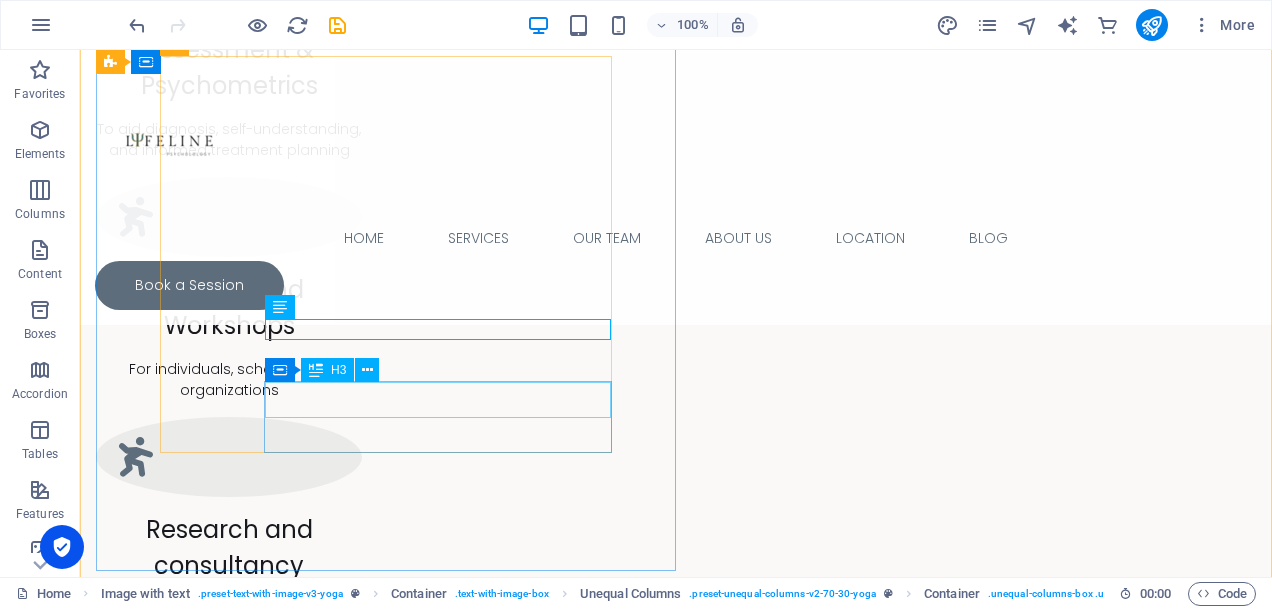click on "Flexibility" at bounding box center (676, 1701) 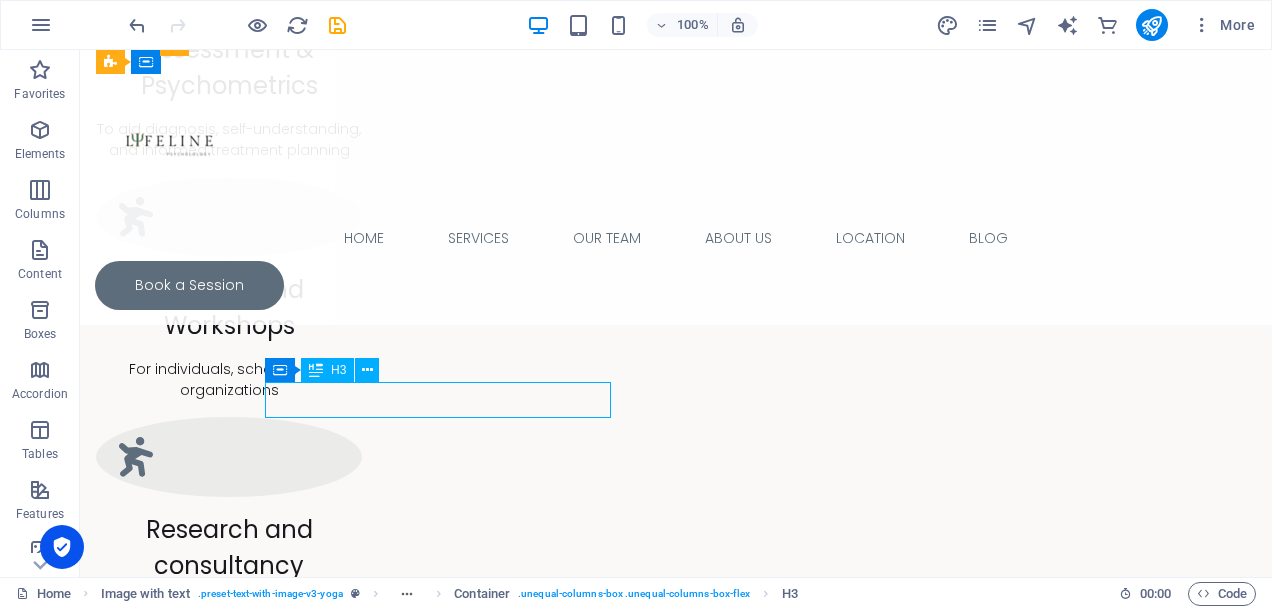click on "Flexibility" at bounding box center (676, 1701) 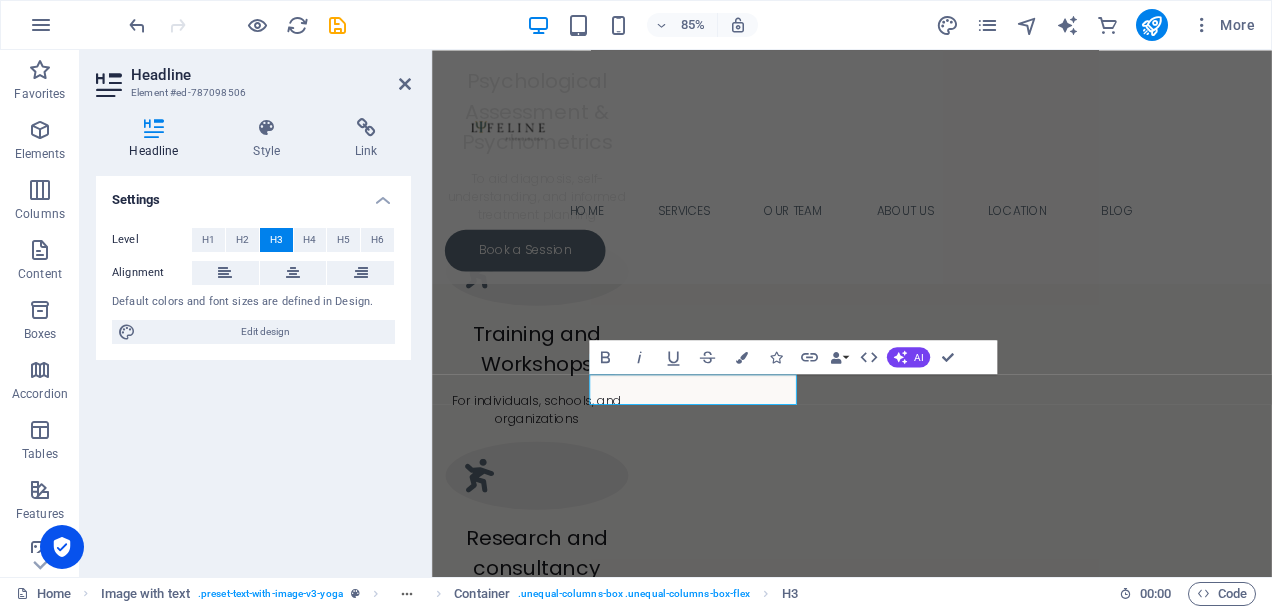 scroll, scrollTop: 2282, scrollLeft: 0, axis: vertical 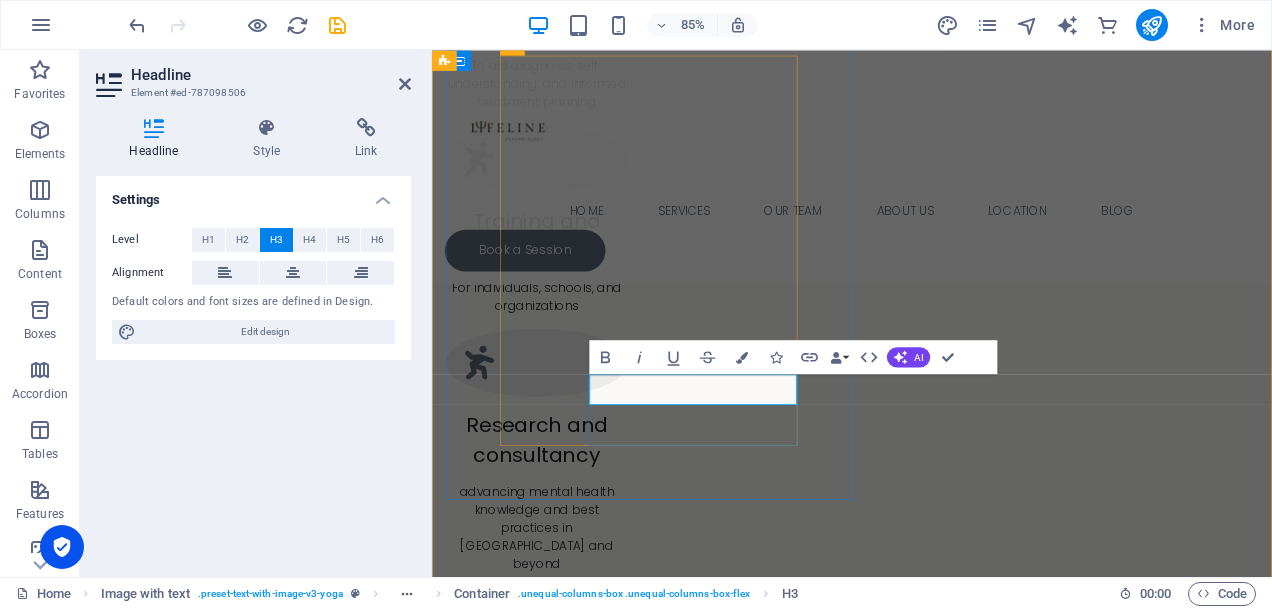 click on "Evidence-based" at bounding box center (926, 1703) 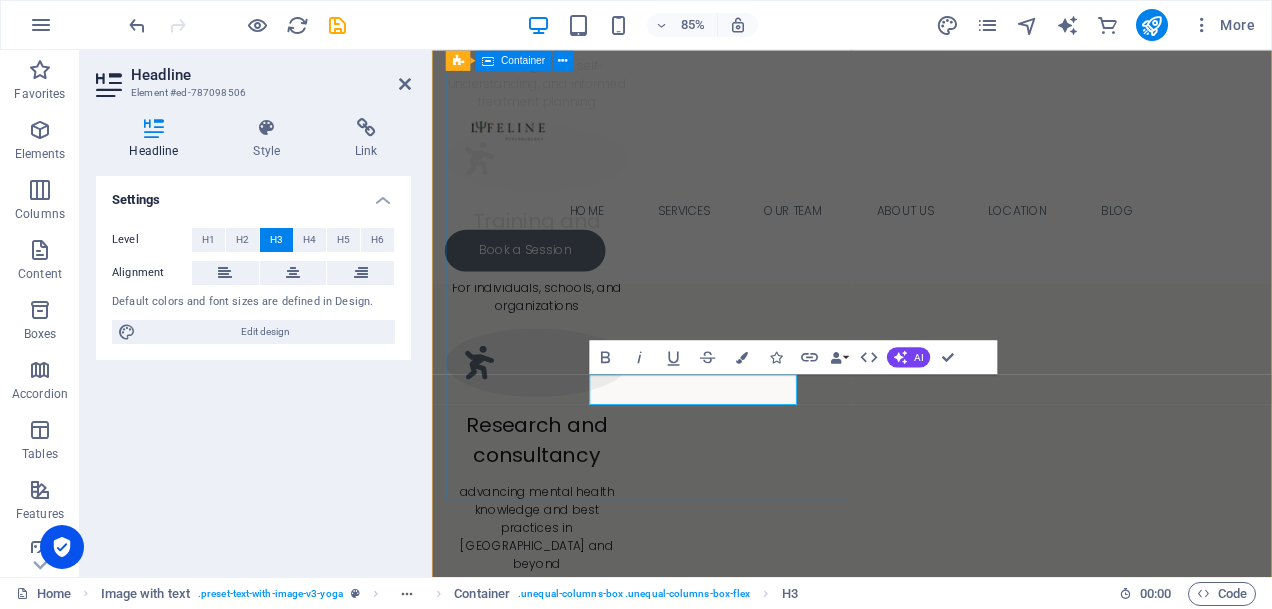 click on "Why choose us
Professionalism Experienced and licensed clinical psychologists and counselors
Flexible services  in-person (concierge) or virtual
Privacy and Confidentiality Confidential, client-centered approach
Evidence-Based Evidence-based assessments and interventions" at bounding box center (926, 1350) 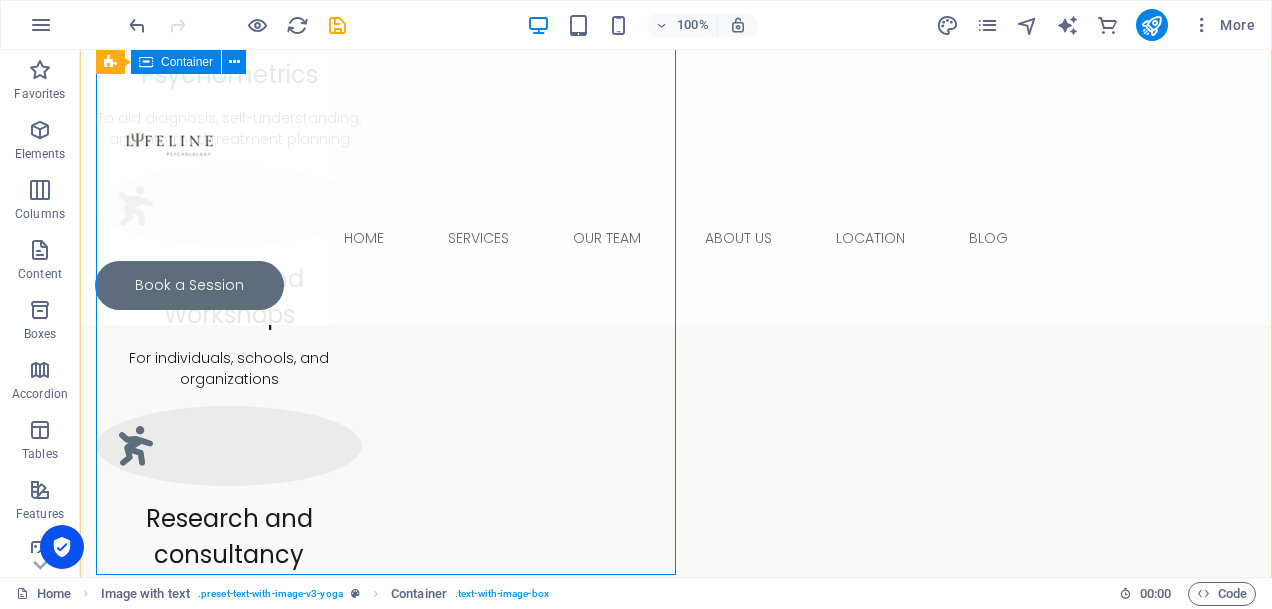 scroll, scrollTop: 2183, scrollLeft: 0, axis: vertical 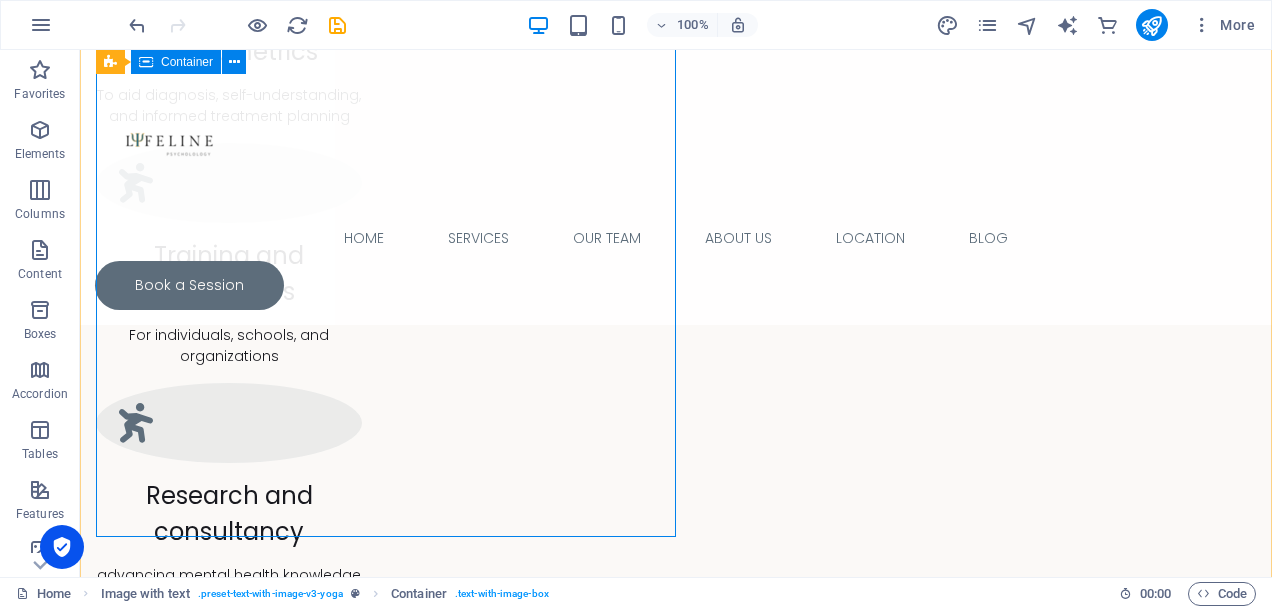 click on "Why choose us
Professionalism Experienced and licensed clinical psychologists and counselors
Flexible services  in-person (concierge) or virtual
Privacy and Confidentiality Confidential, client-centered approach
Evidence-Based Evidence-based assessments and interventions" at bounding box center [676, 1314] 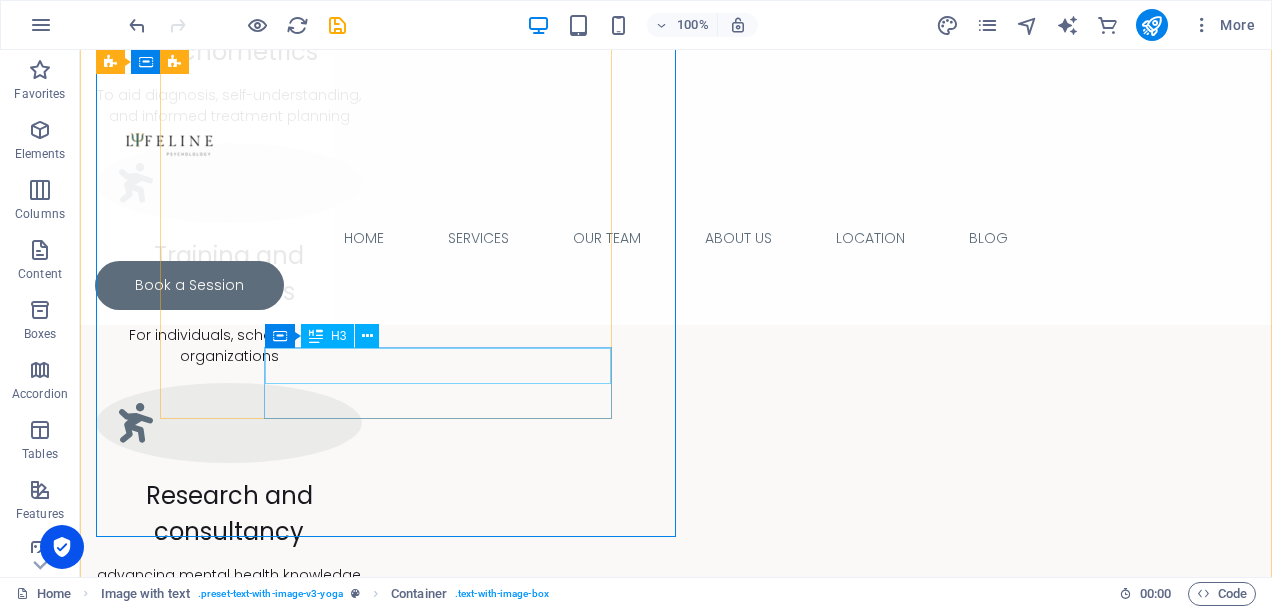 click on "Evidence-Based" at bounding box center (676, 1667) 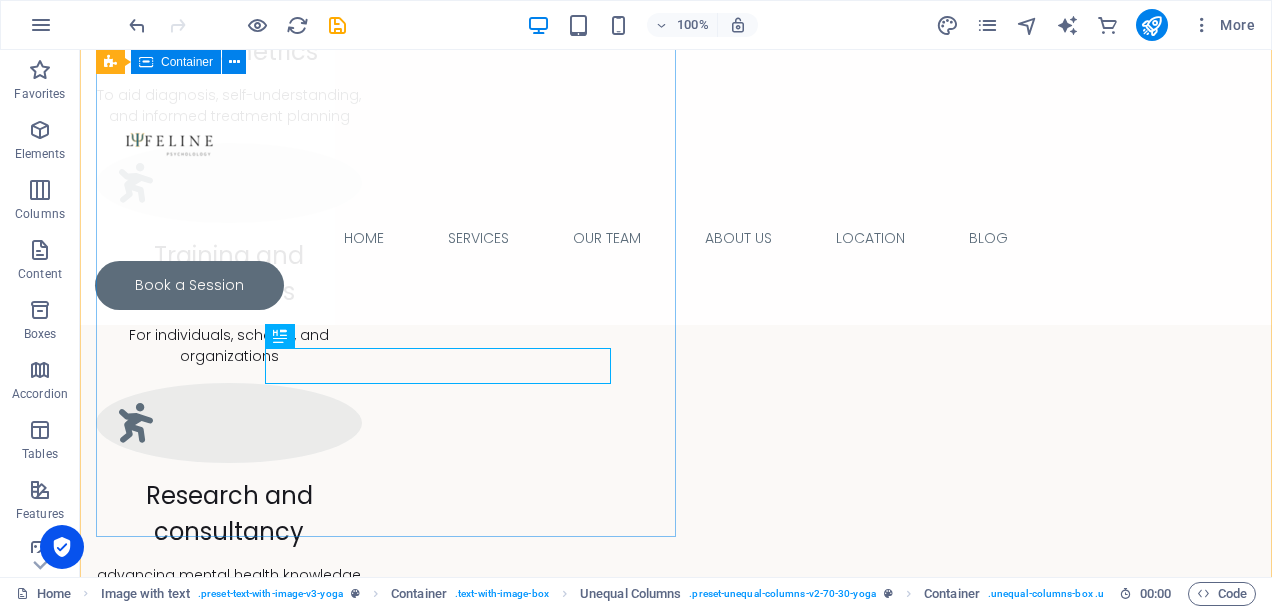 click on "Why choose us
Professionalism Experienced and licensed clinical psychologists and counselors
Flexible services  in-person (concierge) or virtual
Privacy and Confidentiality Confidential, client-centered approach
Evidence-Based Evidence-based assessments and interventions" at bounding box center (676, 1314) 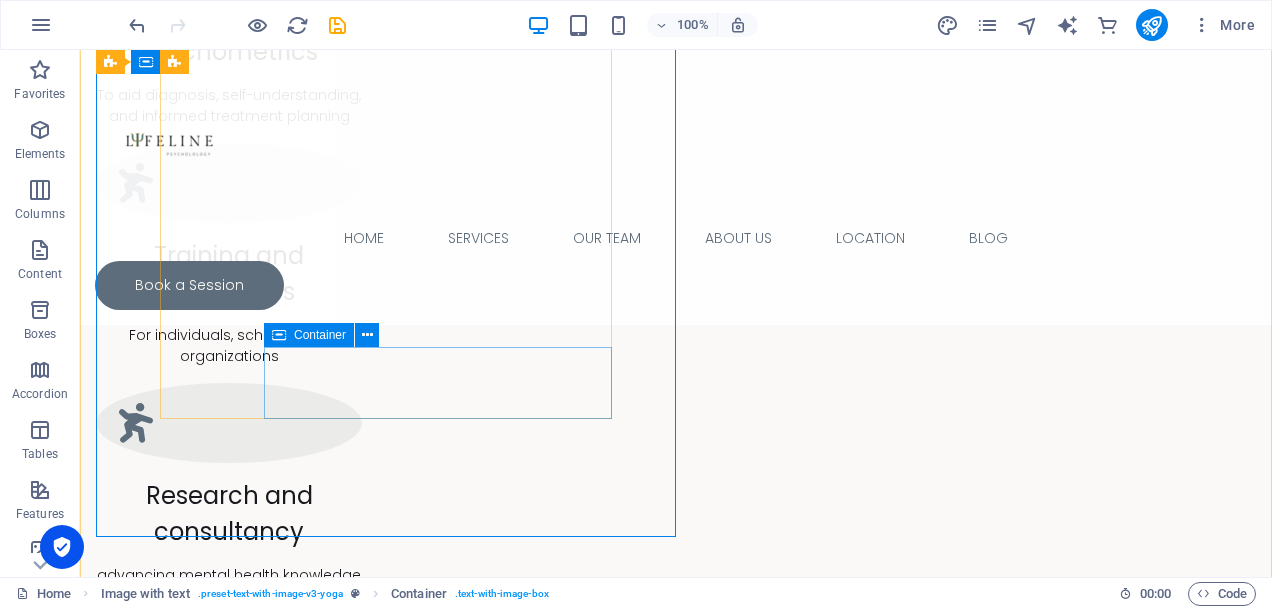click on "Evidence-Based Evidence-based assessments and interventions" at bounding box center (676, 1680) 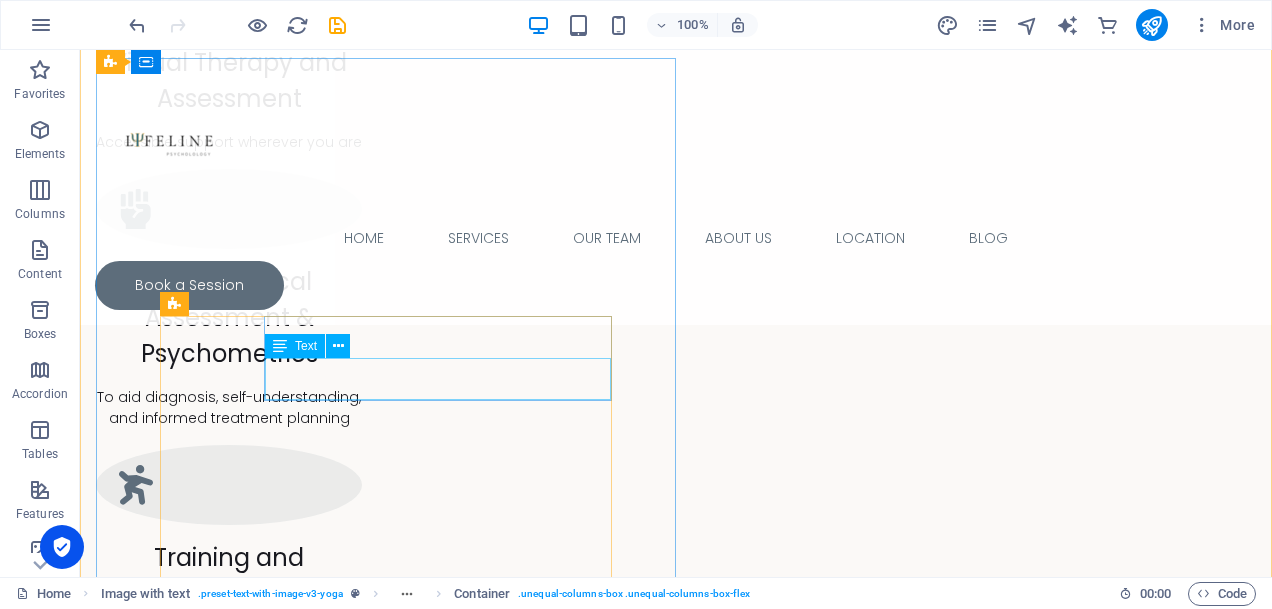 scroll, scrollTop: 1868, scrollLeft: 0, axis: vertical 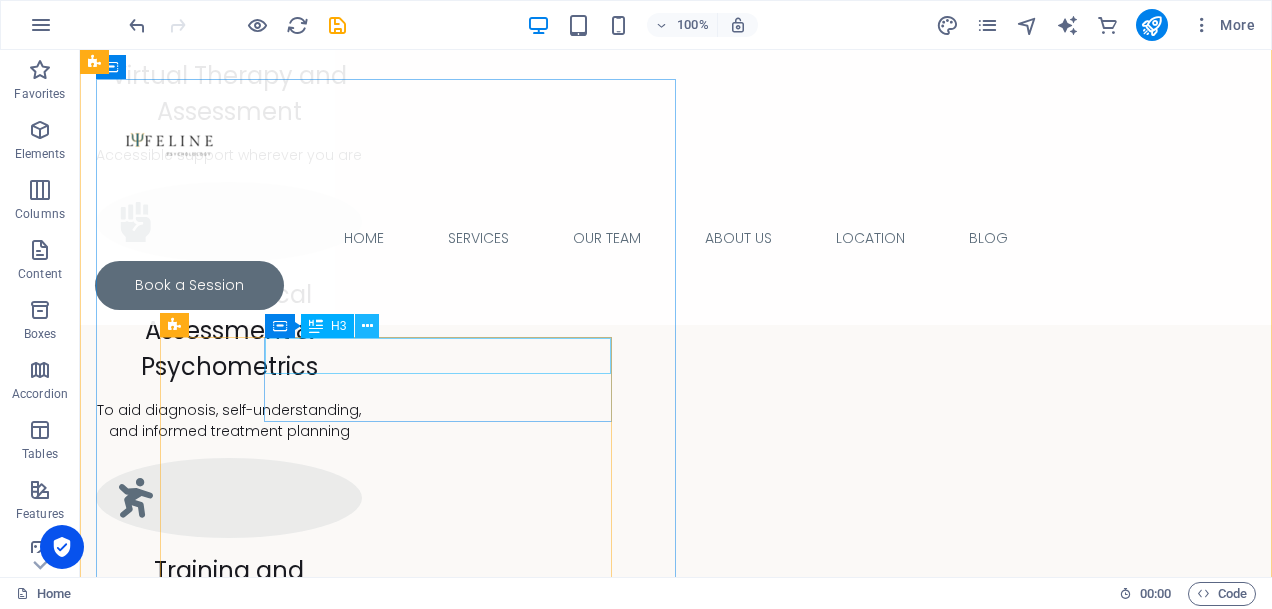 click at bounding box center (367, 326) 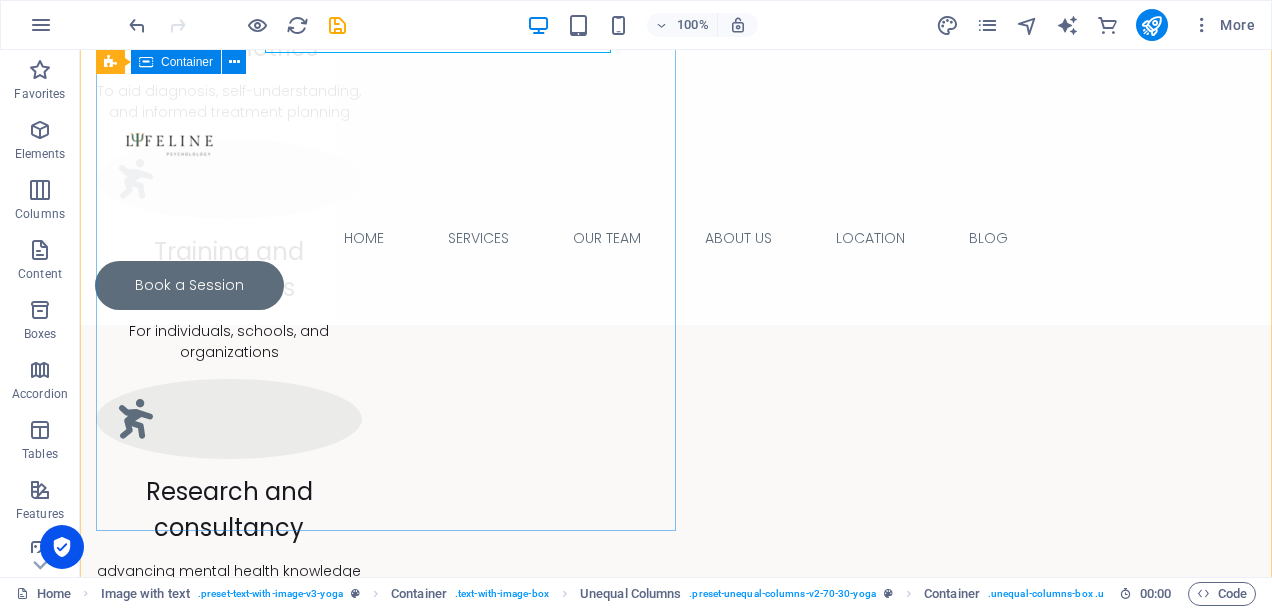scroll, scrollTop: 2189, scrollLeft: 0, axis: vertical 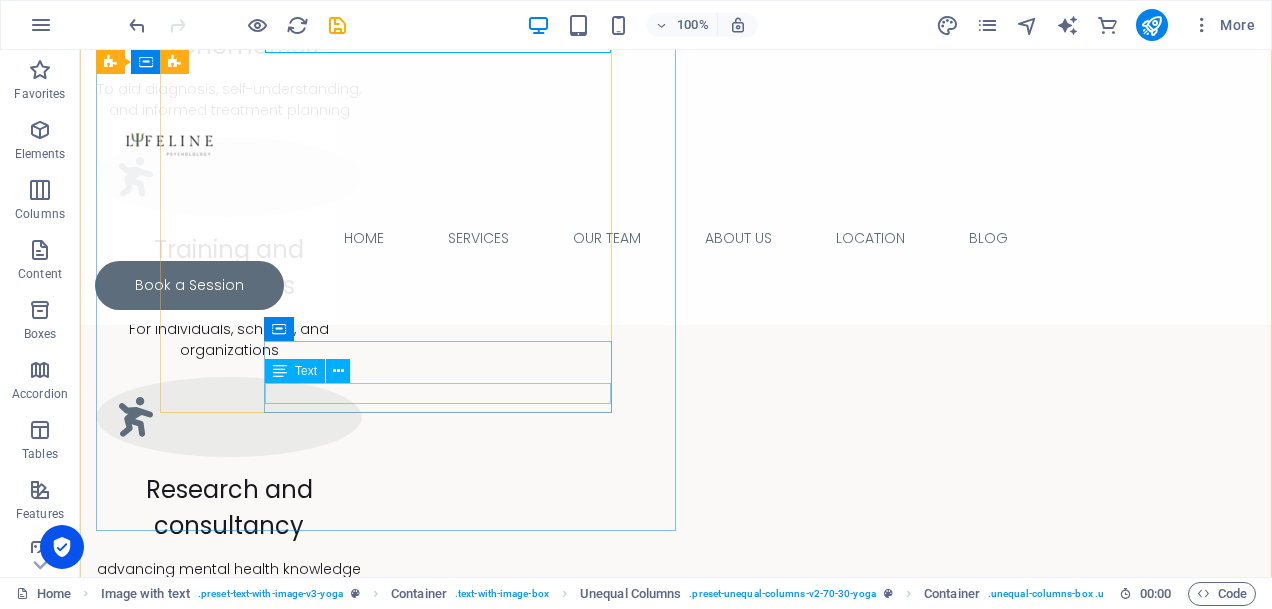 click at bounding box center (280, 371) 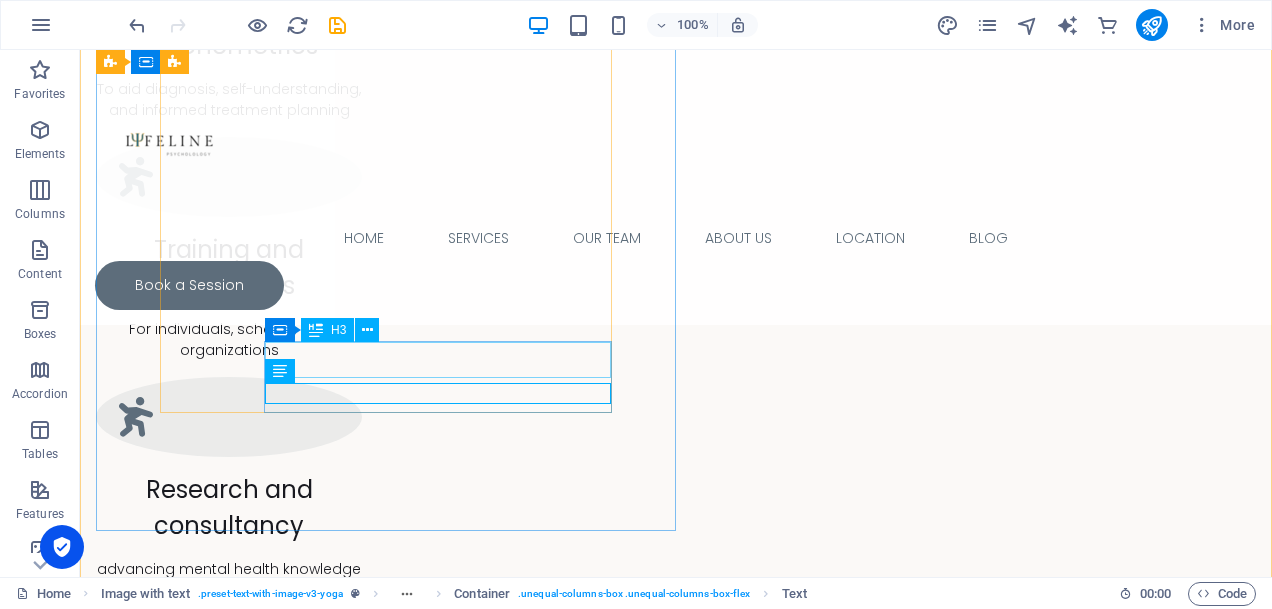 click on "Evidence-Based" at bounding box center (676, 1661) 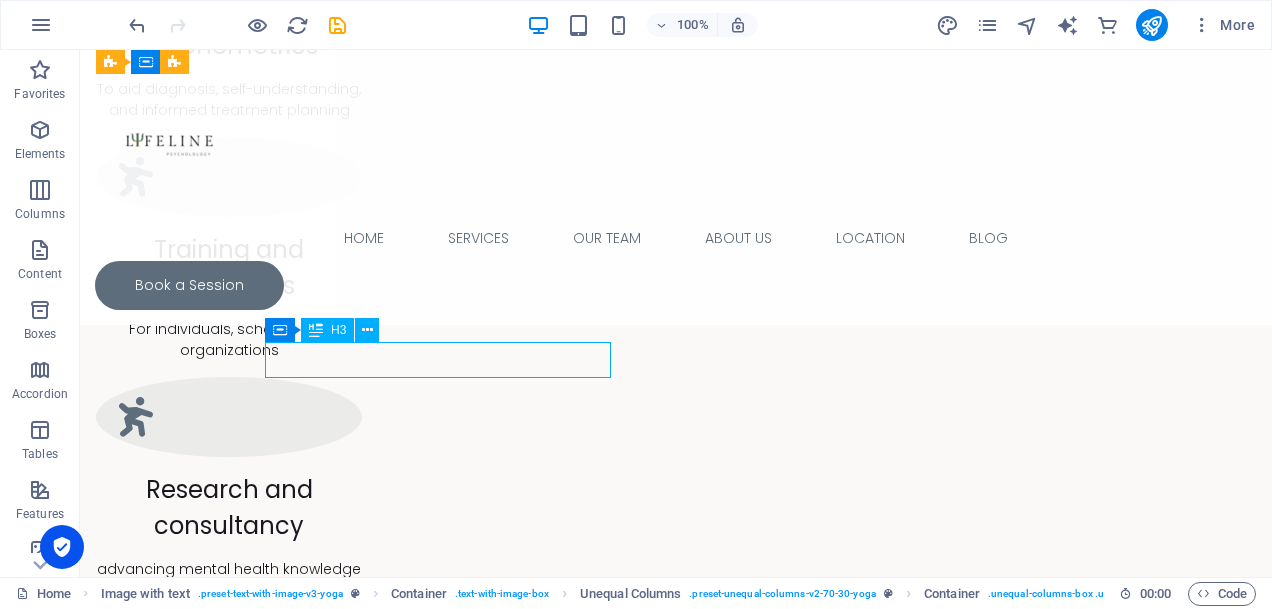 click on "Evidence-Based" at bounding box center (676, 1661) 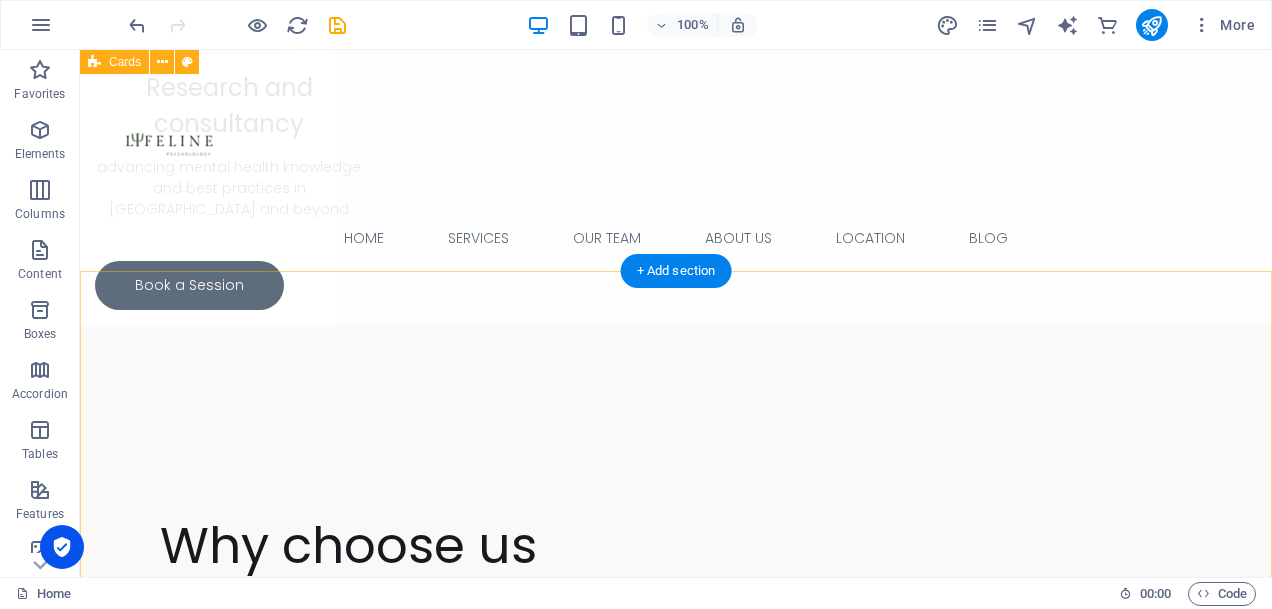 scroll, scrollTop: 2483, scrollLeft: 0, axis: vertical 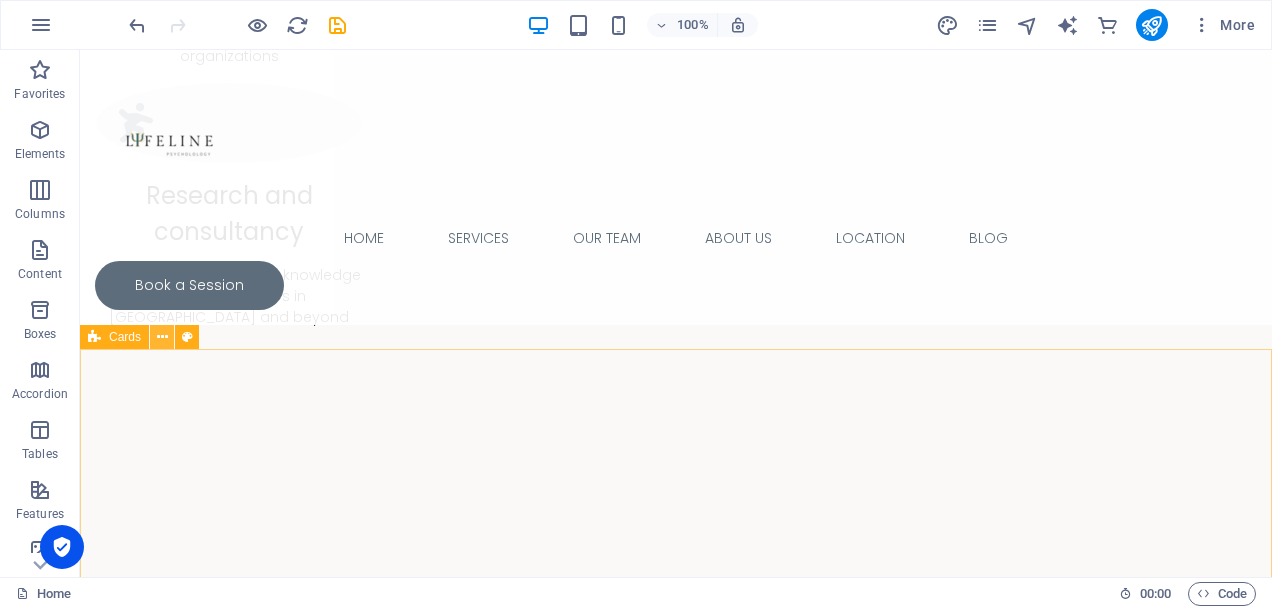 click at bounding box center [162, 337] 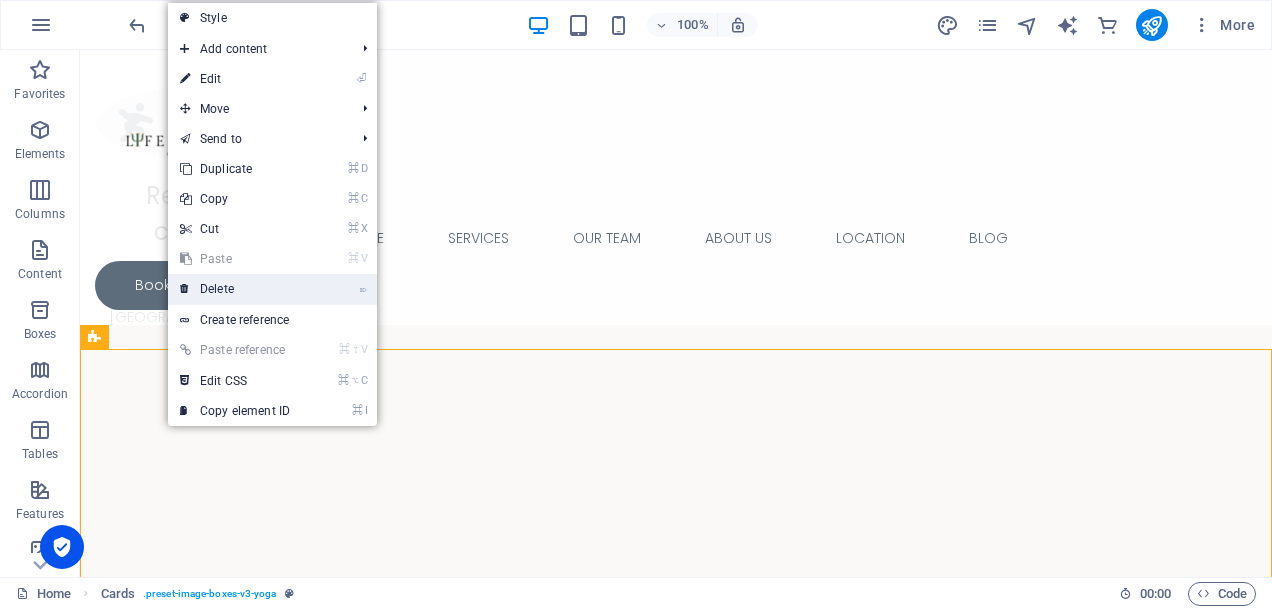 click on "⌦  Delete" at bounding box center (235, 289) 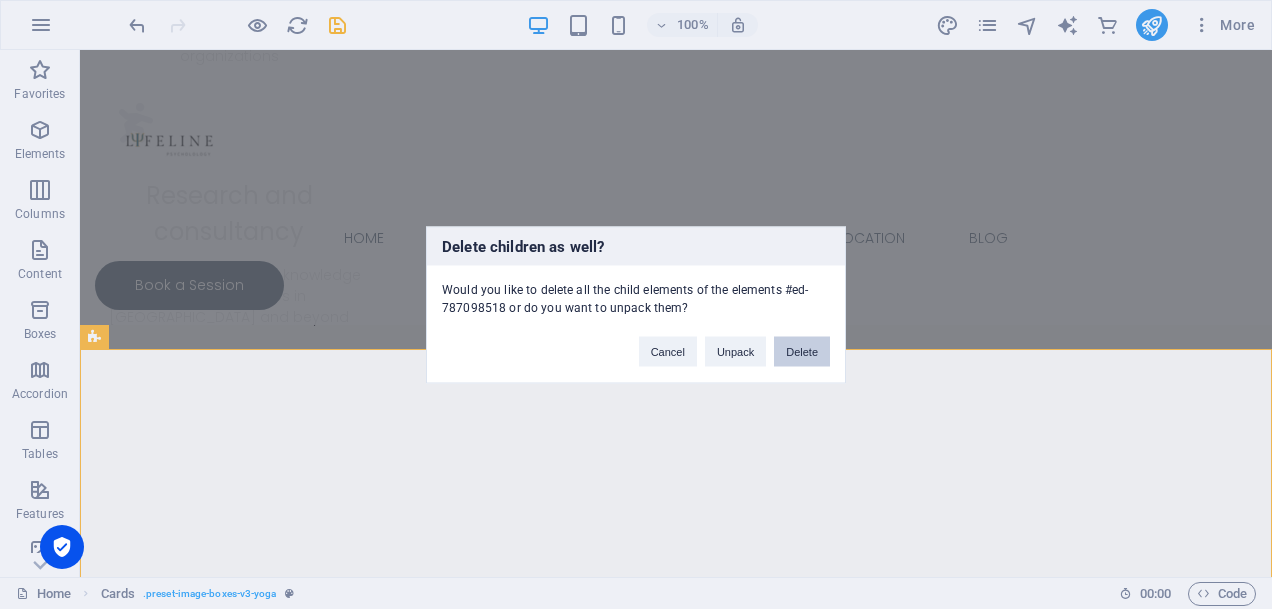 click on "Delete" at bounding box center [802, 351] 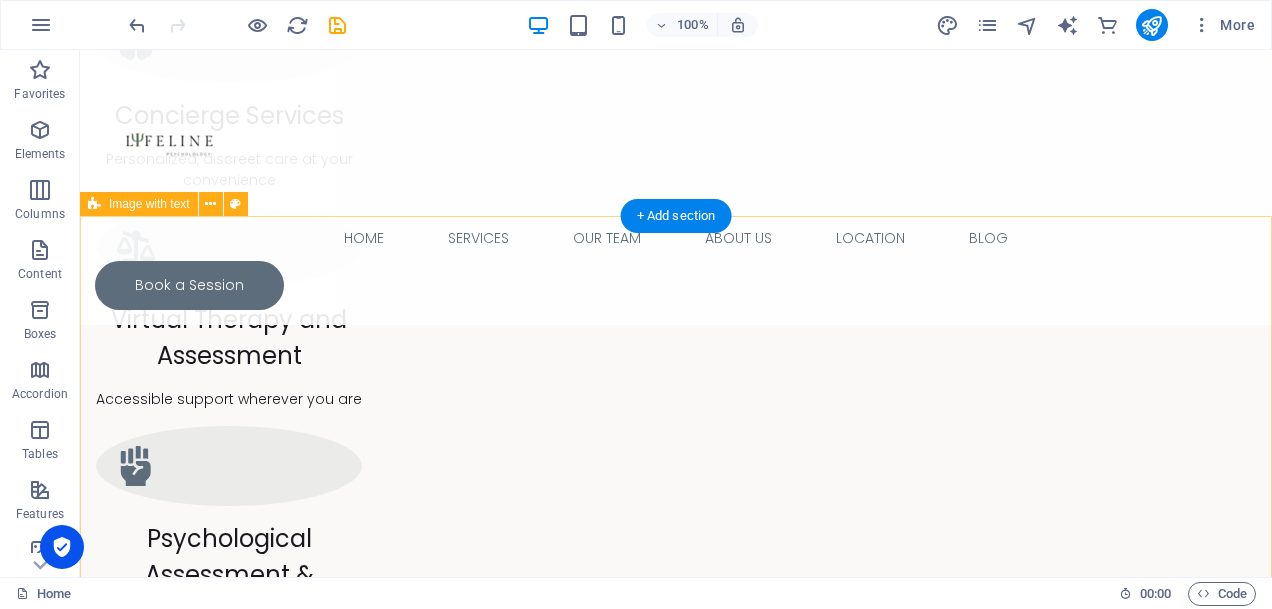 scroll, scrollTop: 1619, scrollLeft: 0, axis: vertical 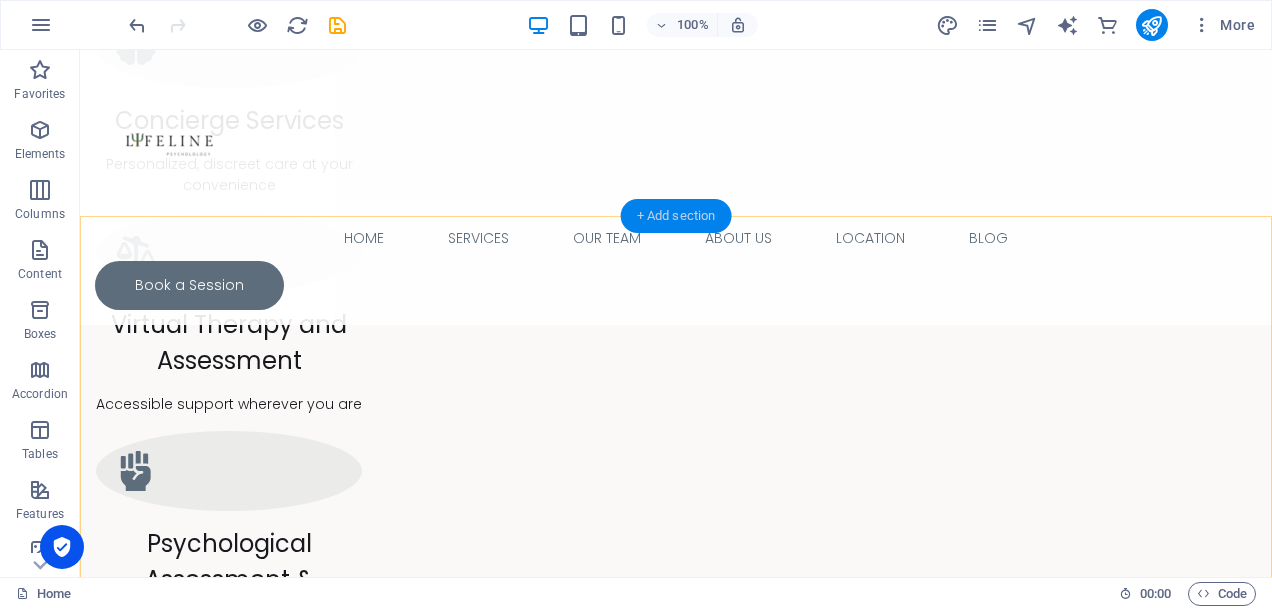 click on "+ Add section" at bounding box center [676, 216] 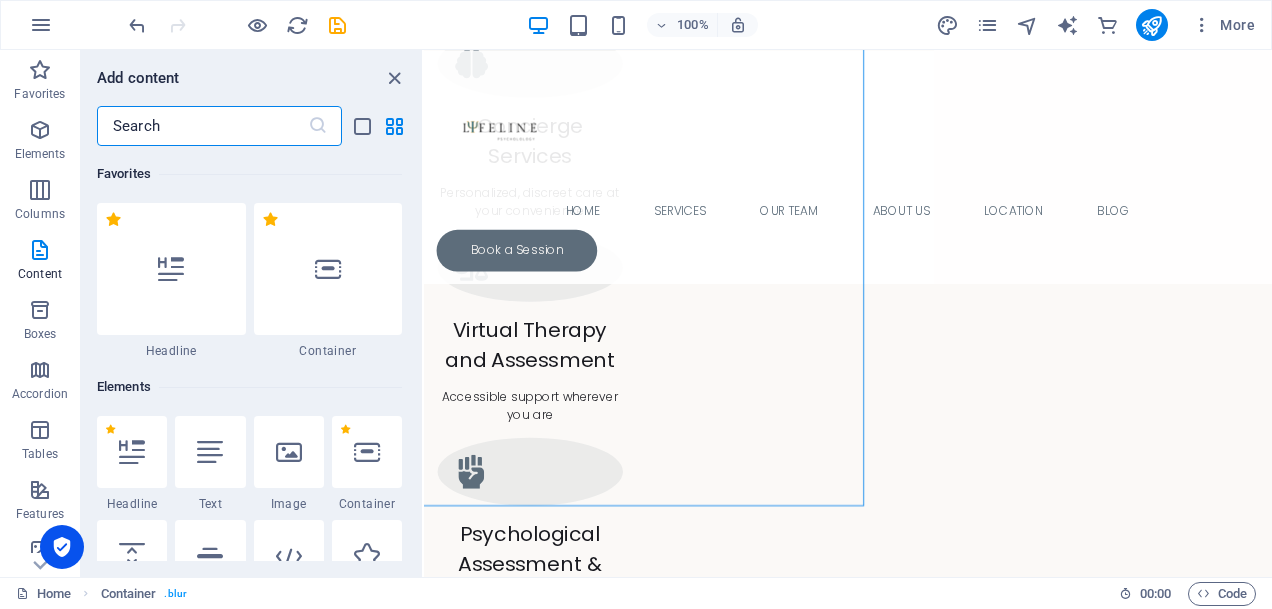 scroll, scrollTop: 241, scrollLeft: 0, axis: vertical 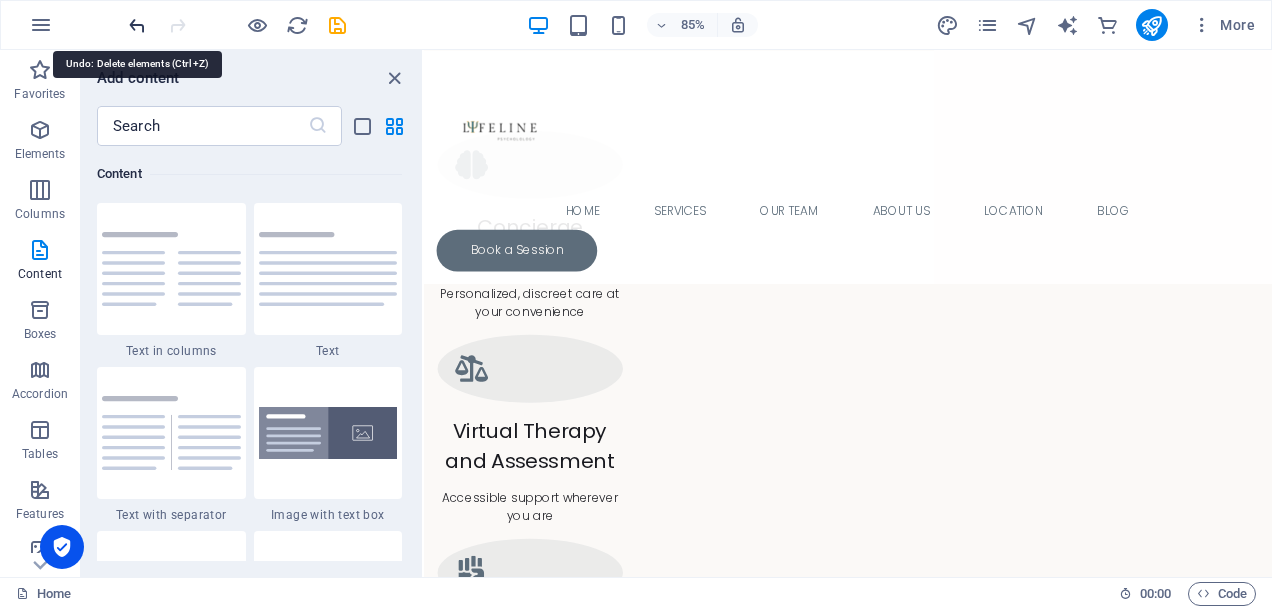 click at bounding box center (137, 25) 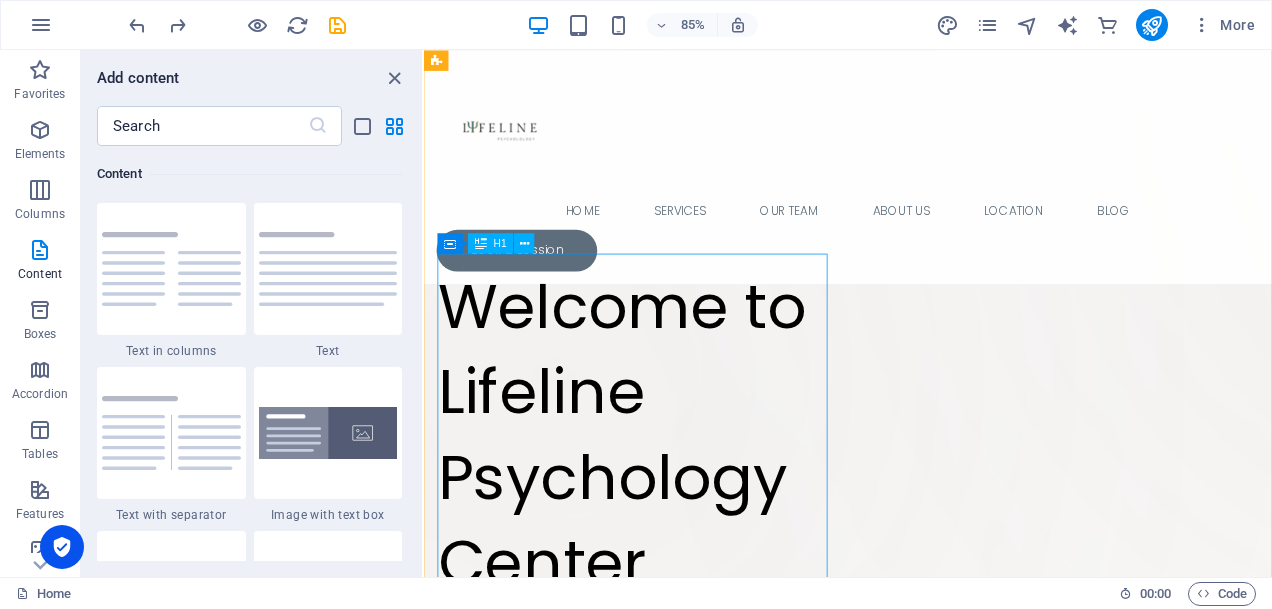 scroll, scrollTop: 103, scrollLeft: 0, axis: vertical 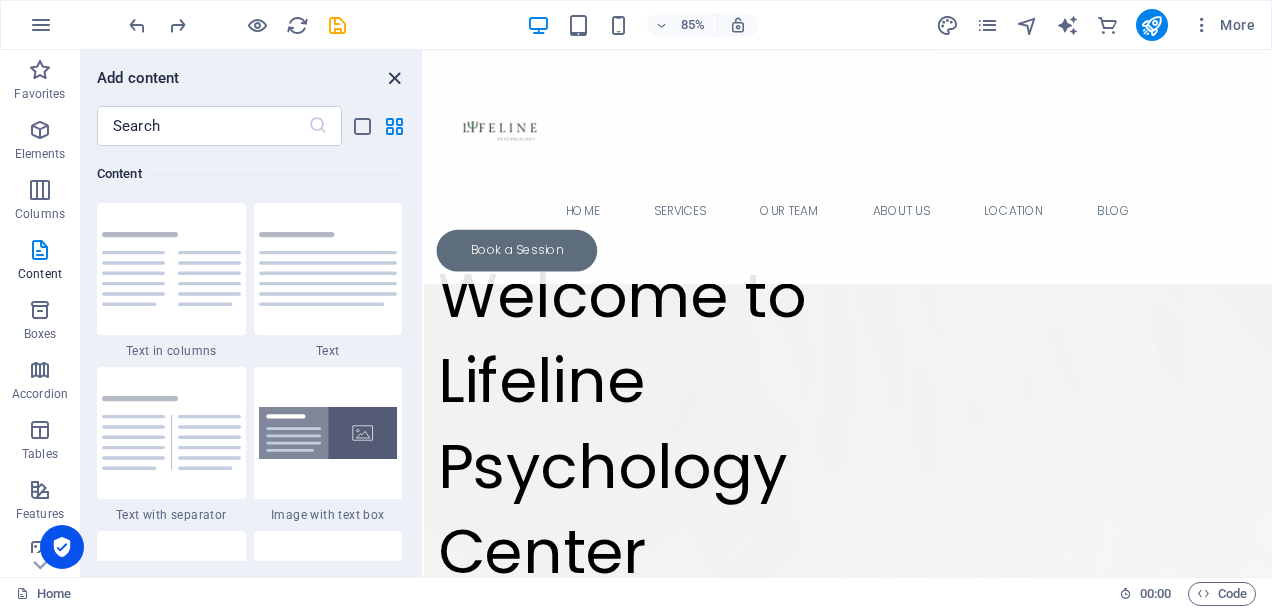 click at bounding box center [394, 78] 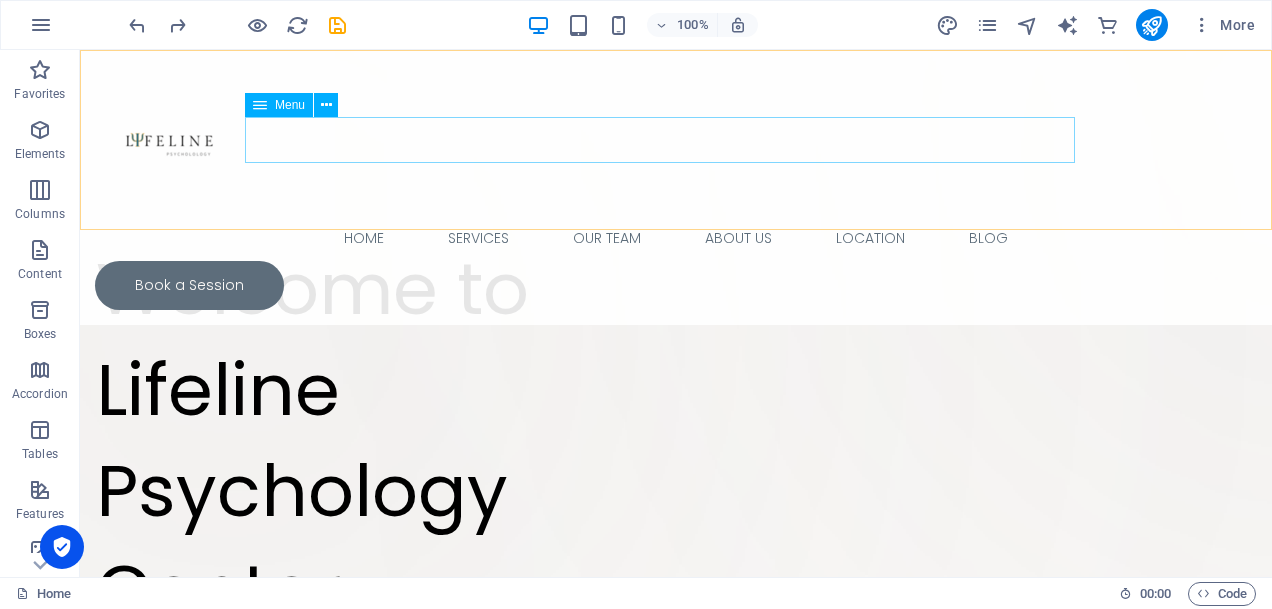 click on "Home Services Our Team About Us Location     Blog" at bounding box center [676, 238] 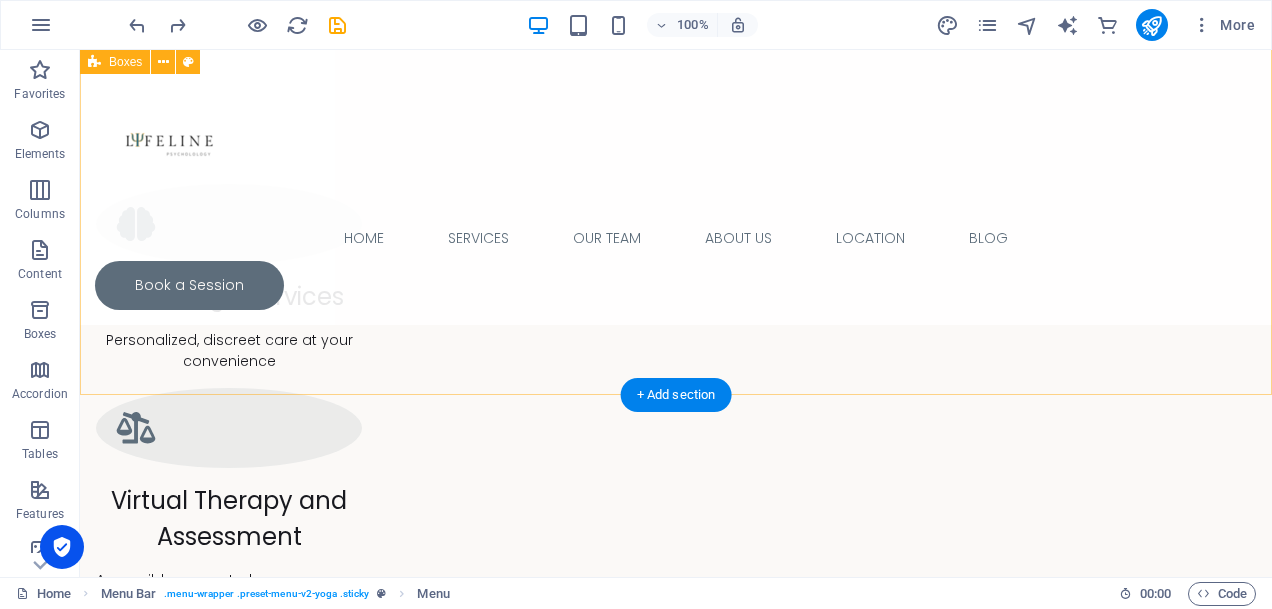 scroll, scrollTop: 1450, scrollLeft: 0, axis: vertical 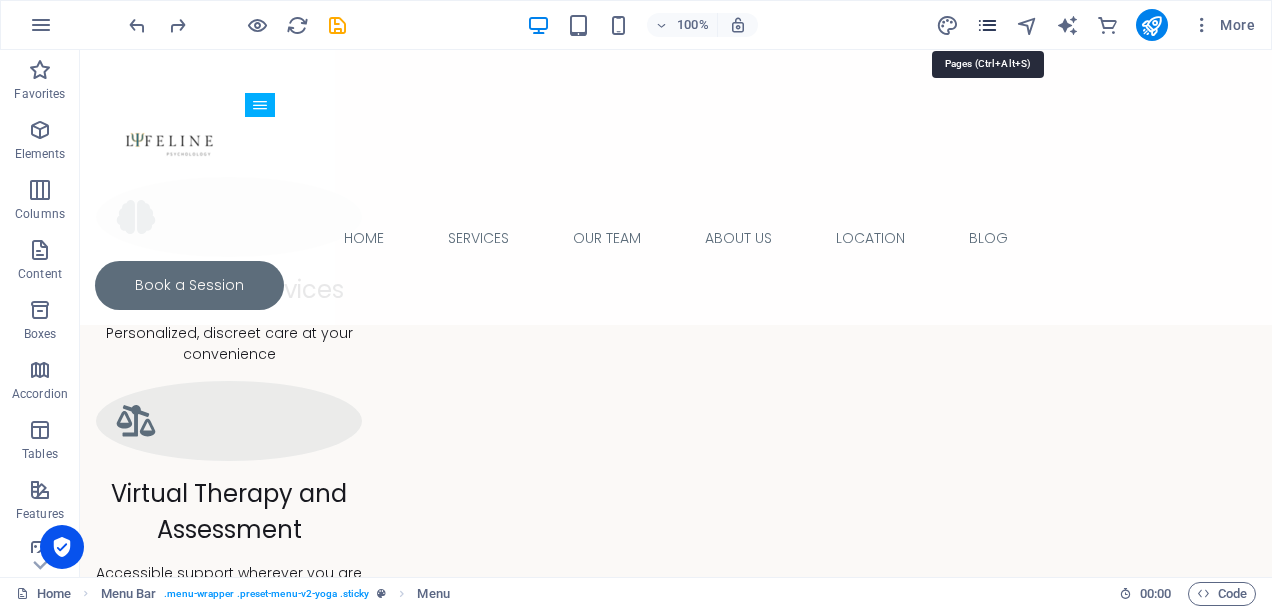 click at bounding box center [987, 25] 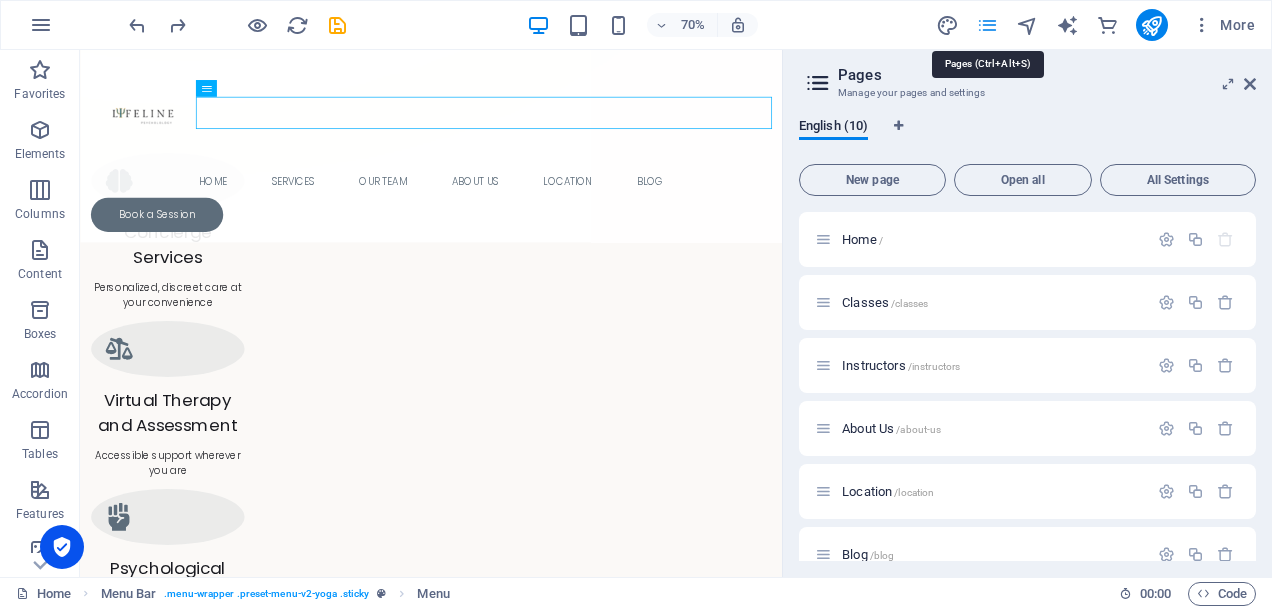 scroll, scrollTop: 1562, scrollLeft: 0, axis: vertical 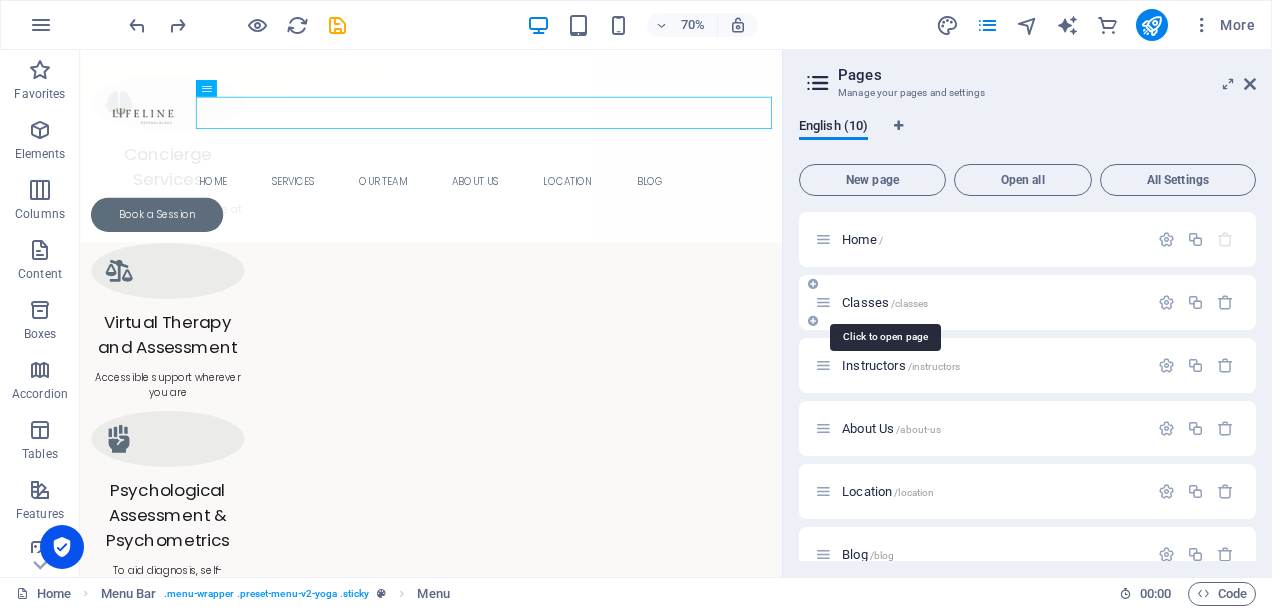 click on "Classes /classes" at bounding box center [885, 302] 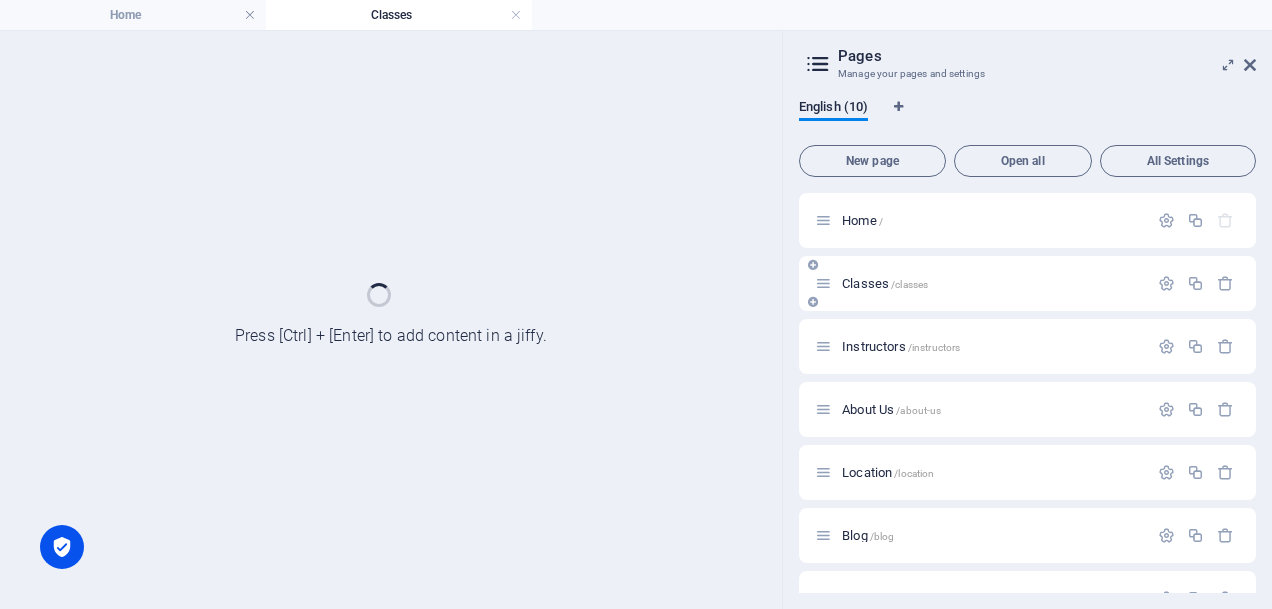 scroll, scrollTop: 0, scrollLeft: 0, axis: both 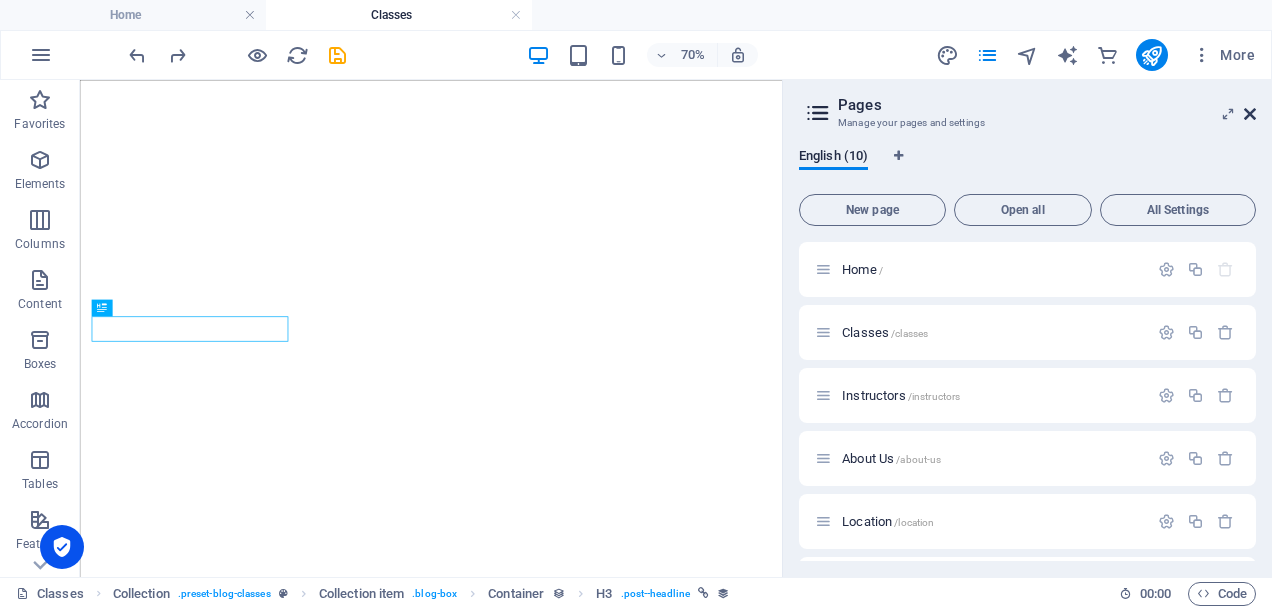 click at bounding box center (1250, 114) 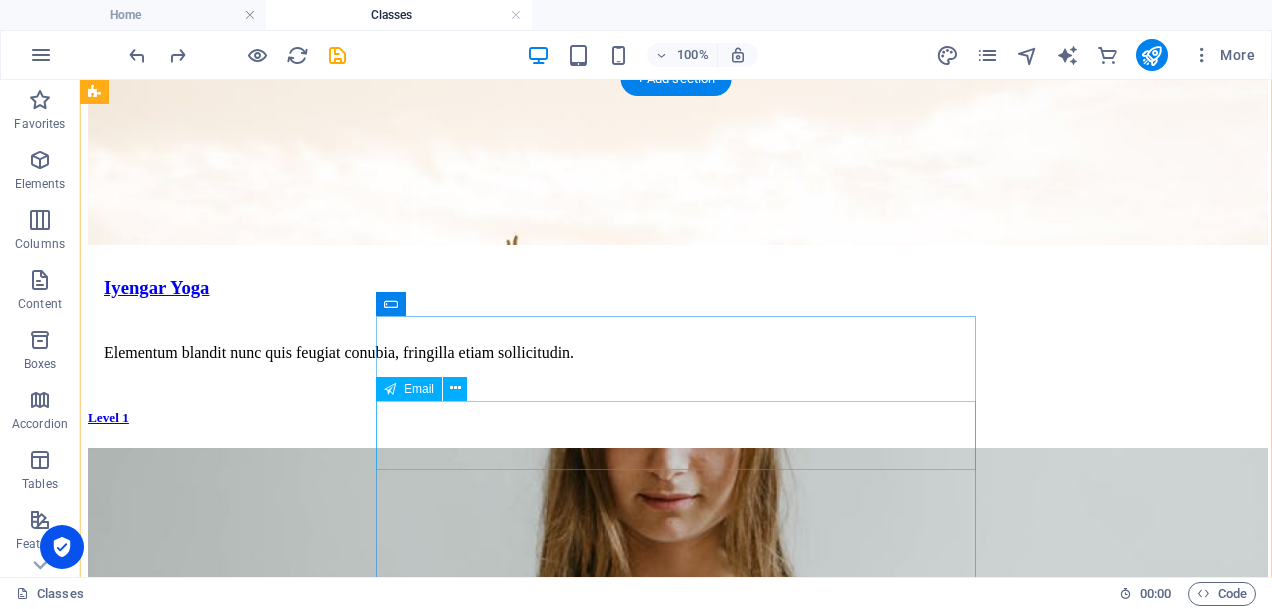 scroll, scrollTop: 2242, scrollLeft: 0, axis: vertical 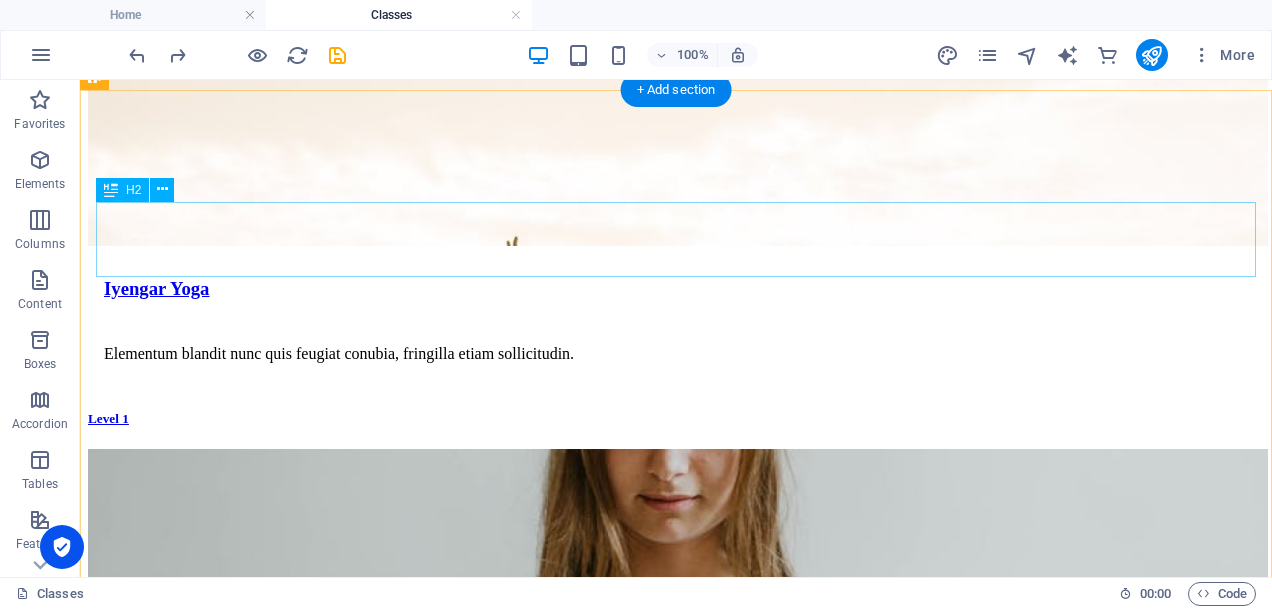 click on "Book a class" at bounding box center [676, 2773] 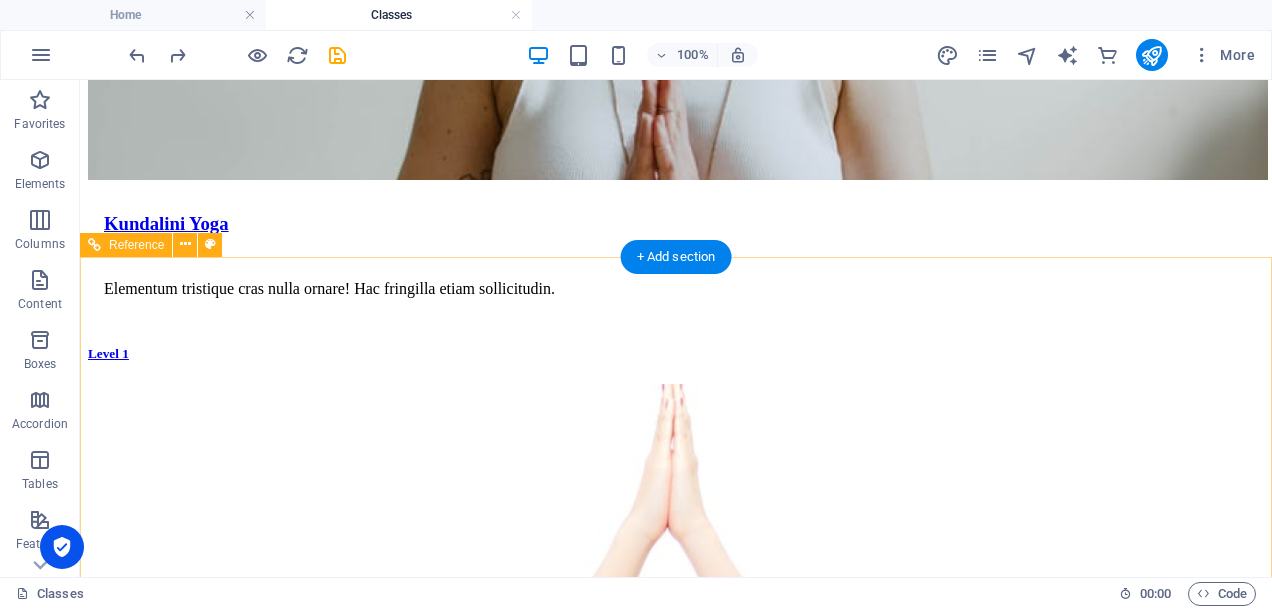scroll, scrollTop: 2892, scrollLeft: 0, axis: vertical 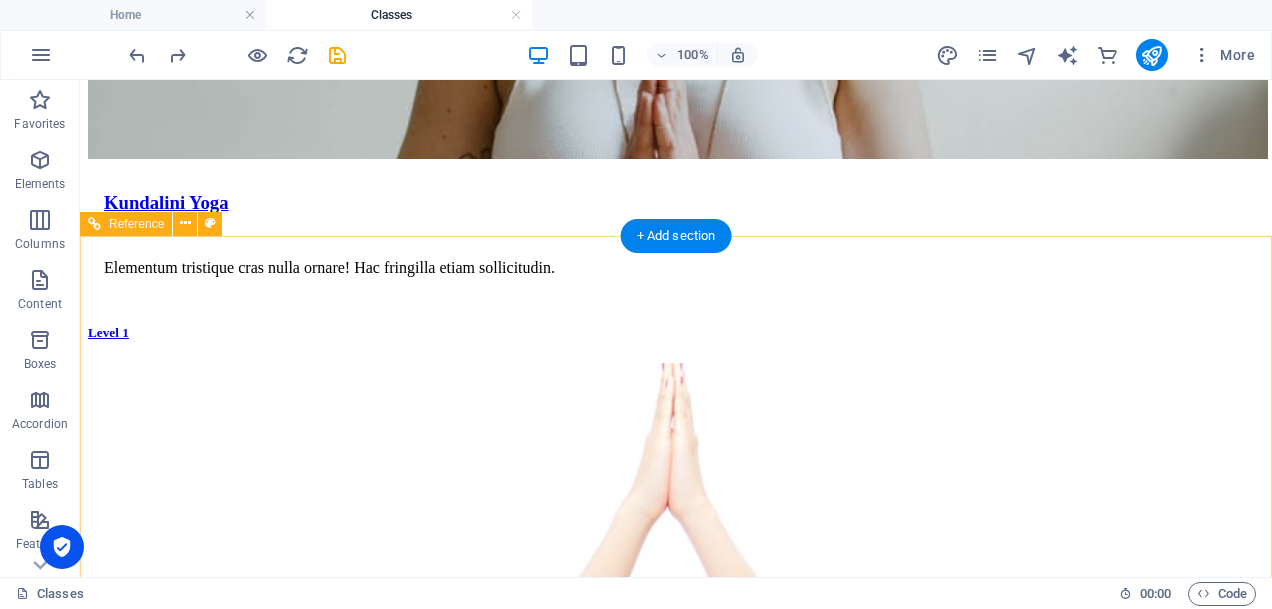 click at bounding box center (676, 2545) 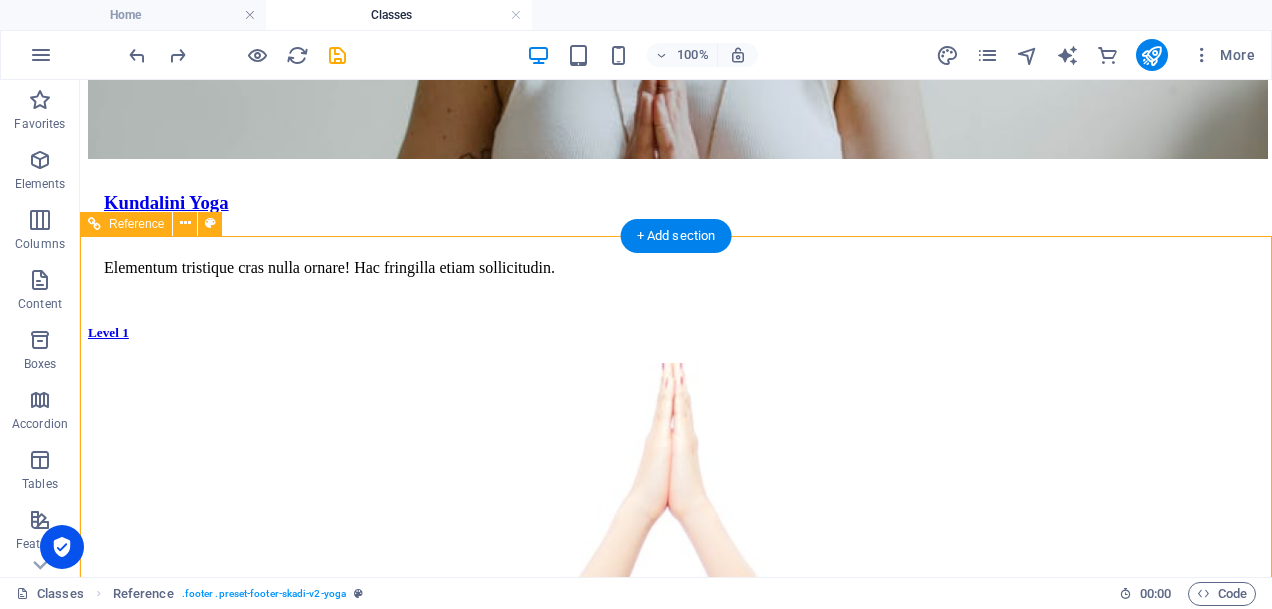 click at bounding box center (676, 2545) 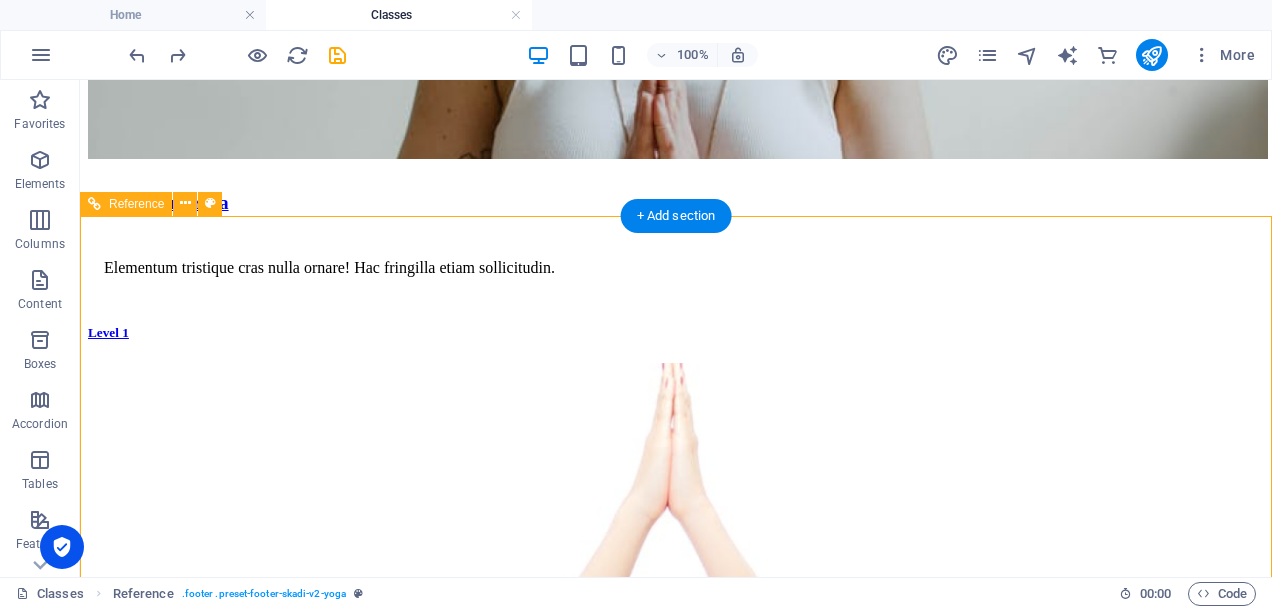 scroll, scrollTop: 2914, scrollLeft: 0, axis: vertical 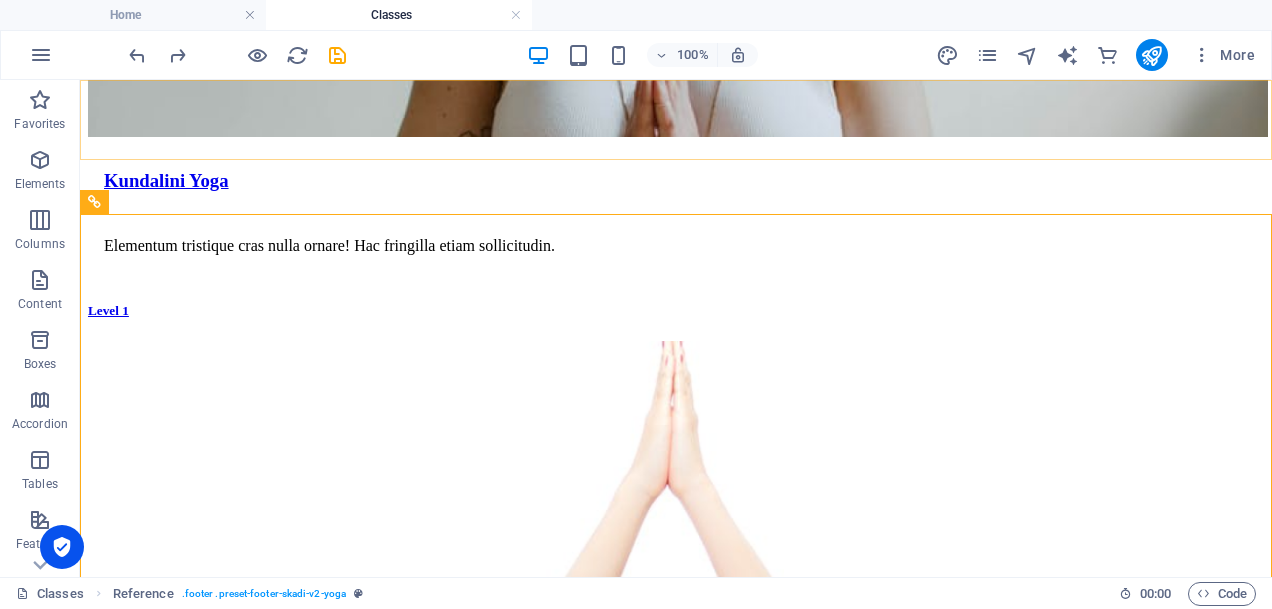 click at bounding box center [676, -2781] 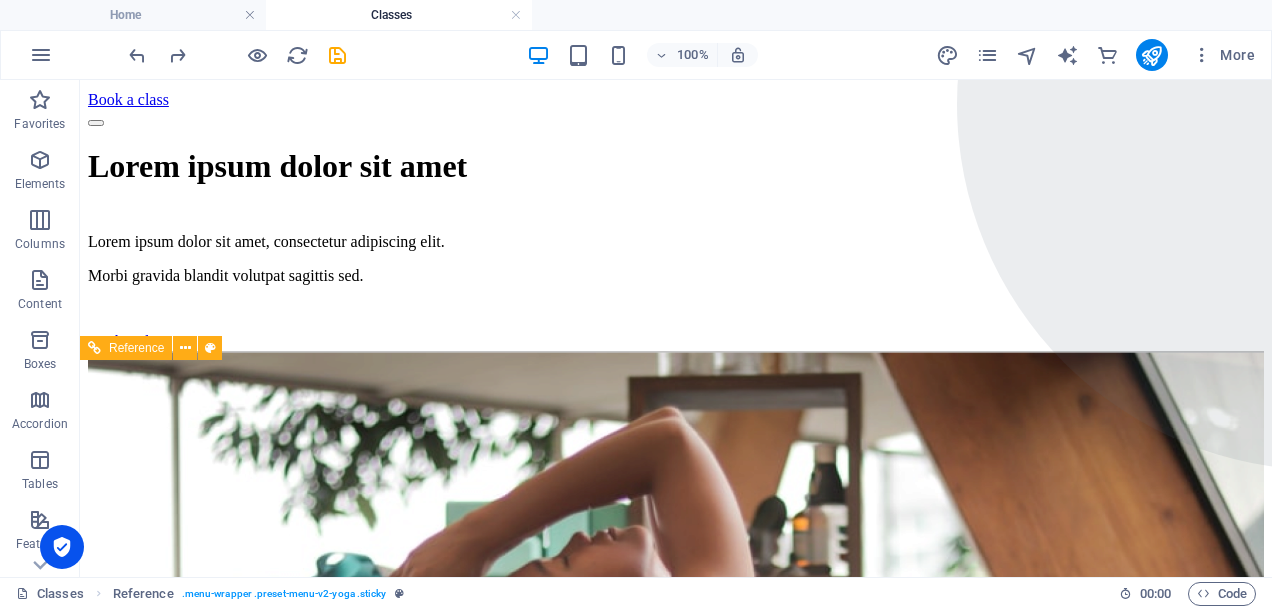 scroll, scrollTop: 0, scrollLeft: 0, axis: both 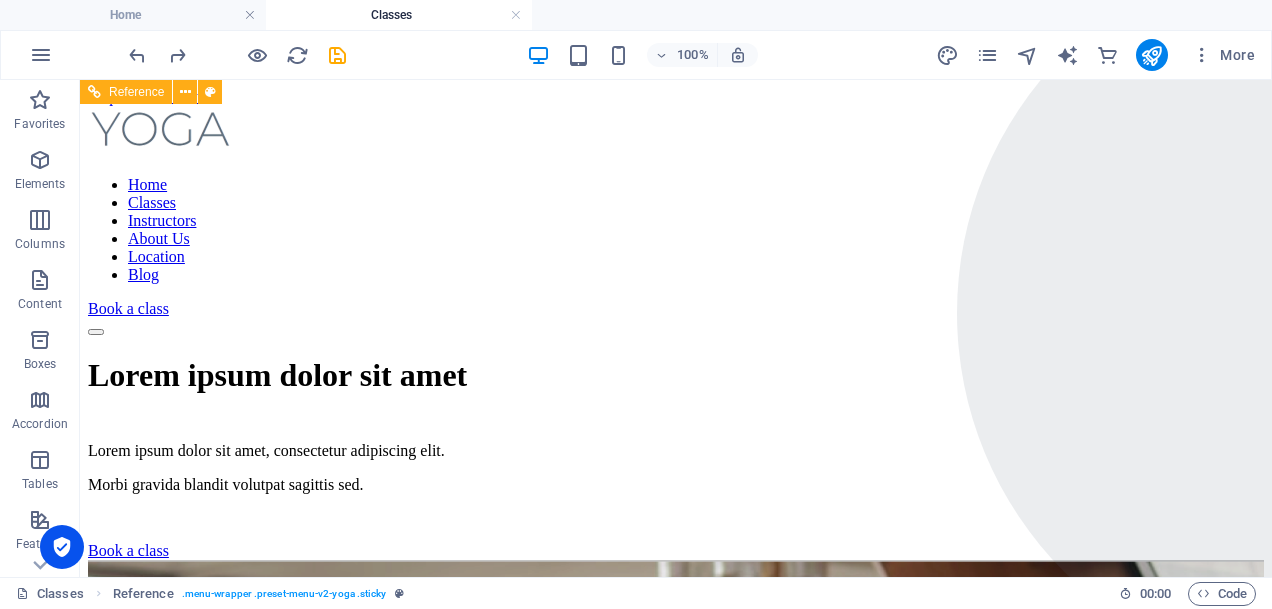 click at bounding box center [676, 133] 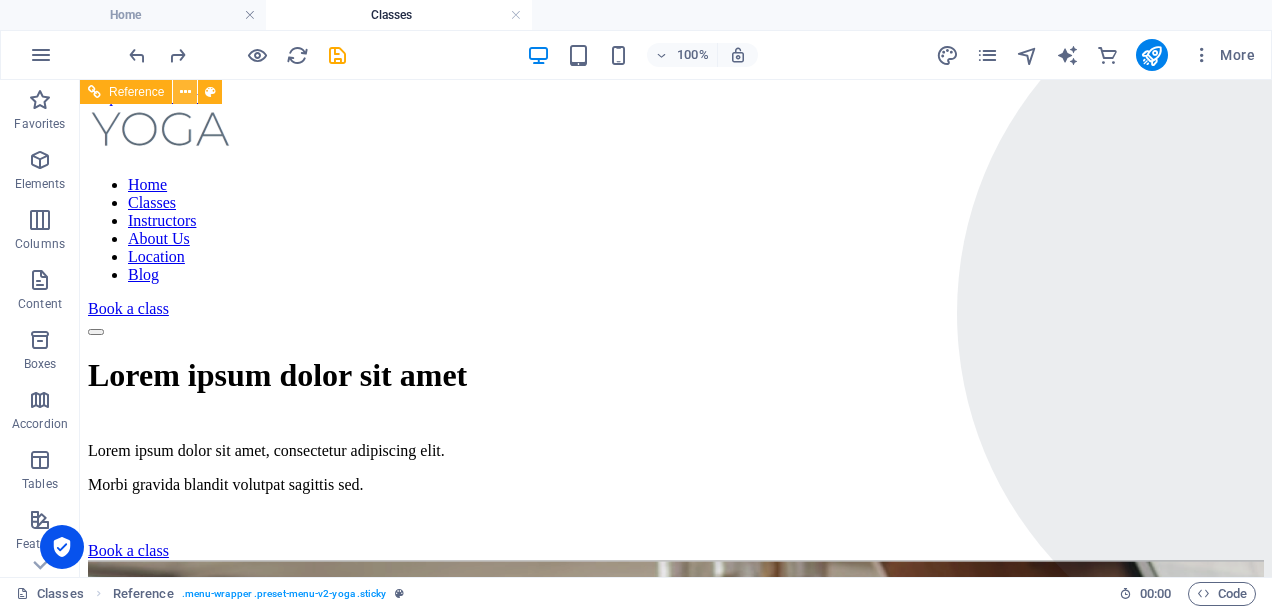 click at bounding box center [185, 92] 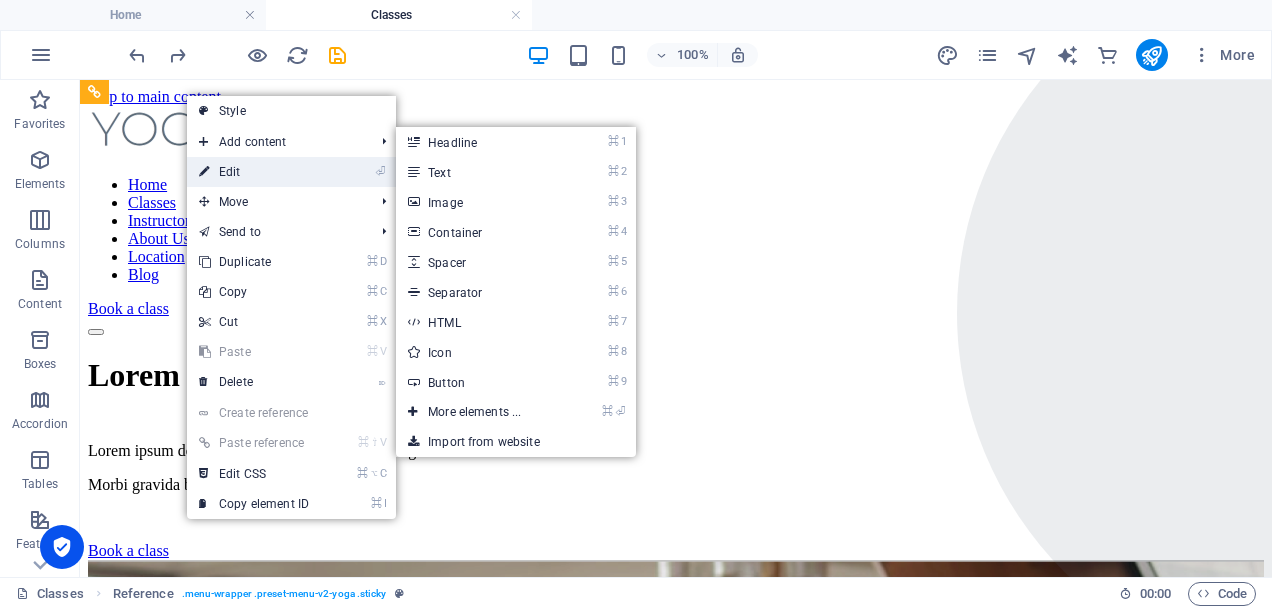 click on "⏎  Edit" at bounding box center (254, 172) 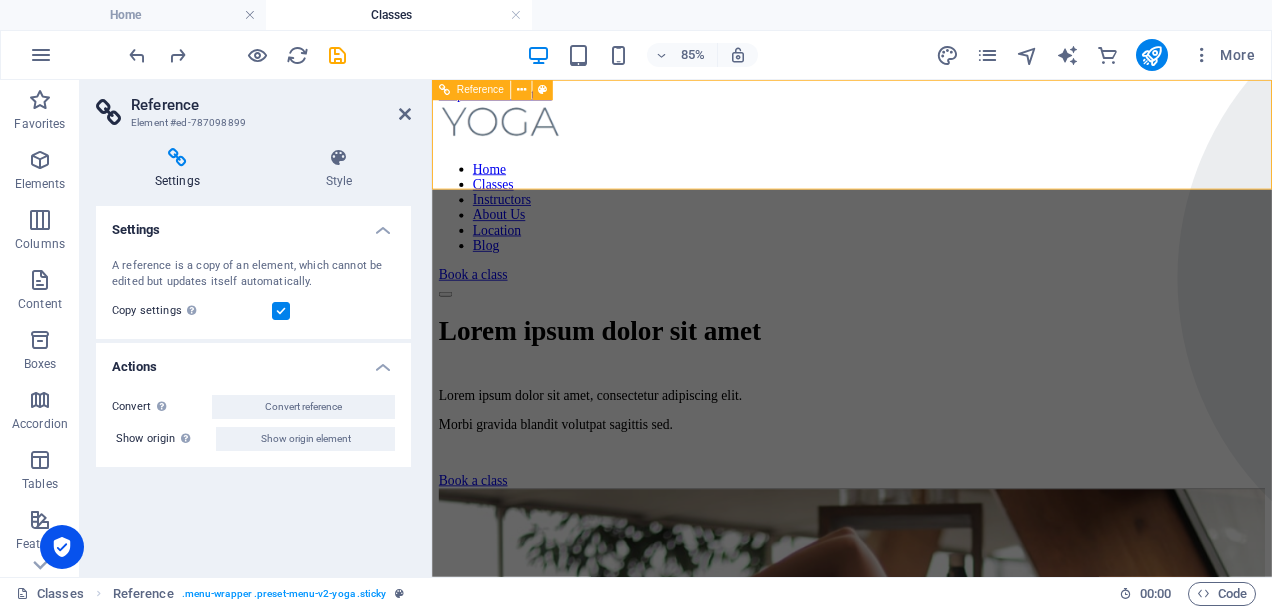 click at bounding box center (926, 133) 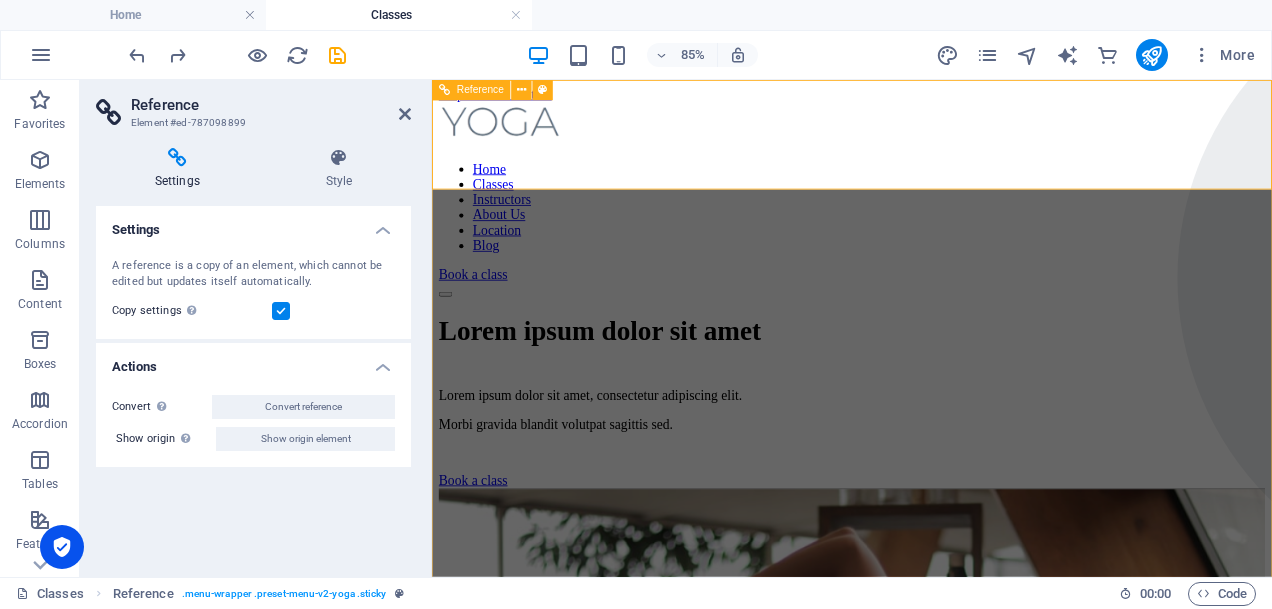click on "Lorem ipsum dolor sit amet Lorem ipsum dolor sit amet, consectetur adipiscing elit.  Morbi gravida blandit volutpat sagittis sed. Book a class" at bounding box center (926, 814) 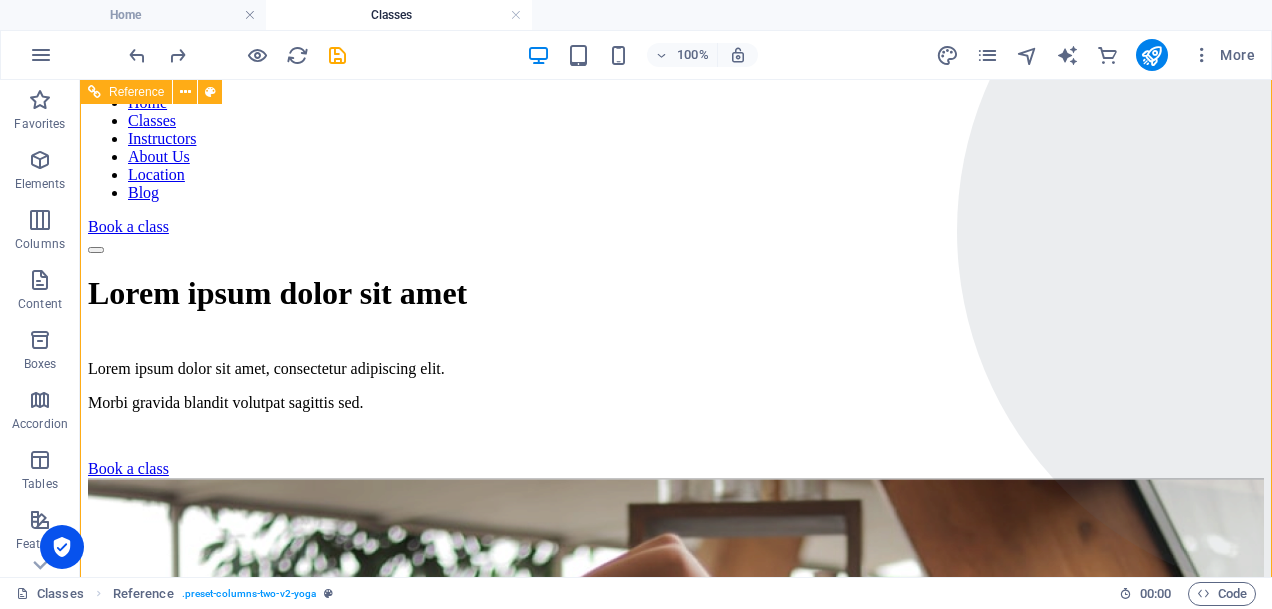 scroll, scrollTop: 90, scrollLeft: 0, axis: vertical 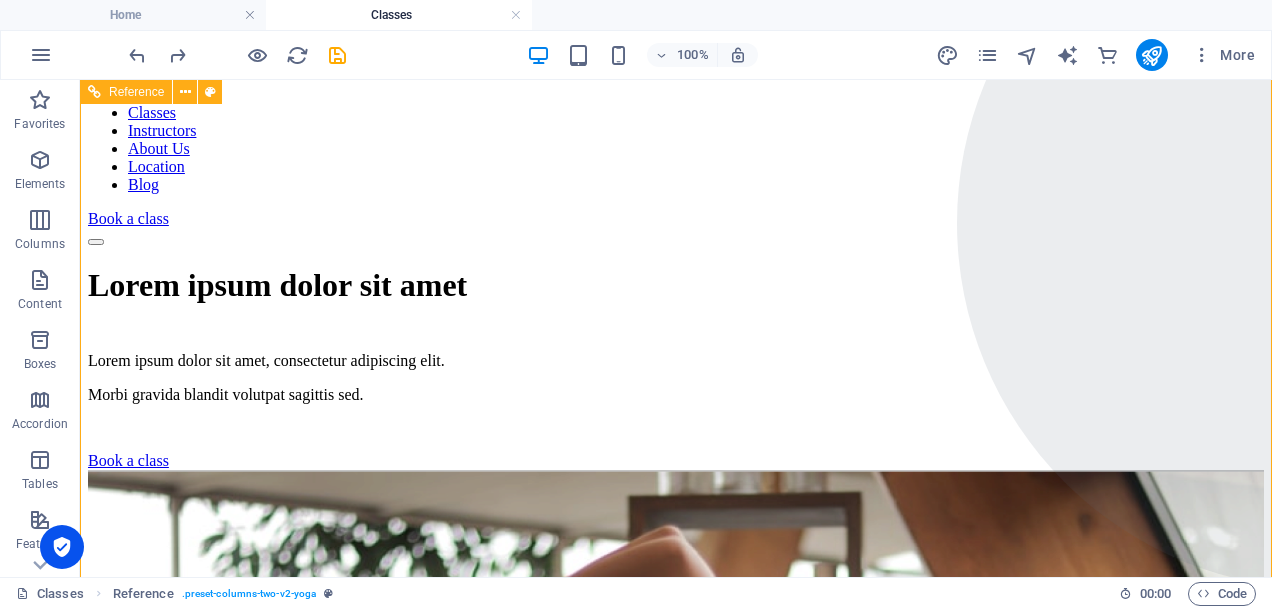 click on "Lorem ipsum dolor sit amet" at bounding box center (676, 285) 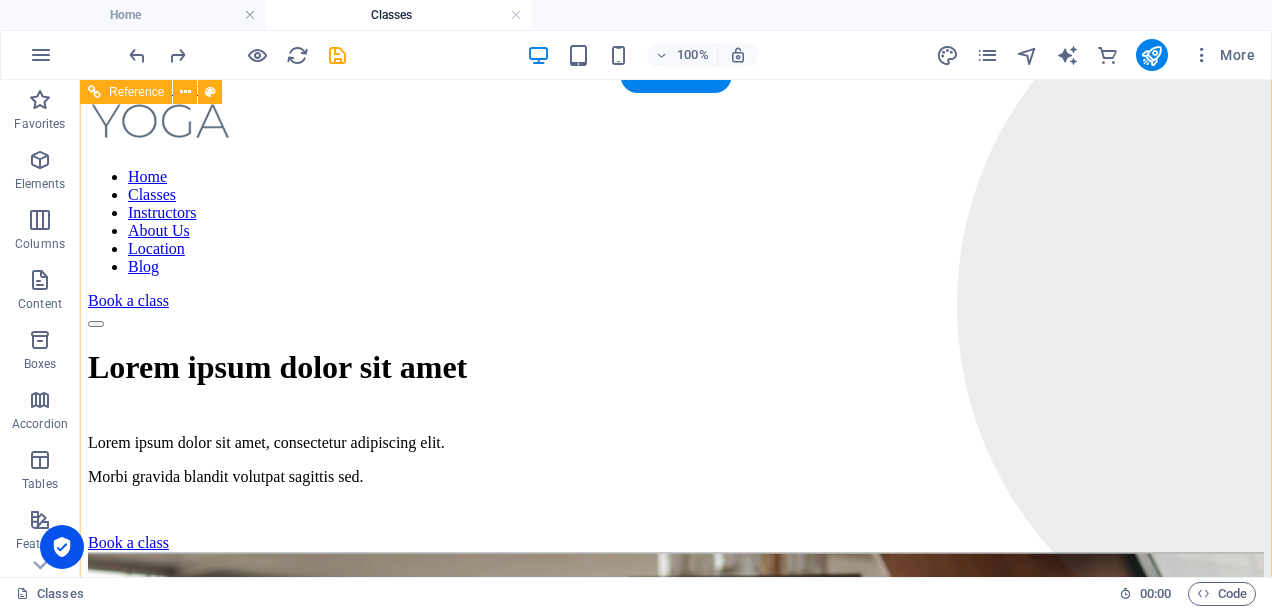 scroll, scrollTop: 0, scrollLeft: 0, axis: both 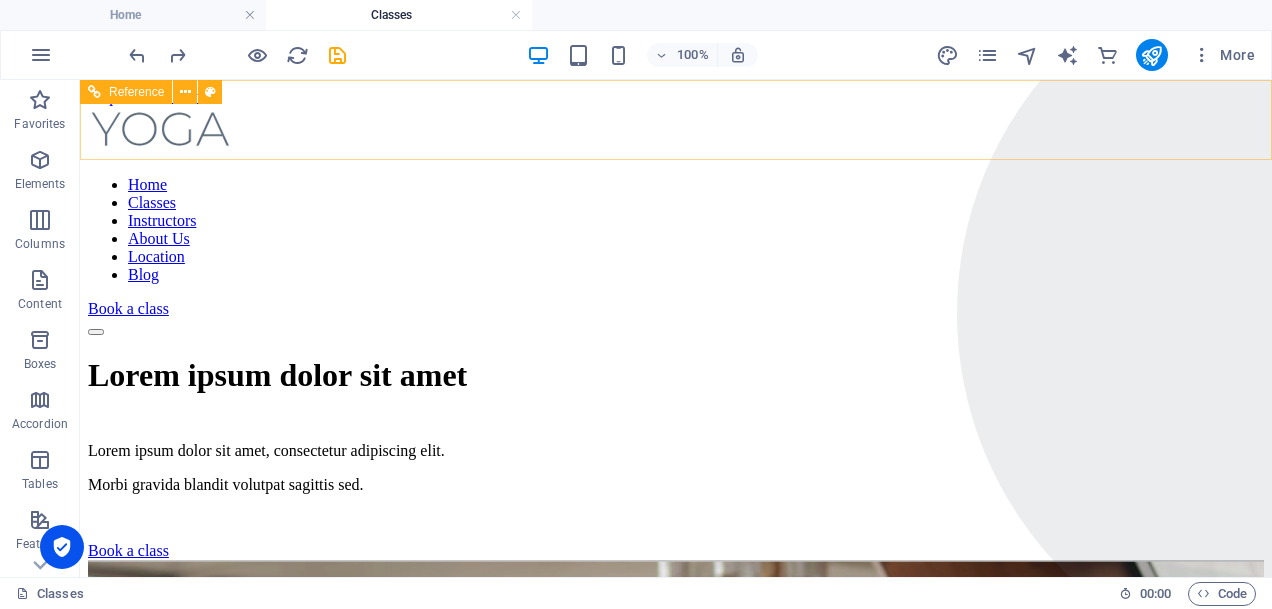 click at bounding box center [676, 133] 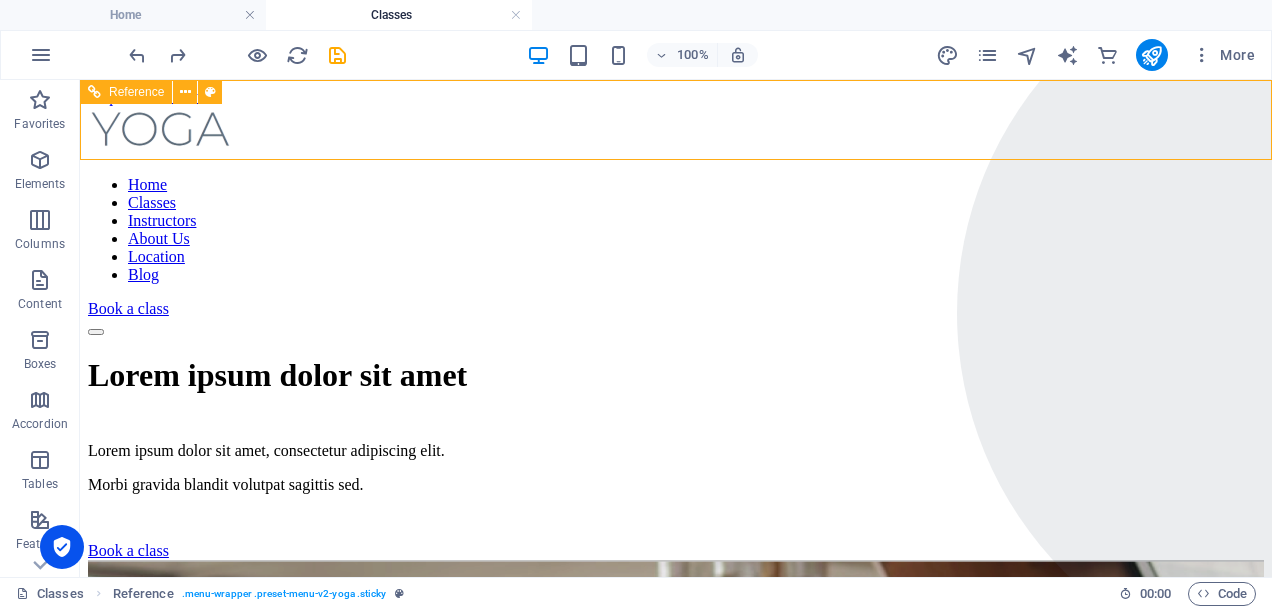 click at bounding box center (676, 133) 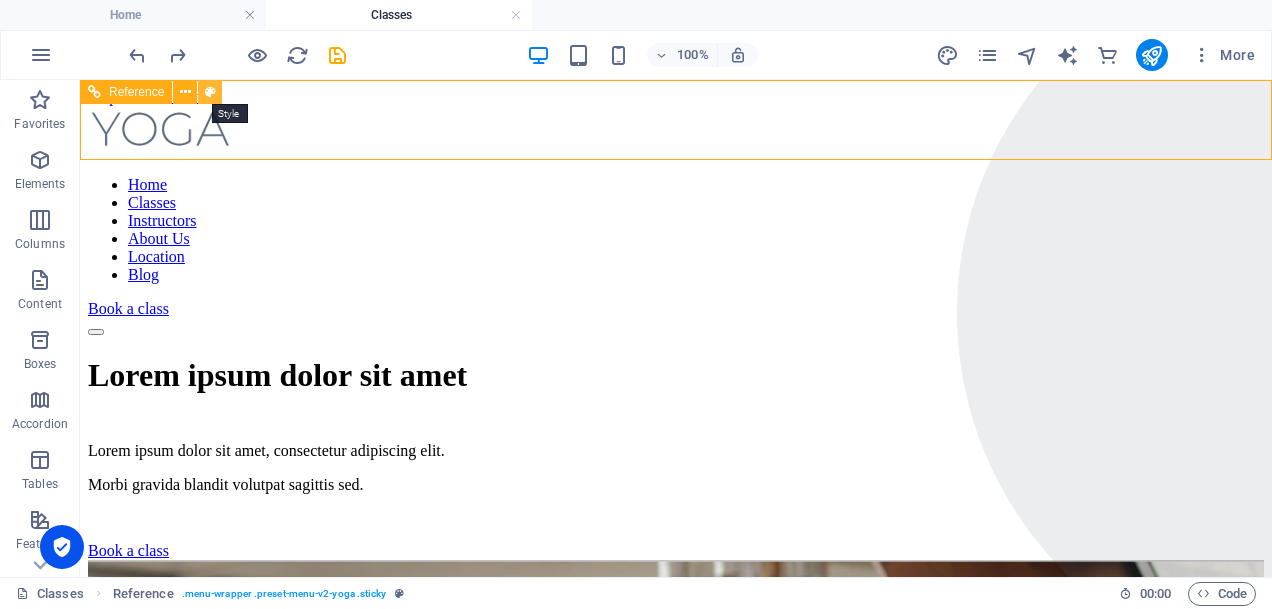 click at bounding box center [210, 92] 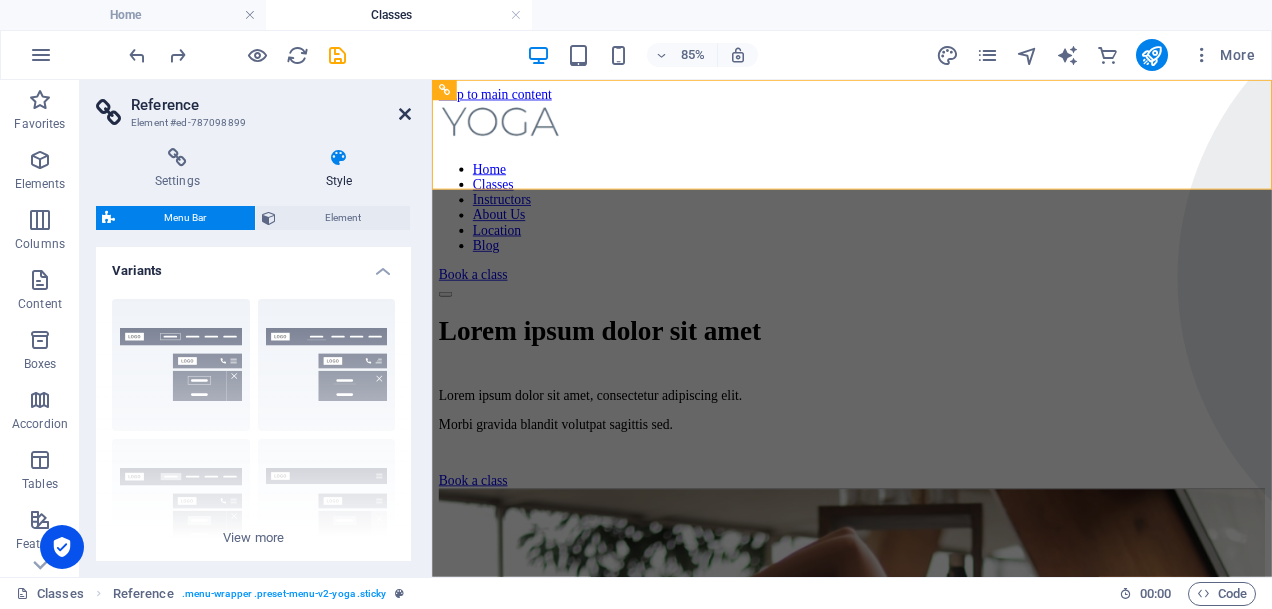 drag, startPoint x: 402, startPoint y: 112, endPoint x: 323, endPoint y: 32, distance: 112.432205 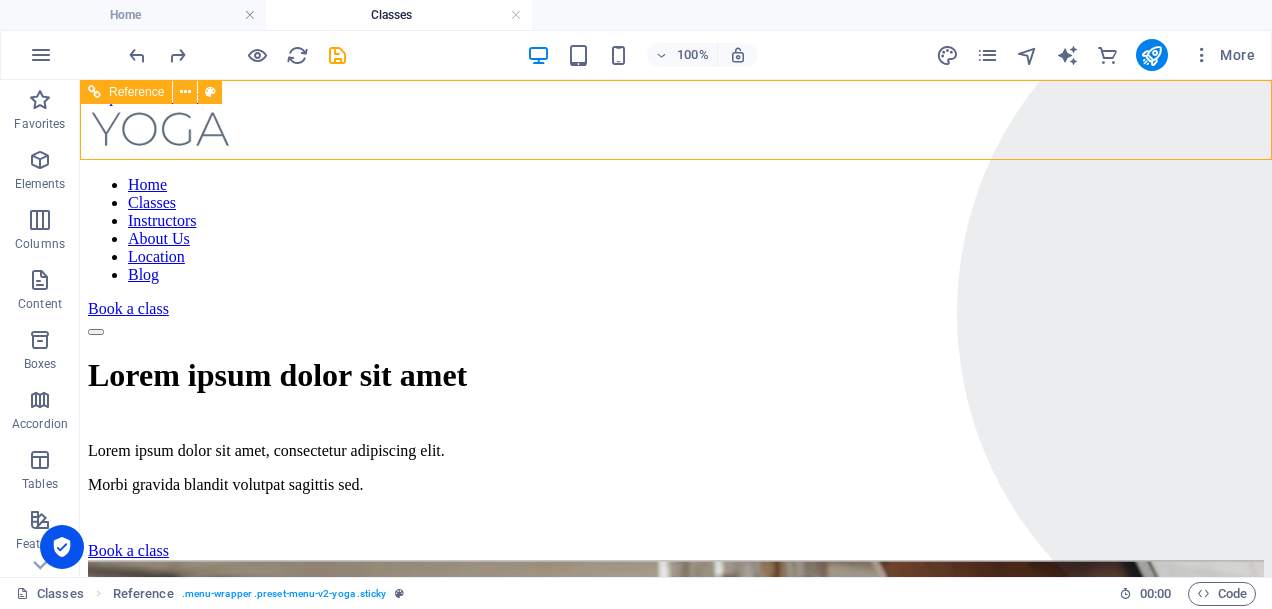 click at bounding box center (676, 133) 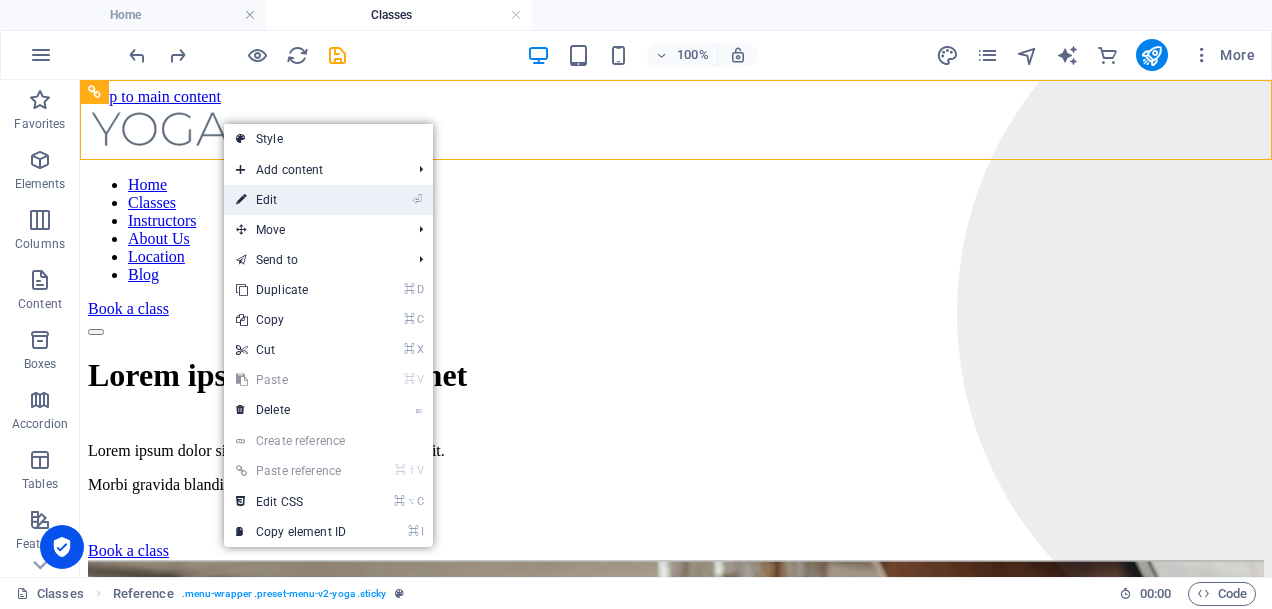 click on "⏎  Edit" at bounding box center (291, 200) 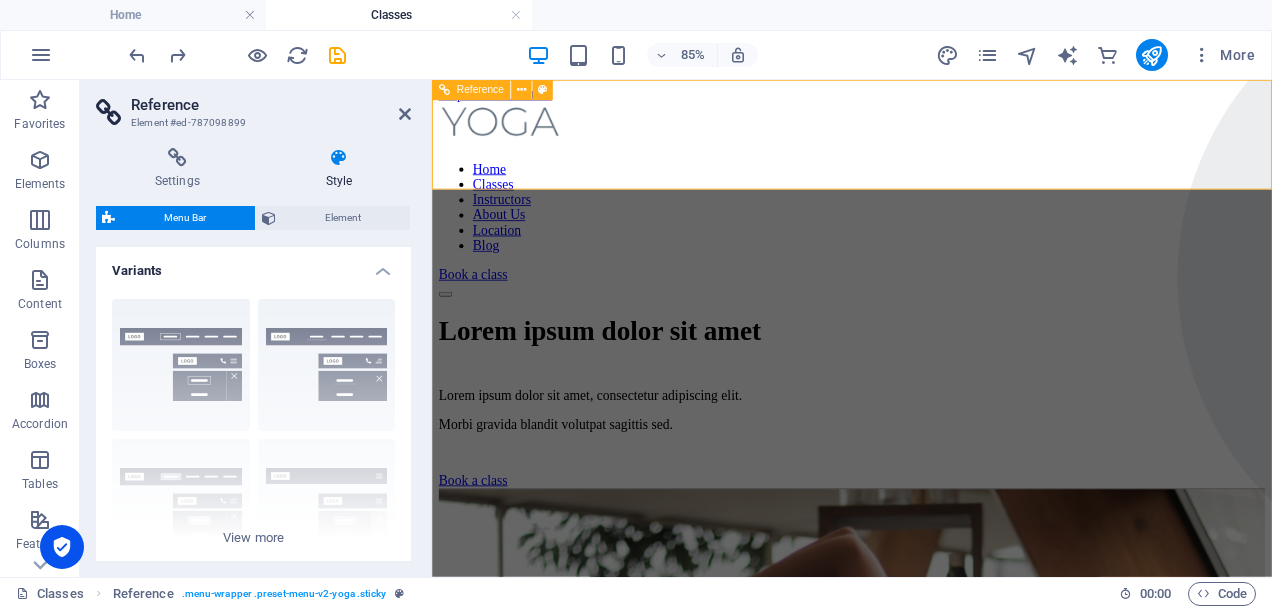 click at bounding box center (926, 133) 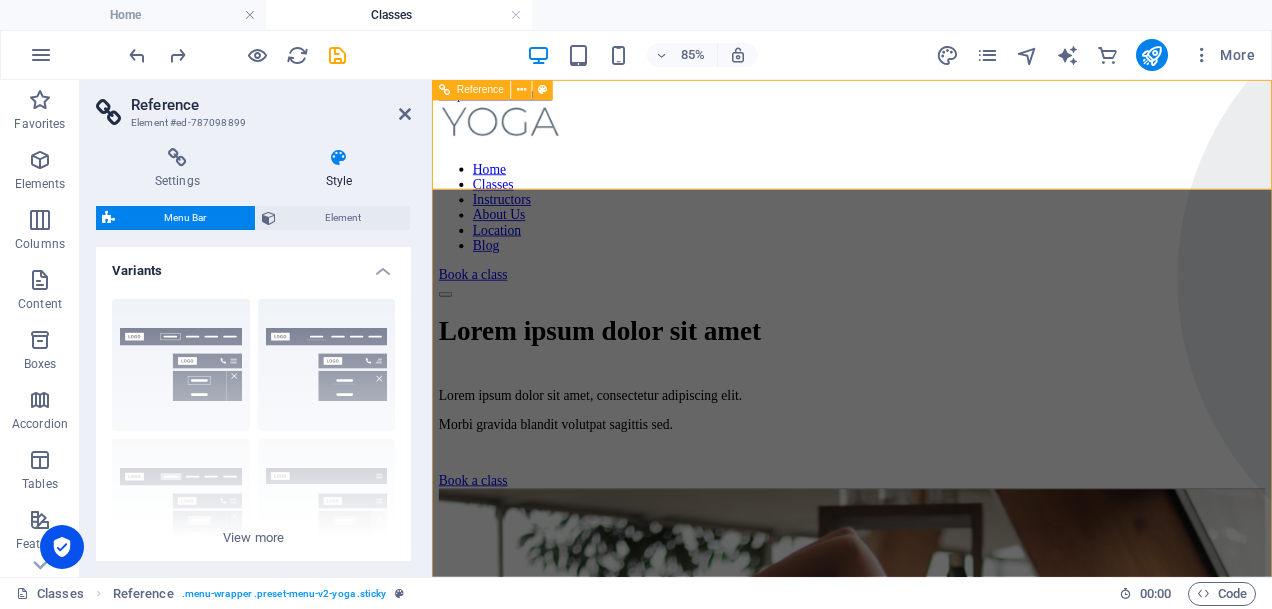 click on "Lorem ipsum dolor sit amet" at bounding box center [926, 375] 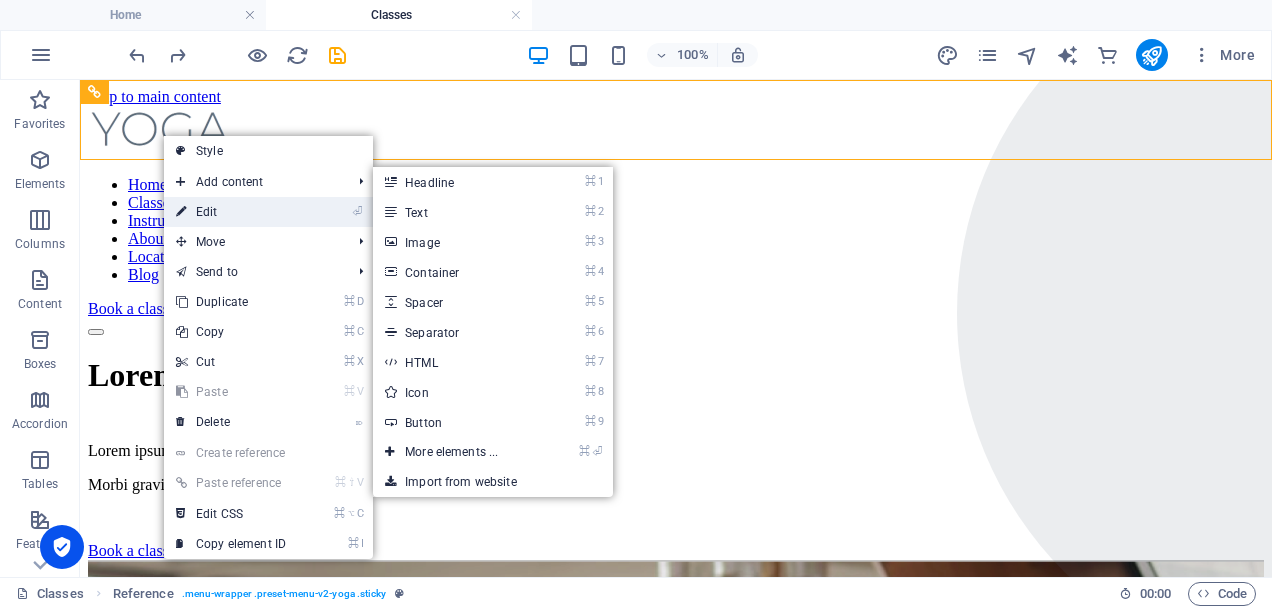 click on "⏎  Edit" at bounding box center (231, 212) 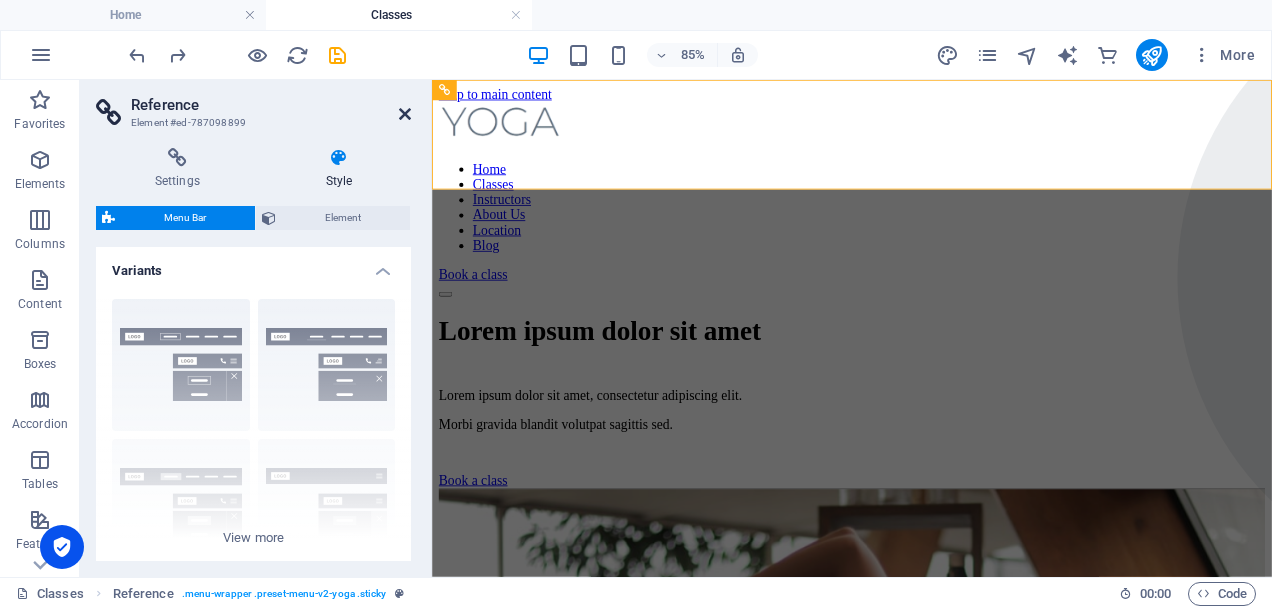 click at bounding box center (405, 114) 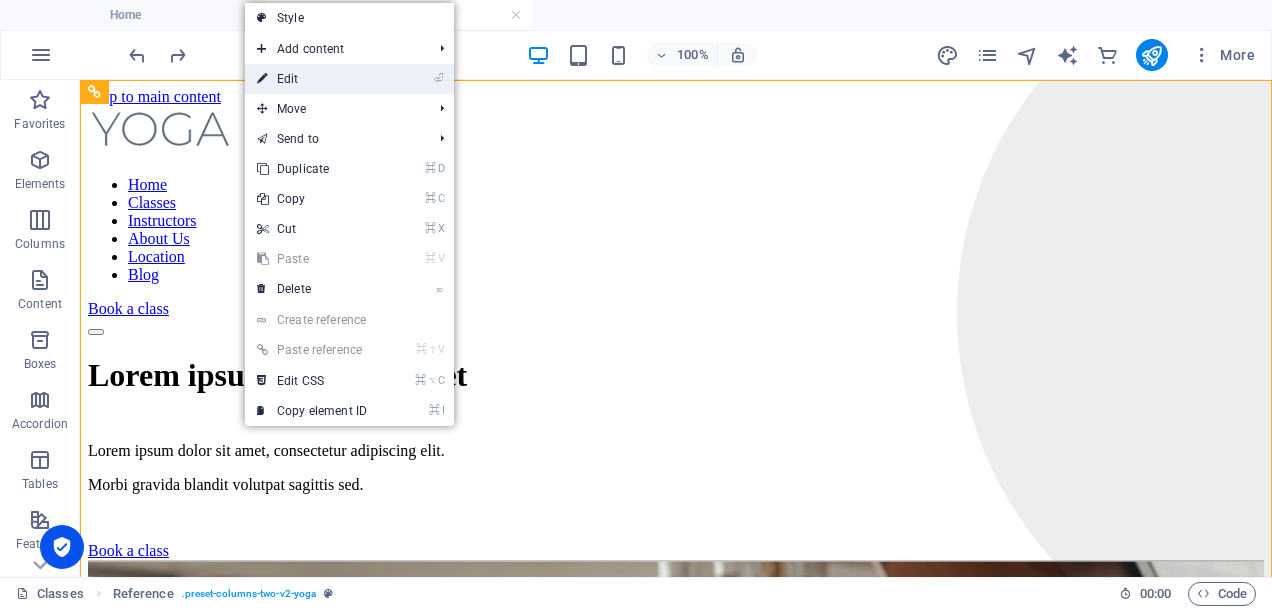 click on "⏎  Edit" at bounding box center [312, 79] 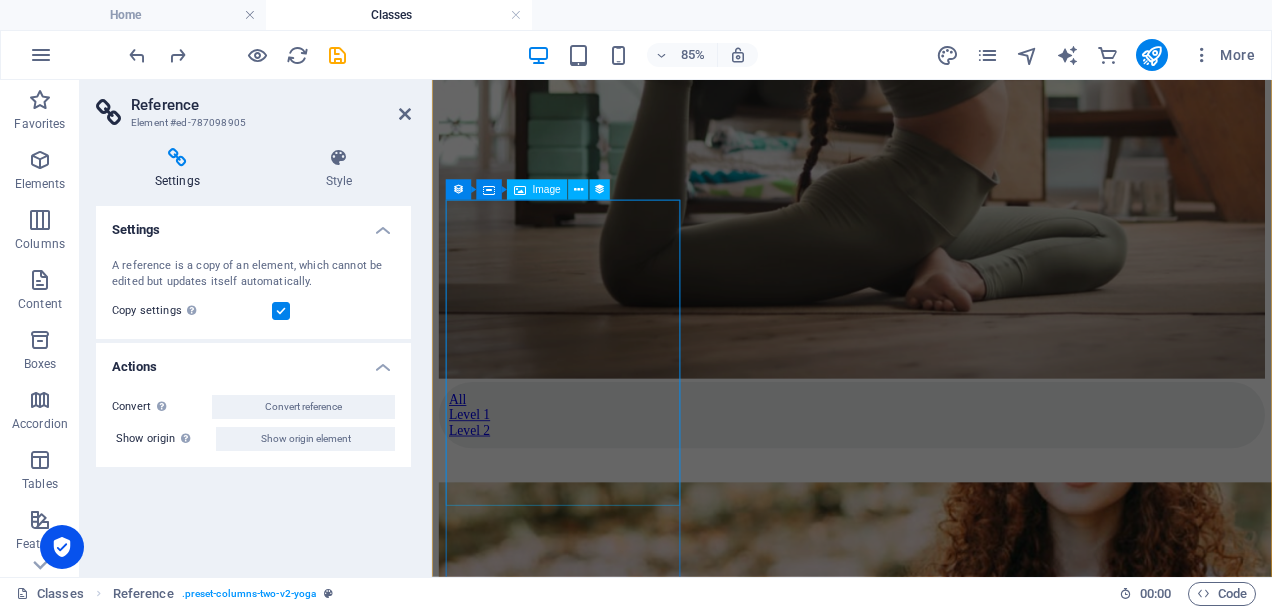 scroll, scrollTop: 891, scrollLeft: 0, axis: vertical 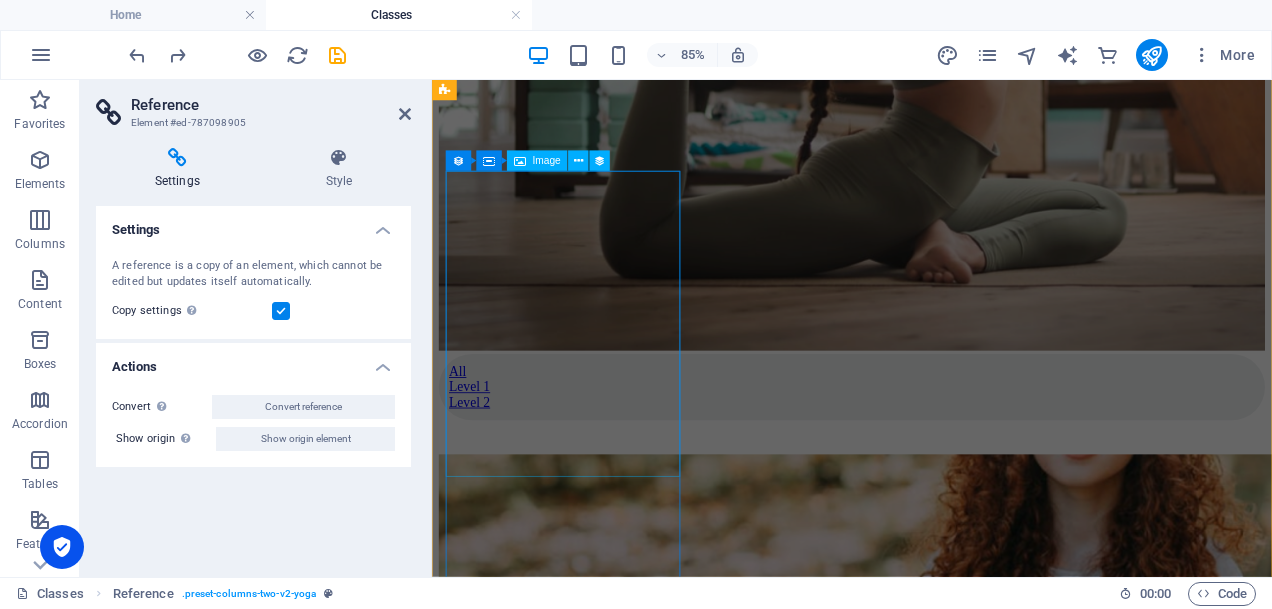 click at bounding box center (926, 702) 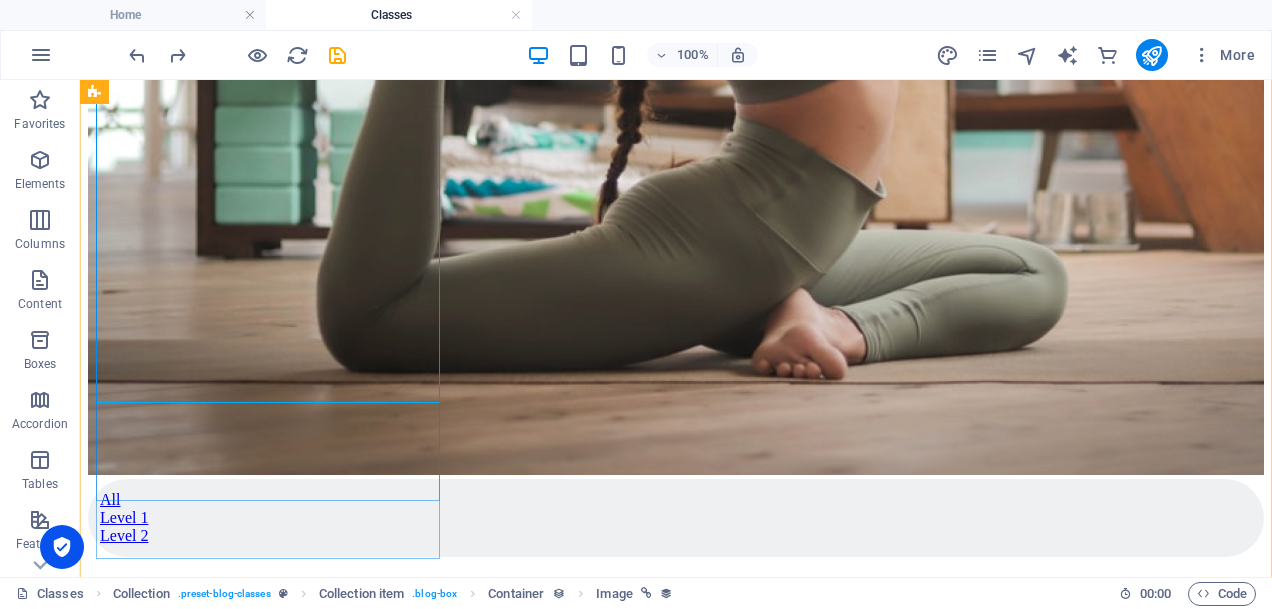 scroll, scrollTop: 969, scrollLeft: 0, axis: vertical 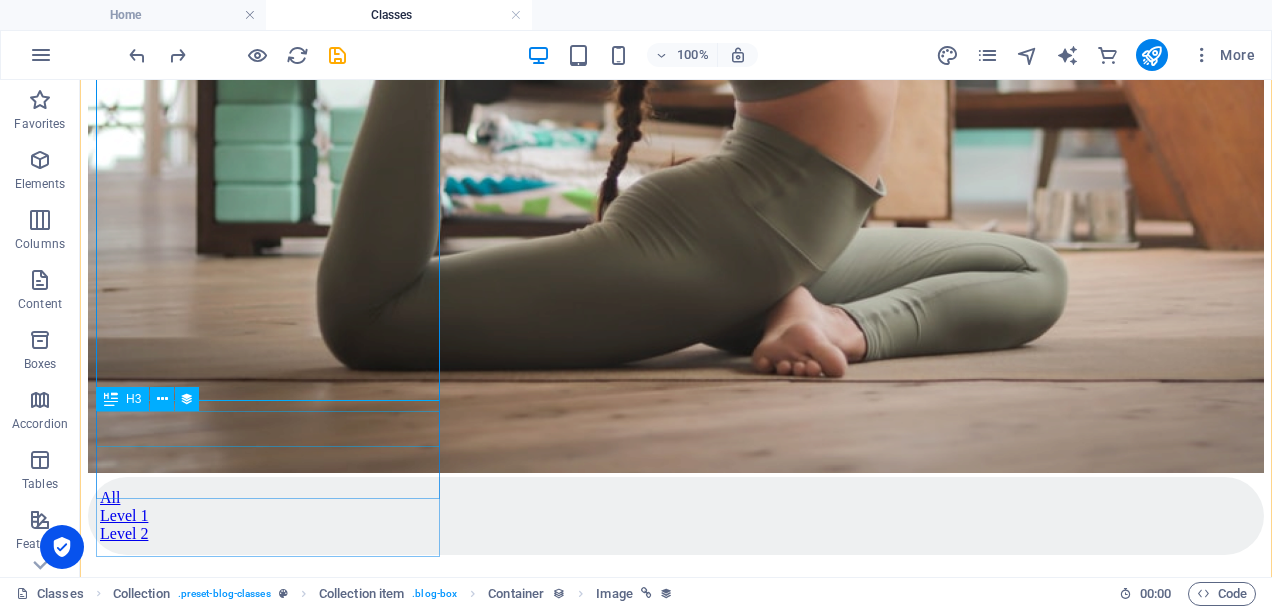 click on "Ashtanga Yoga" at bounding box center (676, 999) 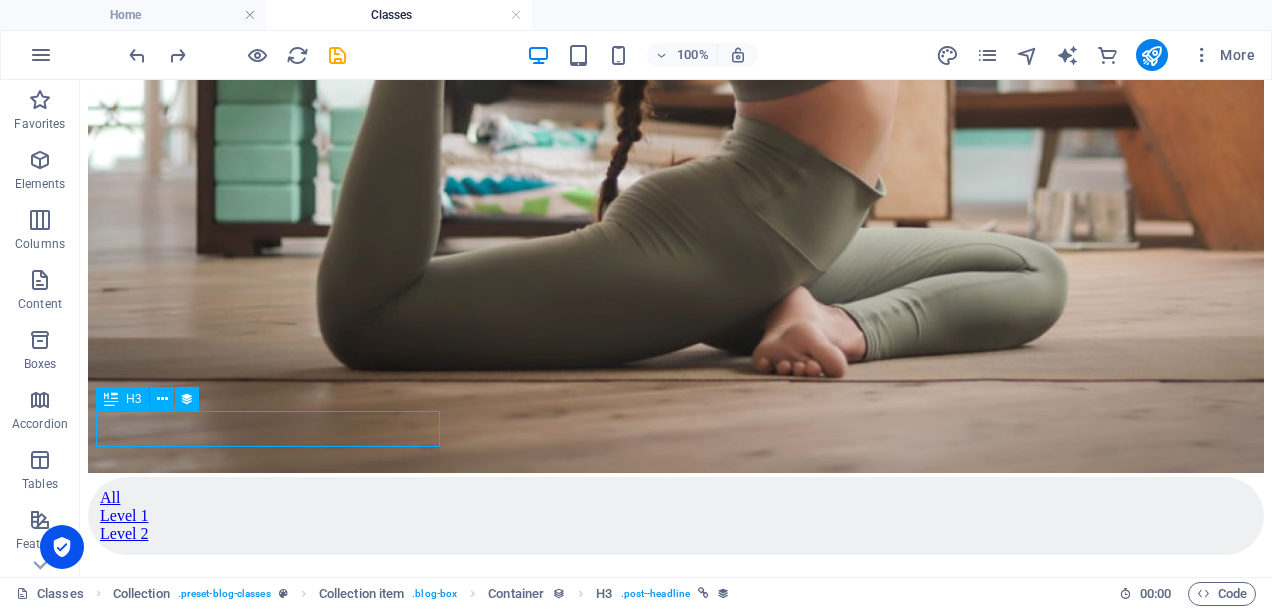 click on "Ashtanga Yoga" at bounding box center (676, 999) 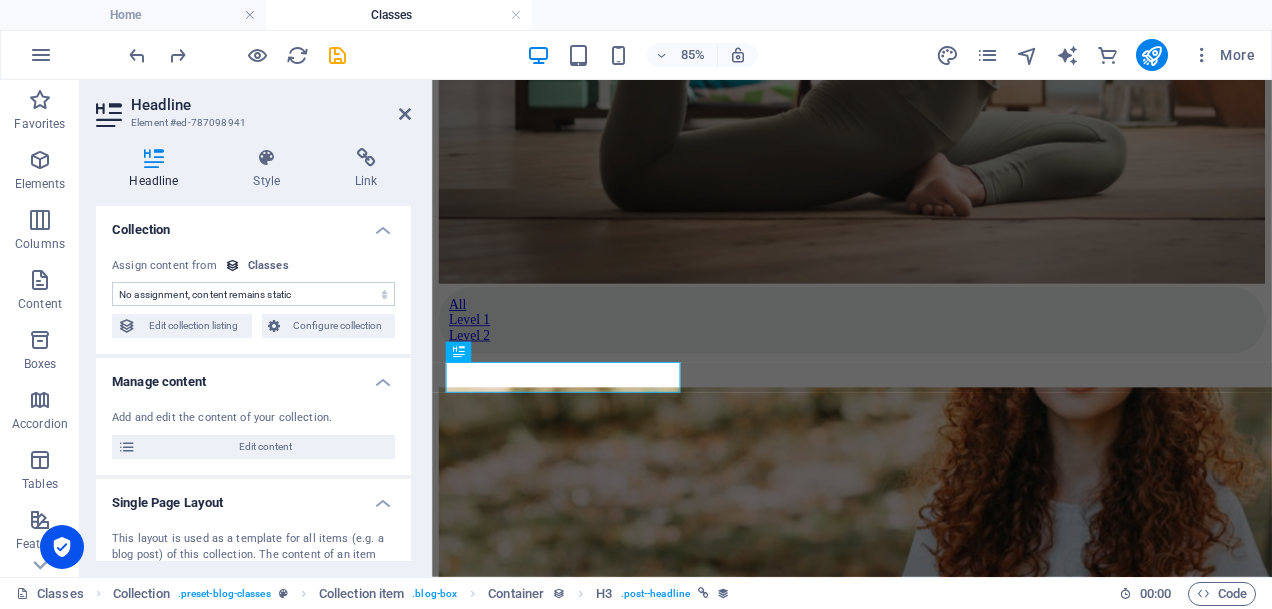 scroll, scrollTop: 1036, scrollLeft: 0, axis: vertical 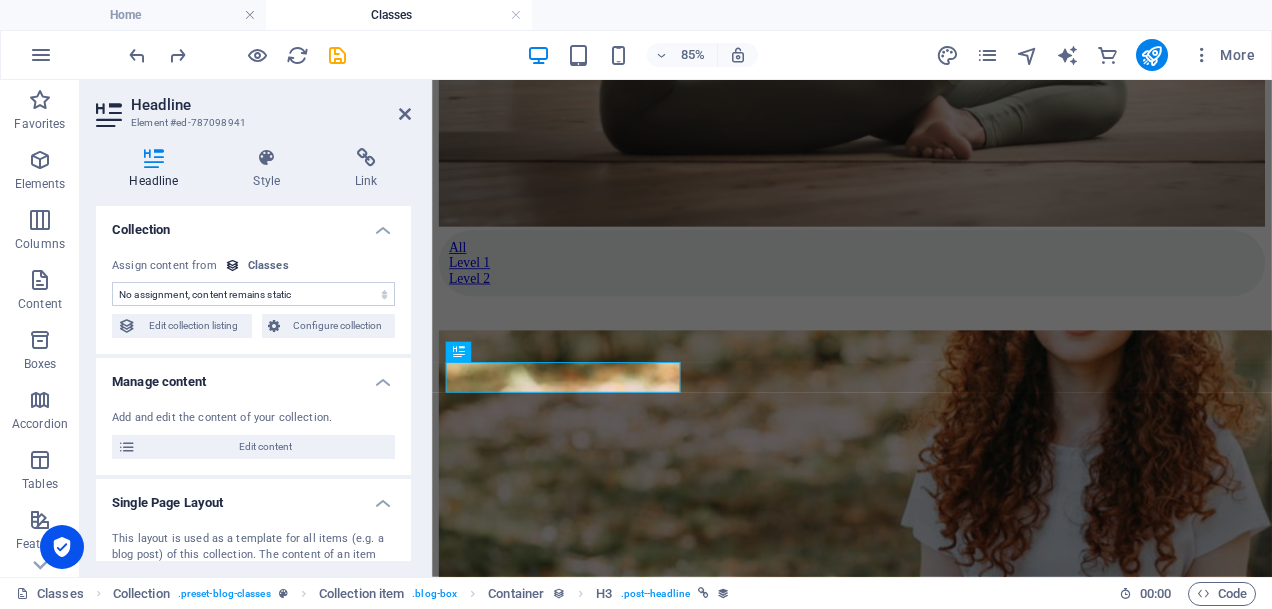 select on "name" 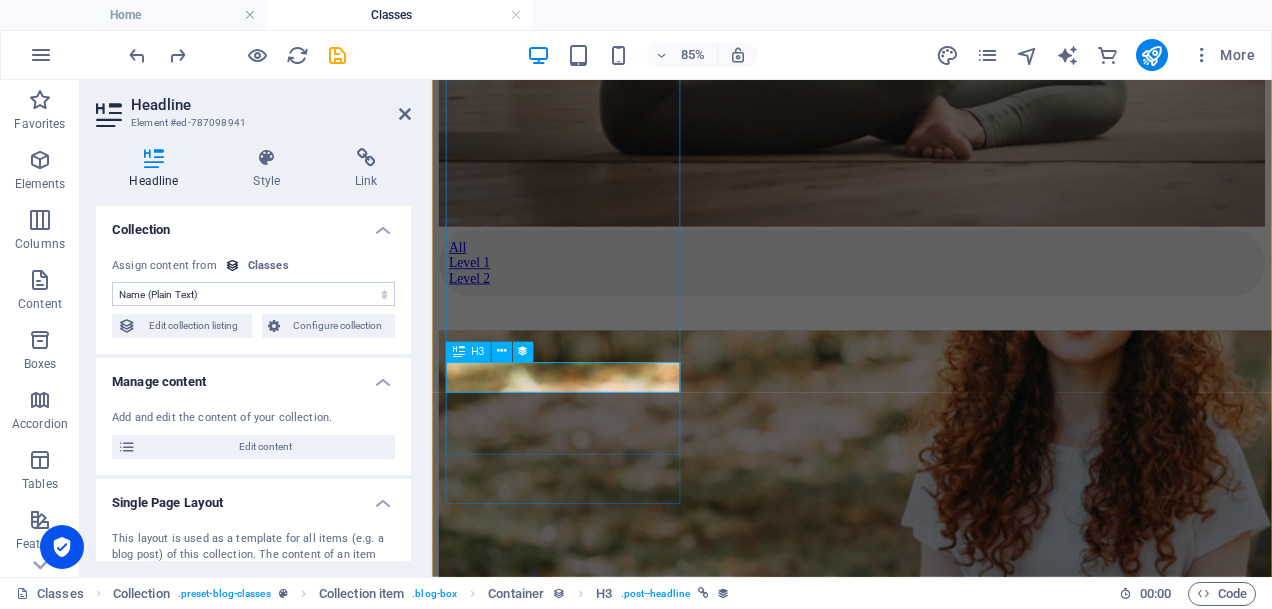 click on "Ashtanga Yoga" at bounding box center (926, 779) 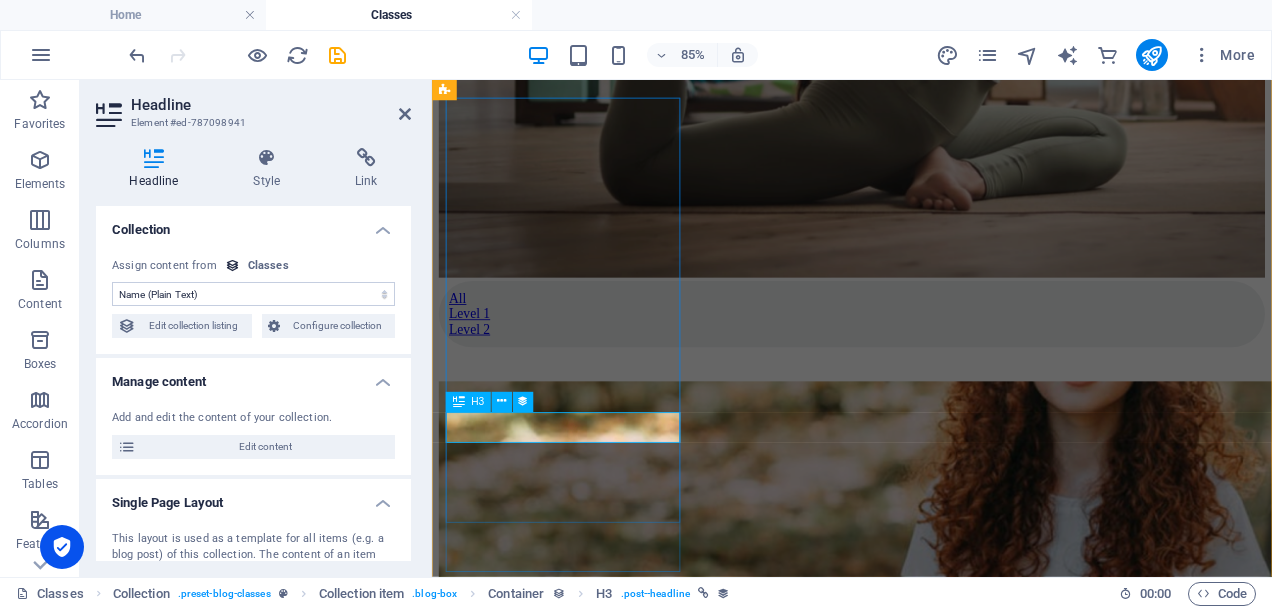 scroll, scrollTop: 977, scrollLeft: 0, axis: vertical 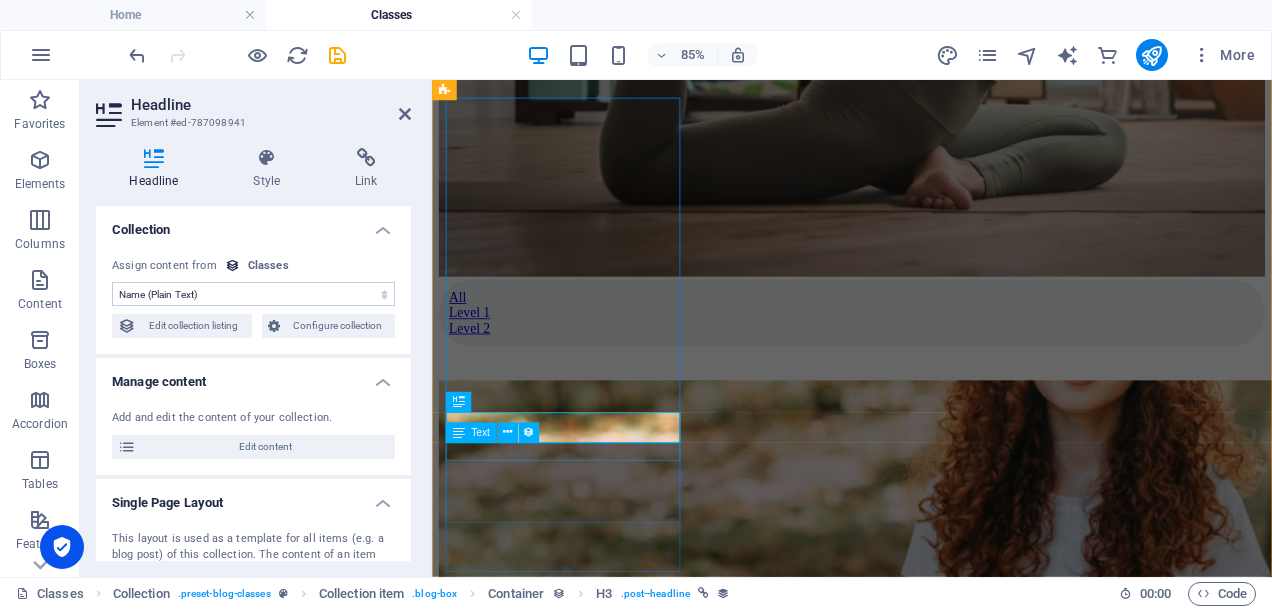 click on "Mental Health & [MEDICAL_DATA]" at bounding box center [926, 876] 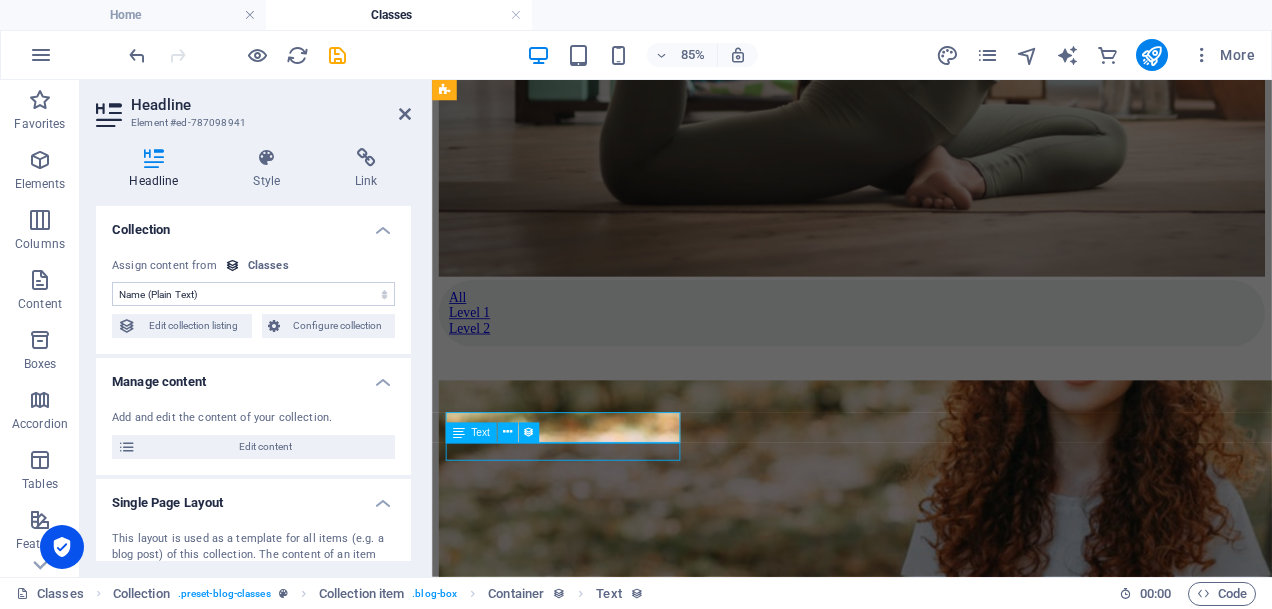 click on "Mental Health & [MEDICAL_DATA]" at bounding box center [926, 876] 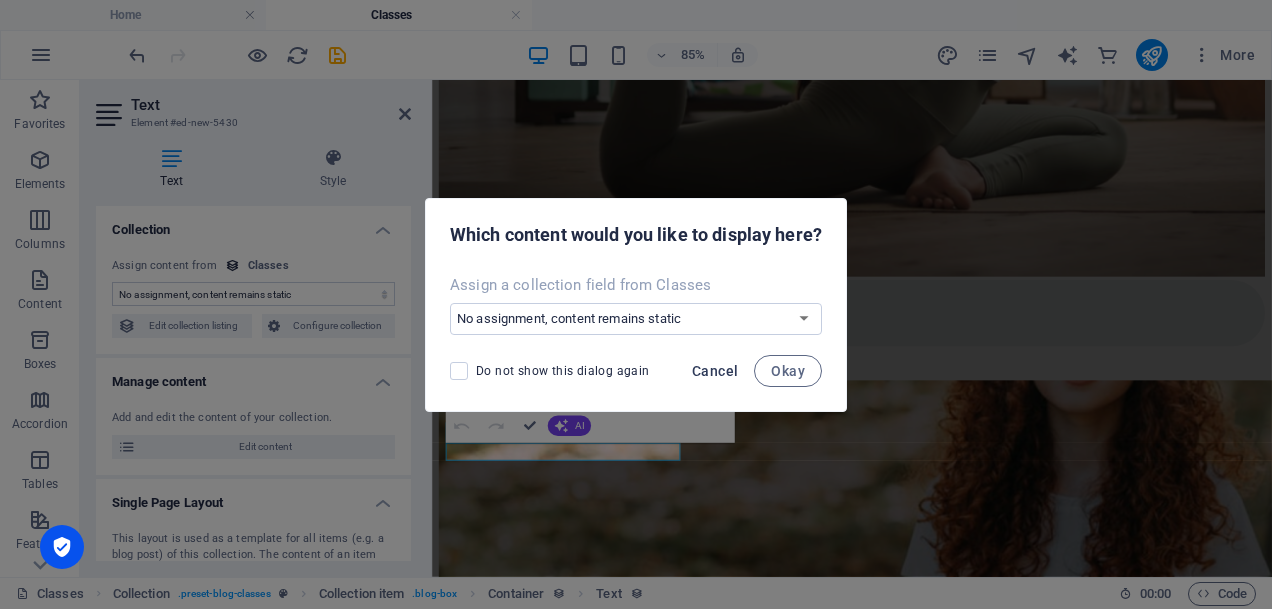 click on "Cancel" at bounding box center (715, 371) 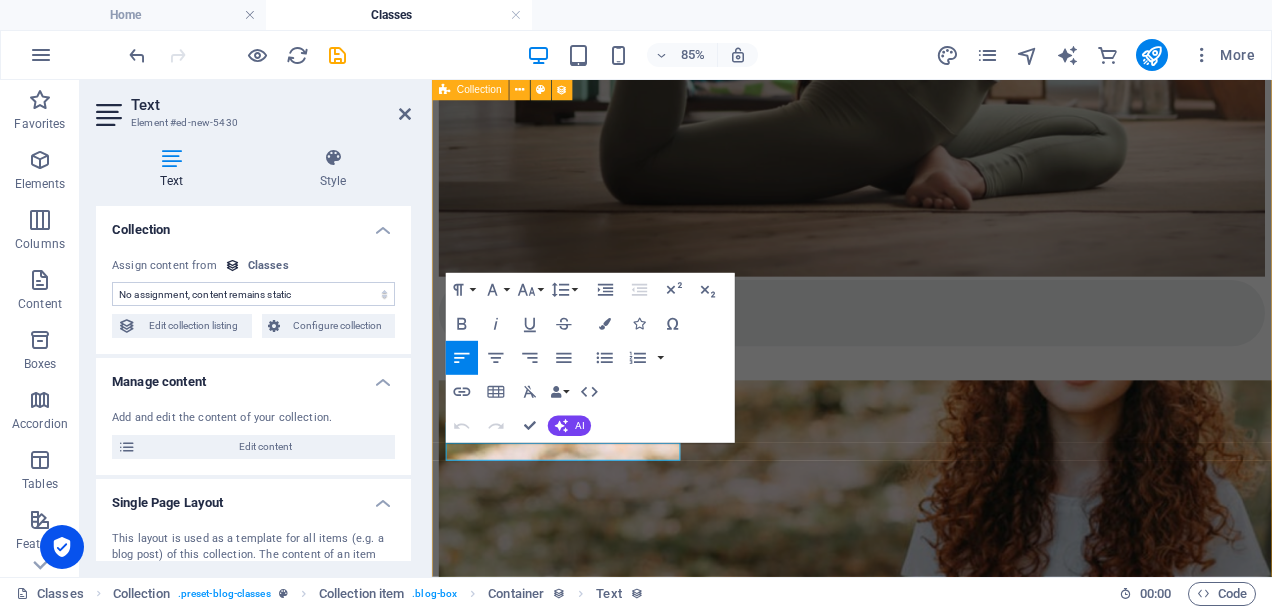 drag, startPoint x: 666, startPoint y: 518, endPoint x: 442, endPoint y: 517, distance: 224.00223 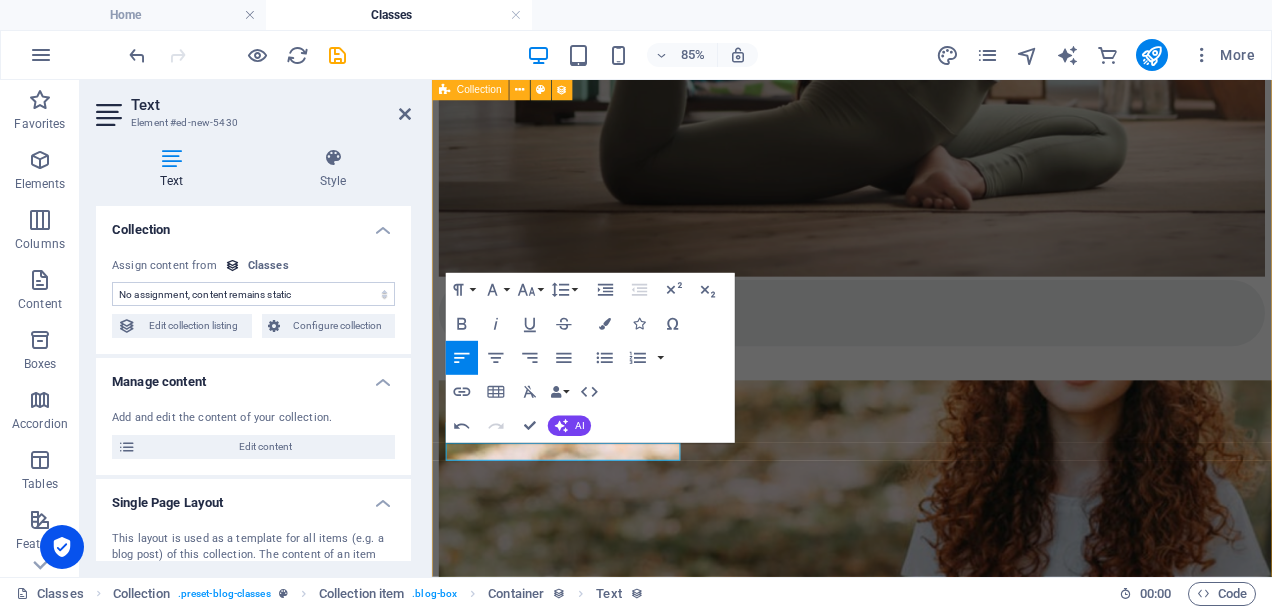 click on "All Level 1 Level 2 Ashtanga Yoga Elementum blandi elementum tristique cras nulla ornare! Hac fringilla etiam sollicitudin. Level 2 Iyengar Yoga Mental Health & [MEDICAL_DATA] Elementum blandit nunc quis feugiat conubia, fringilla etiam sollicitudin. Level 1 Kundalini Yoga Mental Health & [MEDICAL_DATA] Elementum tristique cras nulla ornare! Hac fringilla etiam sollicitudin. Level 1 Yin Yoga Mental Health & [MEDICAL_DATA] Elementum blandit nunc quis feugiat conubia. Level 1 Vinyasa Flow Mental Health & [MEDICAL_DATA] Elementum tristique cras nulla ornare! Hac fringilla etiam sollicitudin. Level 2 Hatha Yoga Mental Health & [MEDICAL_DATA] Elementum blandit nunc quis feugiat conubia. Level 1  Previous Next" at bounding box center [926, 2186] 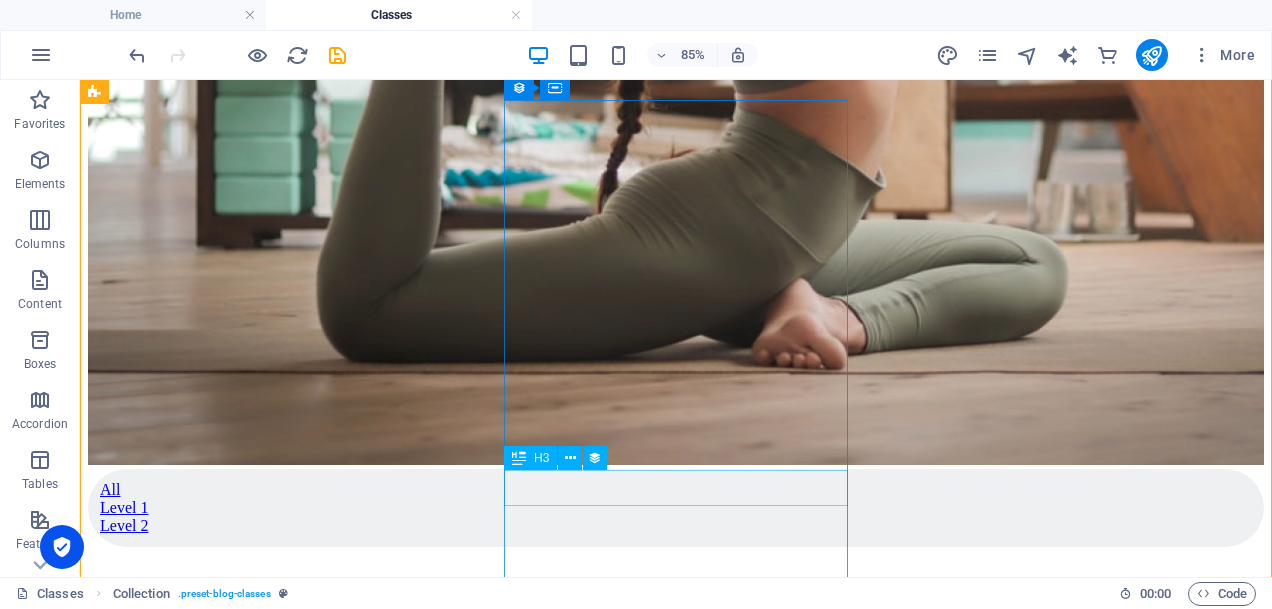 scroll, scrollTop: 910, scrollLeft: 0, axis: vertical 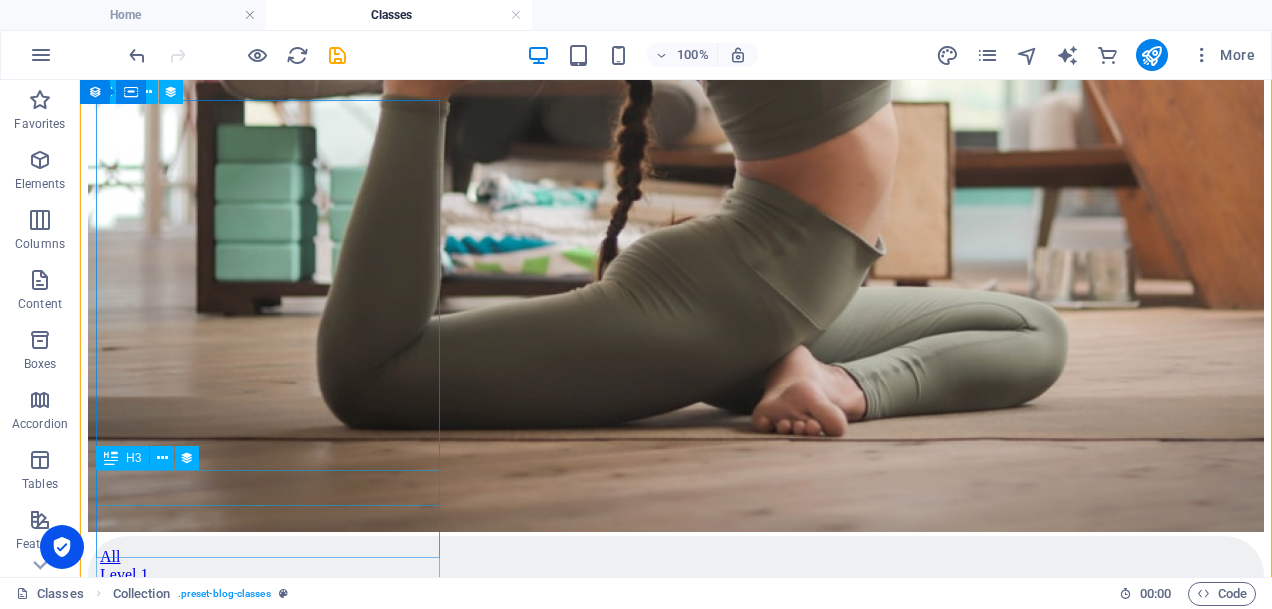 click on "Ashtanga Yoga" at bounding box center (676, 1058) 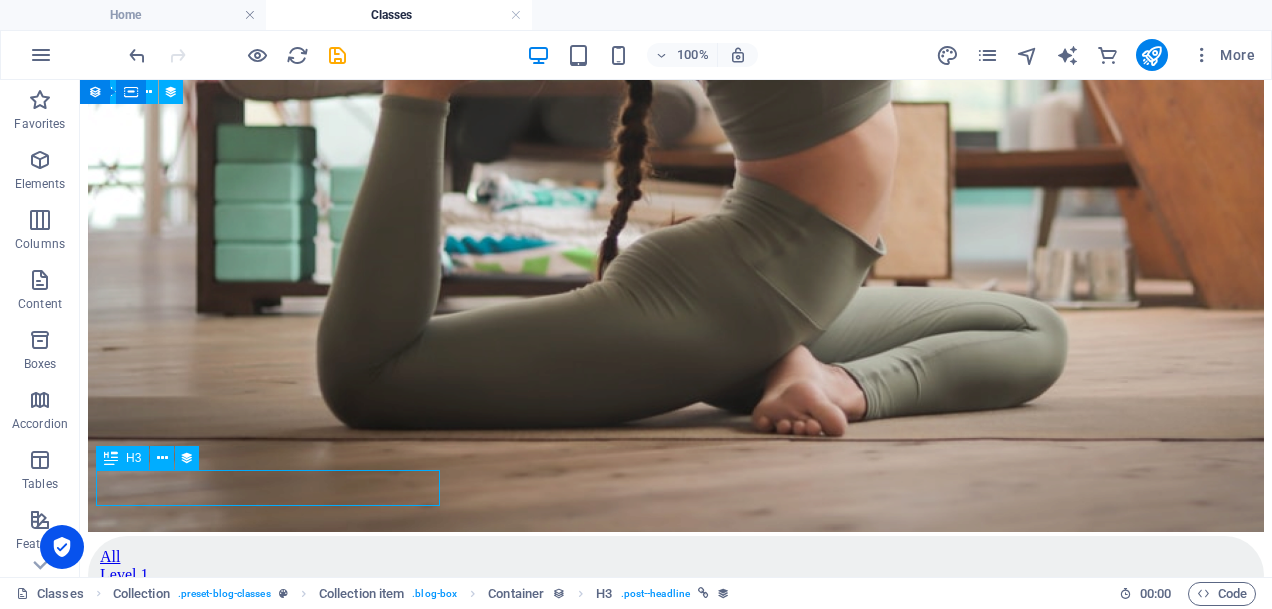 click on "Ashtanga Yoga" at bounding box center [676, 1058] 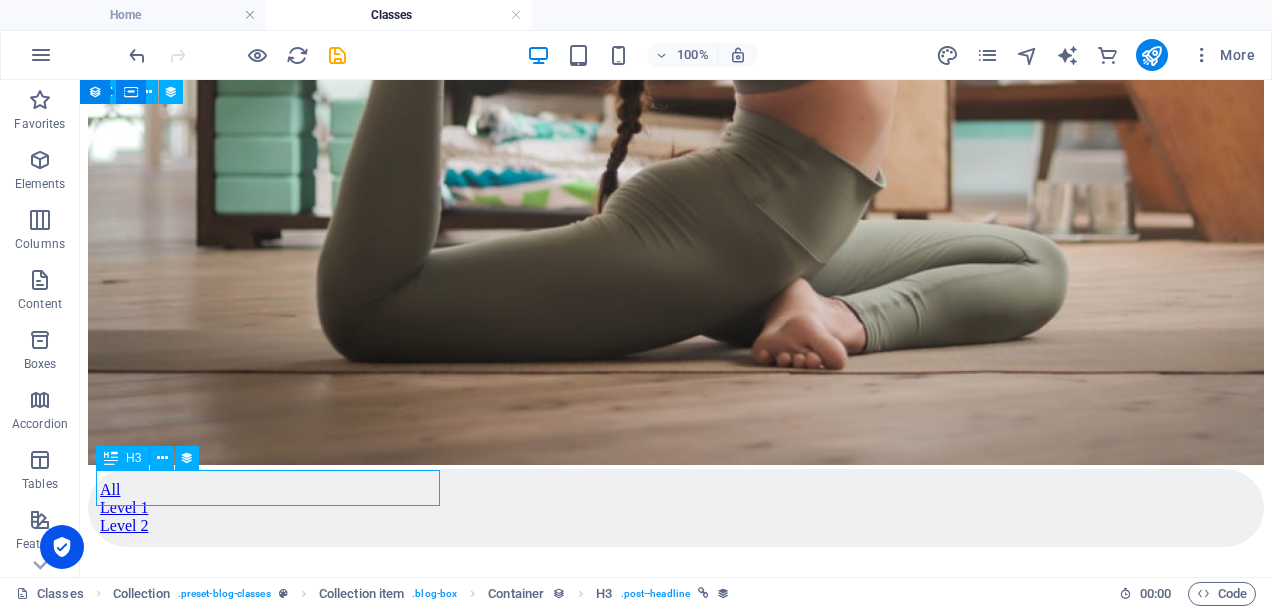 select on "name" 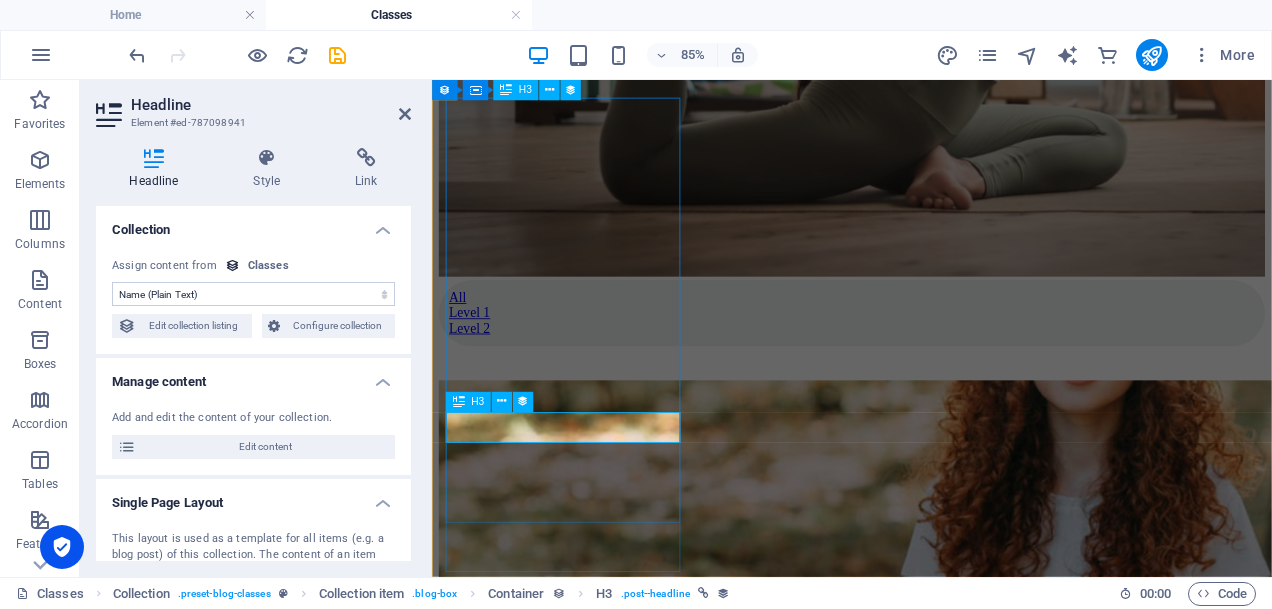click on "Ashtanga Yoga" at bounding box center [926, 838] 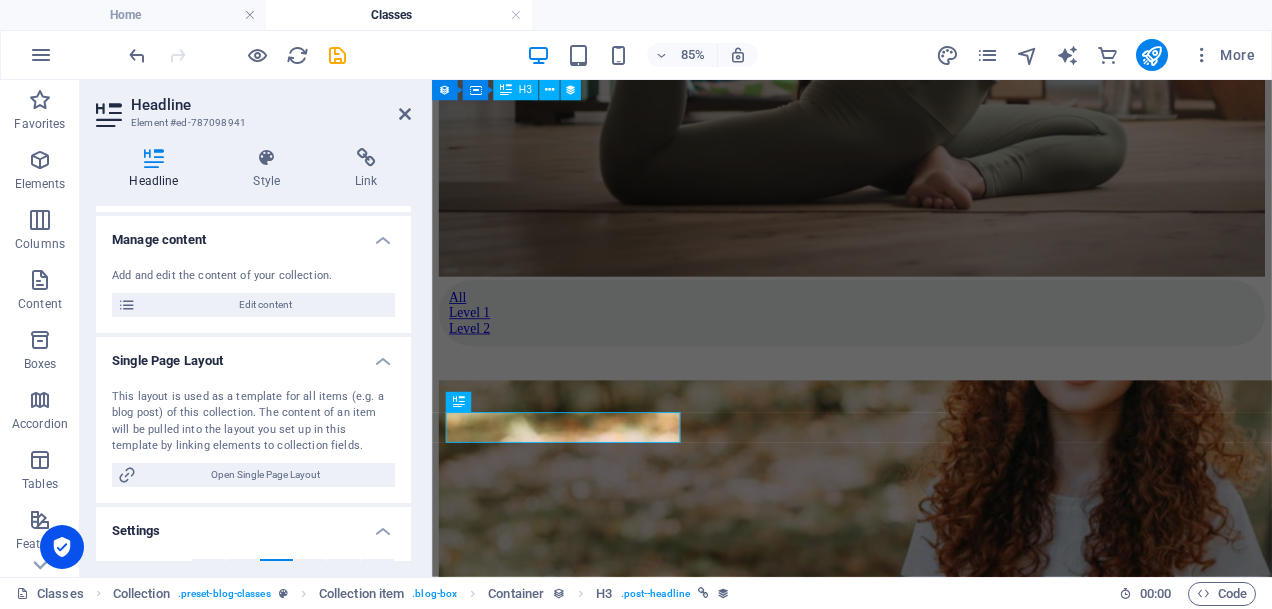 scroll, scrollTop: 128, scrollLeft: 0, axis: vertical 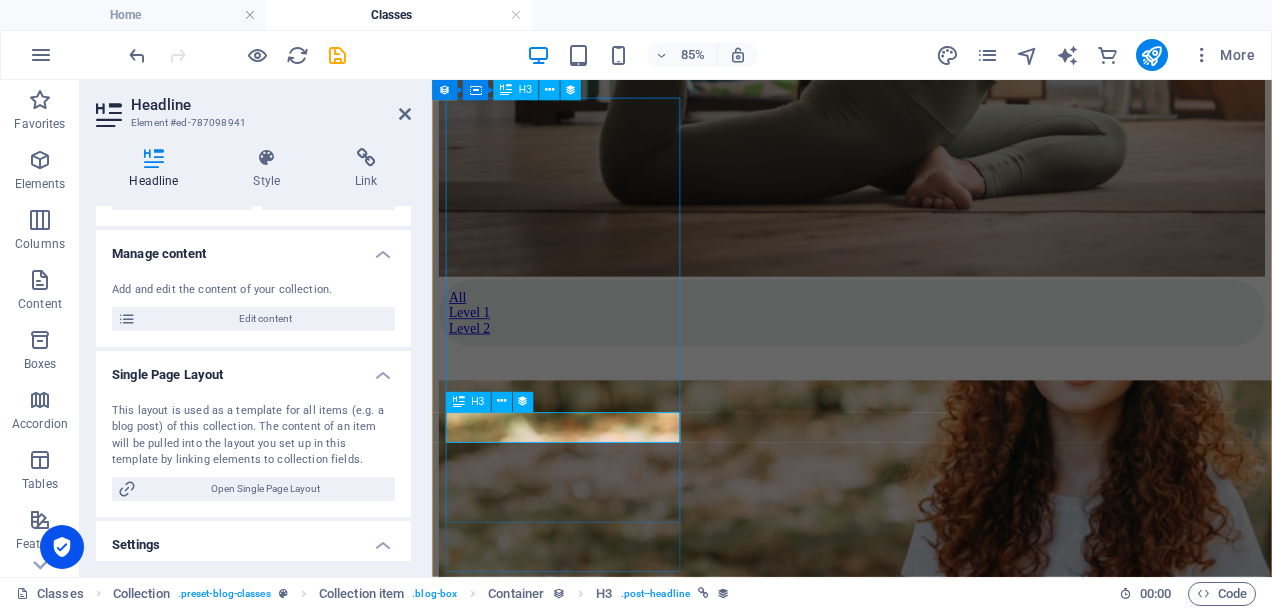 click on "Ashtanga Yoga" at bounding box center [926, 838] 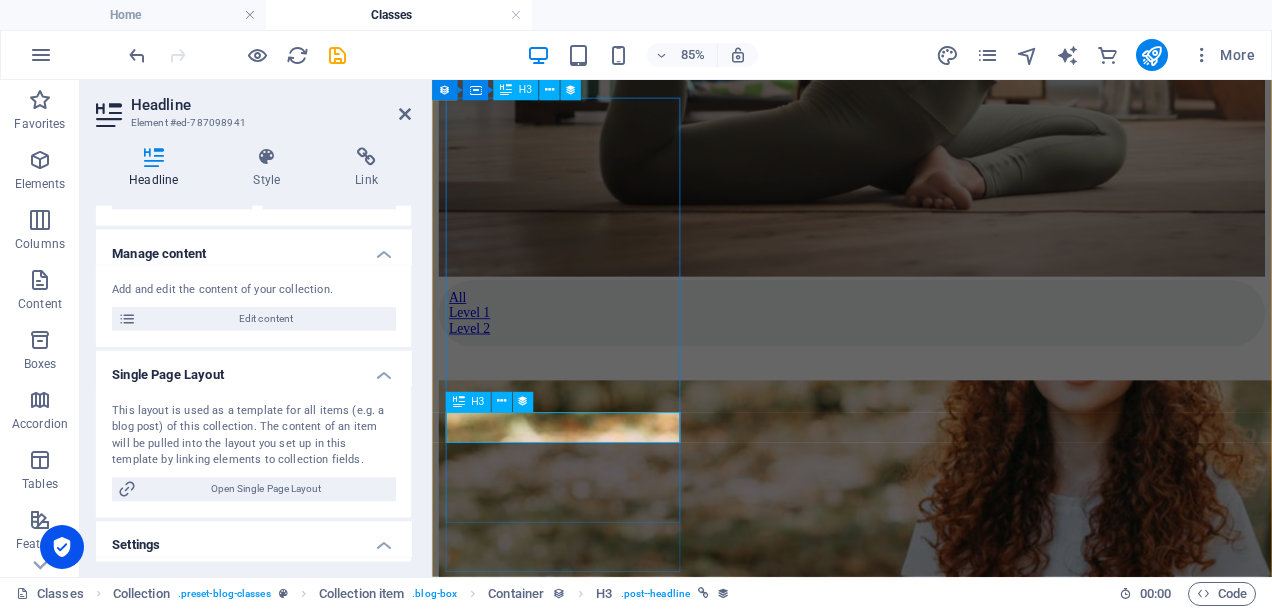 click on "Ashtanga Yoga" at bounding box center (926, 838) 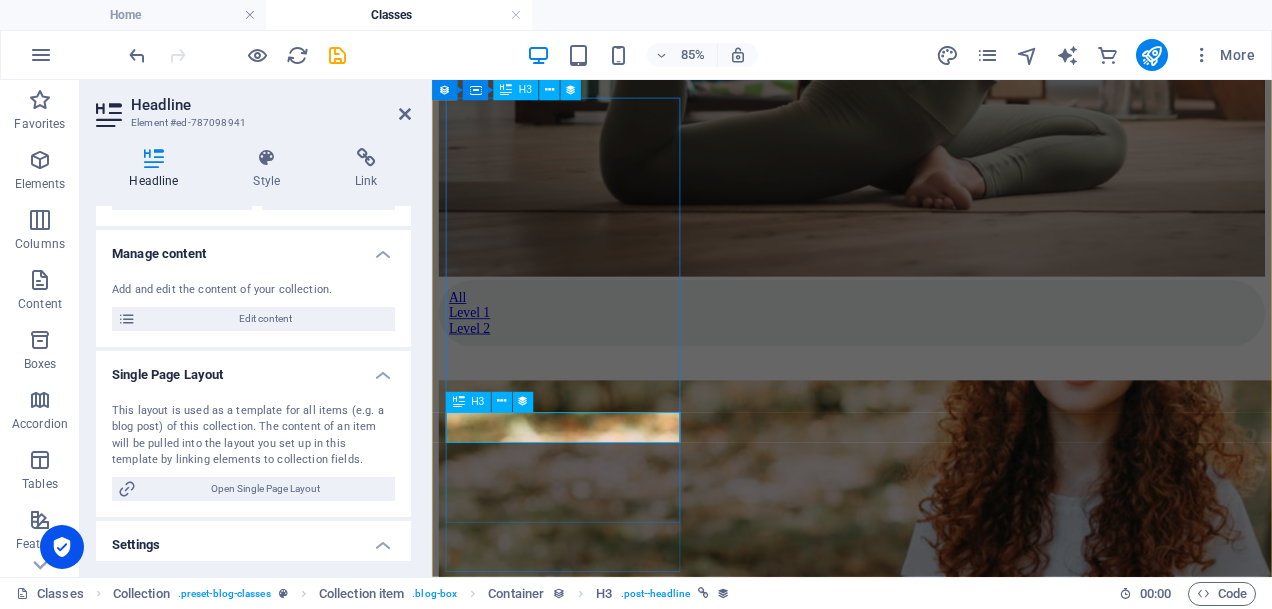 click on "Ashtanga Yoga" at bounding box center [926, 838] 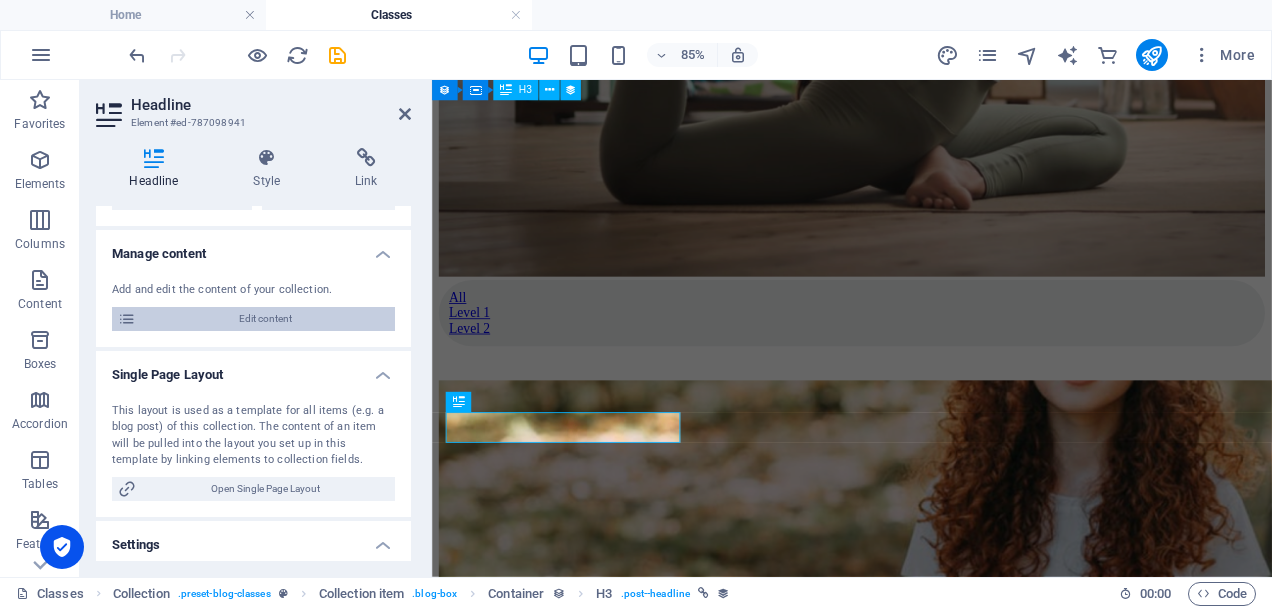 click on "Edit content" at bounding box center (265, 319) 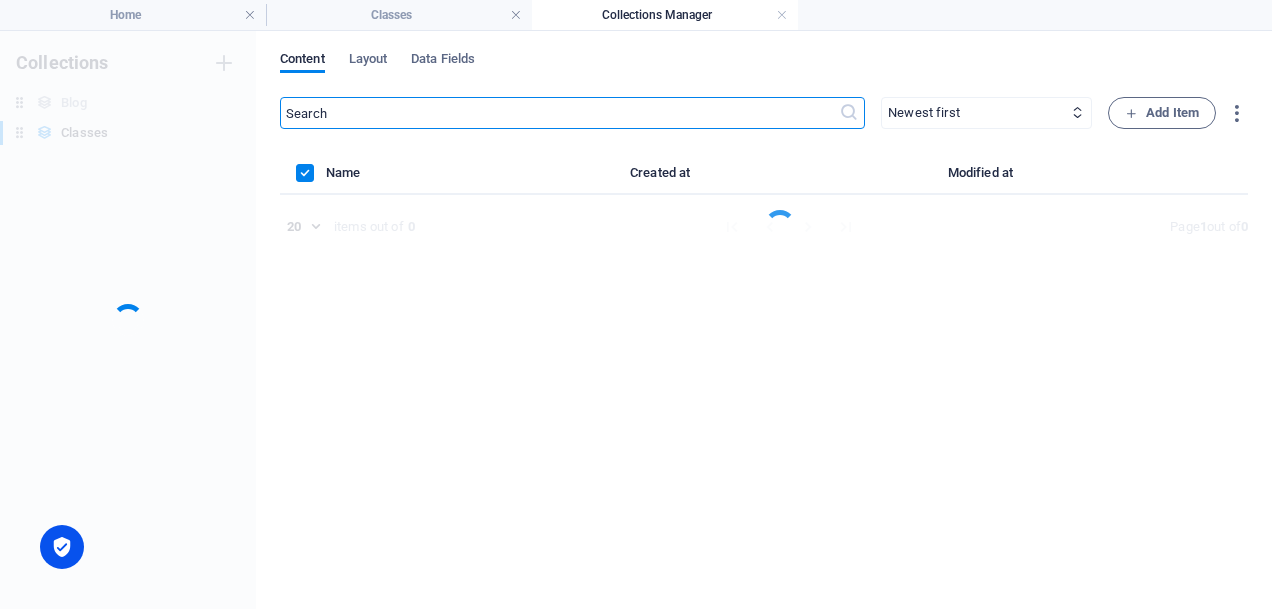 scroll, scrollTop: 0, scrollLeft: 0, axis: both 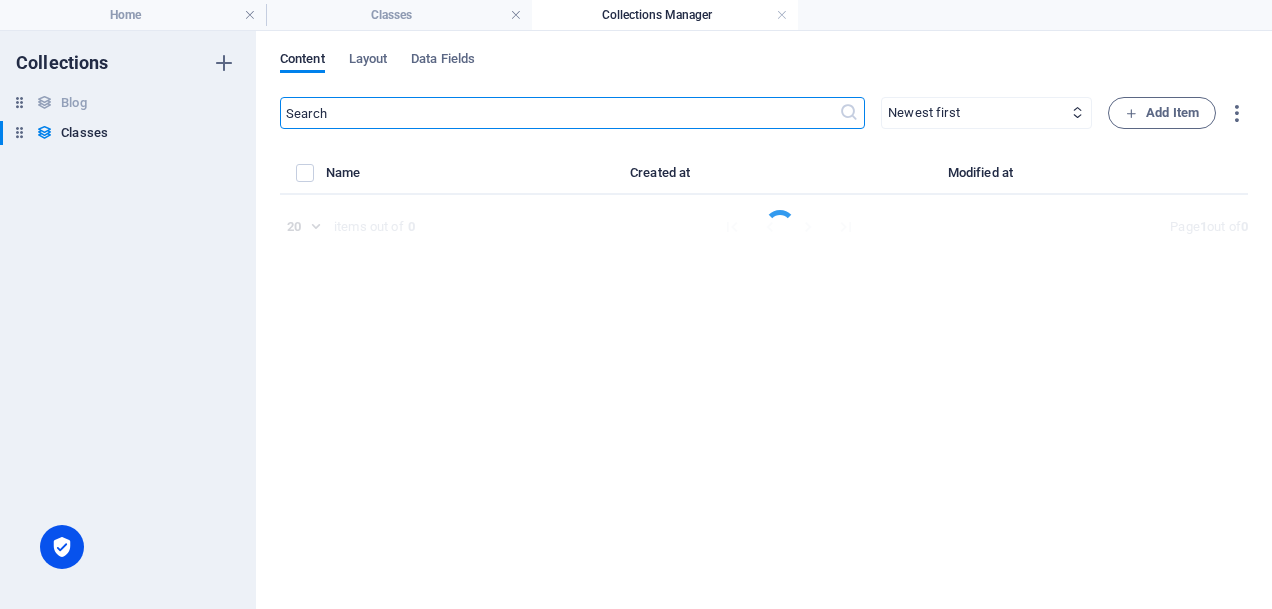 select on "Level 2" 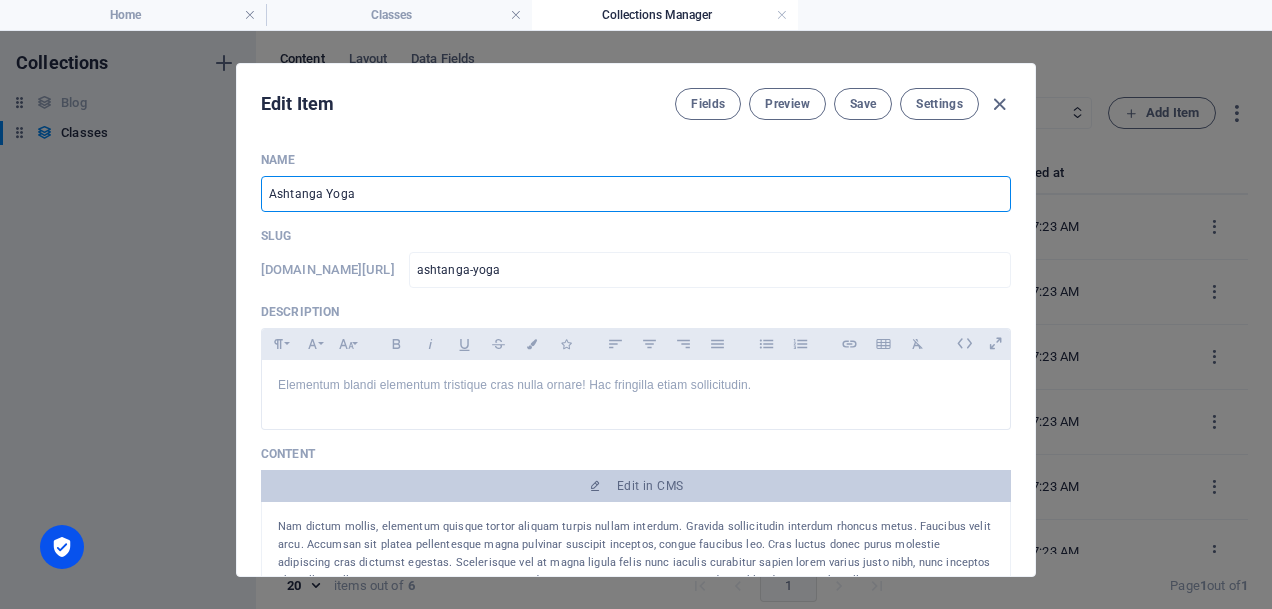 drag, startPoint x: 372, startPoint y: 187, endPoint x: 250, endPoint y: 193, distance: 122.14745 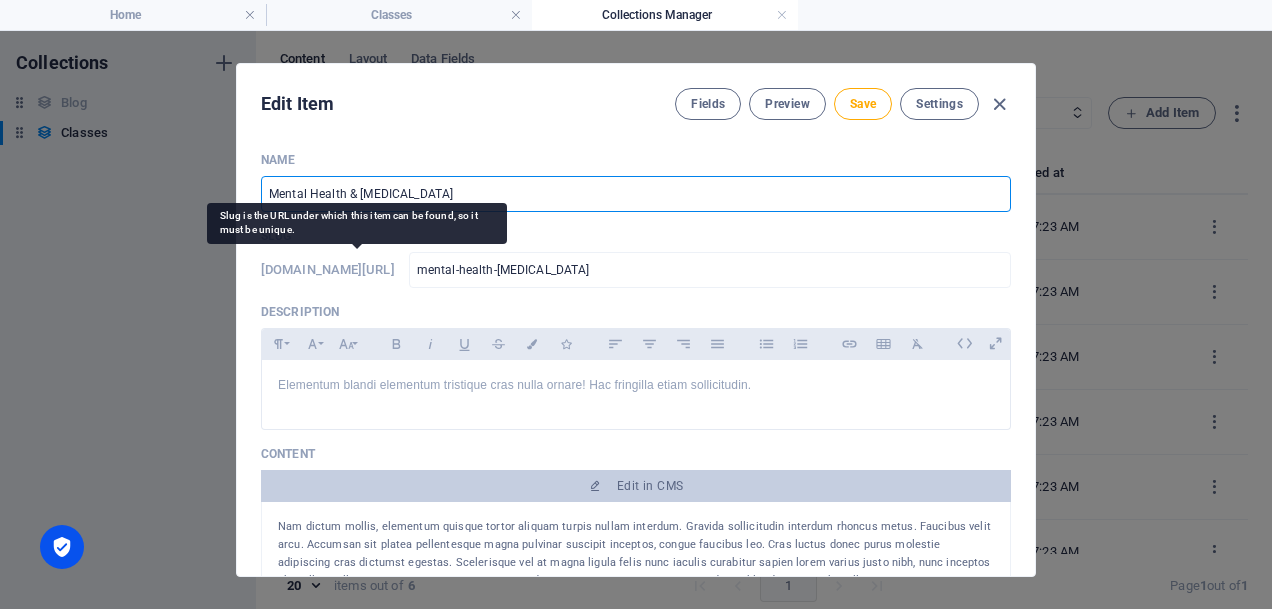 type on "Mental Health & [MEDICAL_DATA]" 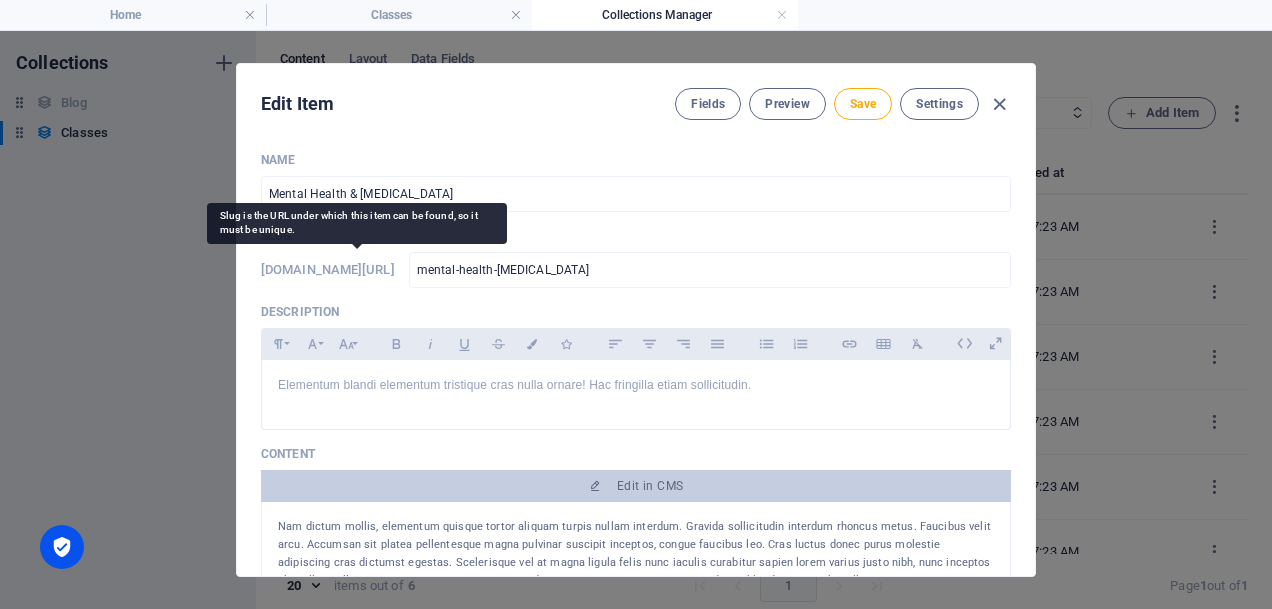 click on "[DOMAIN_NAME][URL]" at bounding box center [328, 270] 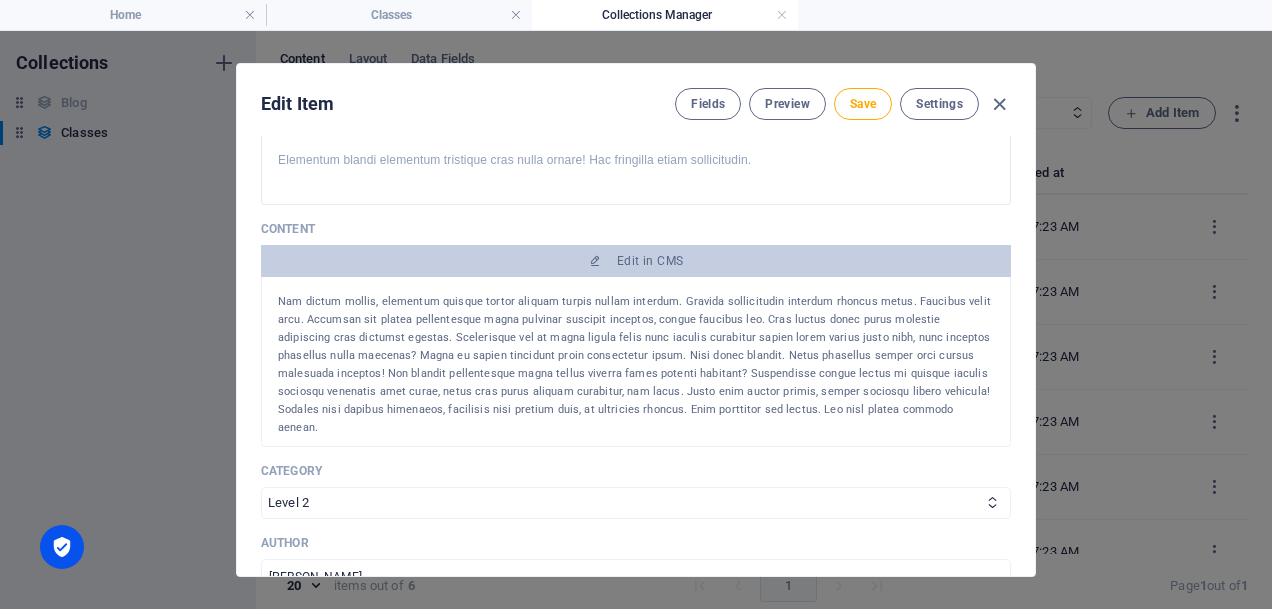 scroll, scrollTop: 244, scrollLeft: 0, axis: vertical 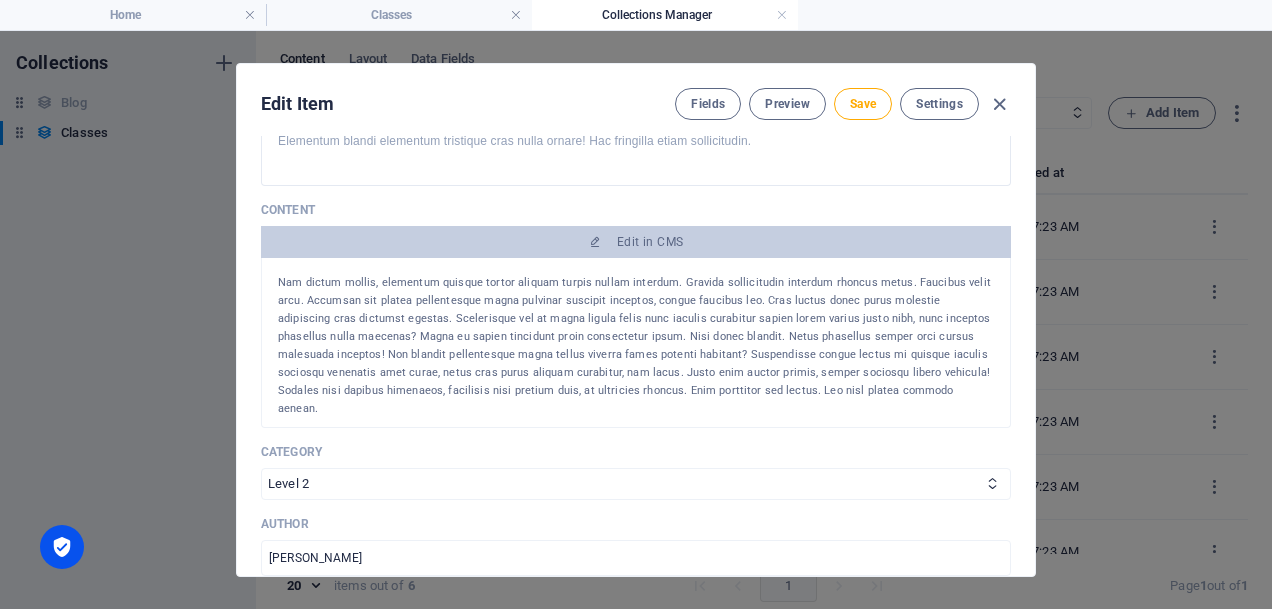 click on "Nam dictum mollis, elementum quisque tortor aliquam turpis nullam interdum. Gravida sollicitudin interdum rhoncus metus. Faucibus velit arcu. Accumsan sit platea pellentesque magna pulvinar suscipit inceptos, congue faucibus leo. Cras luctus donec purus molestie adipiscing cras dictumst egestas. Scelerisque vel at magna ligula felis nunc iaculis curabitur sapien lorem varius justo nibh, nunc inceptos phasellus nulla maecenas? Magna eu sapien tincidunt proin consectetur ipsum. Nisi donec blandit. Netus phasellus semper orci cursus malesuada inceptos! Non blandit pellentesque magna tellus viverra fames potenti habitant? Suspendisse congue lectus mi quisque iaculis sociosqu venenatis amet curae, netus cras purus aliquam curabitur, nam lacus. Justo enim auctor primis, semper sociosqu libero vehicula! Sodales nisi dapibus himenaeos, facilisis nisi pretium duis, at ultricies rhoncus. Enim porttitor sed lectus. Leo nisl platea commodo aenean." at bounding box center [636, 346] 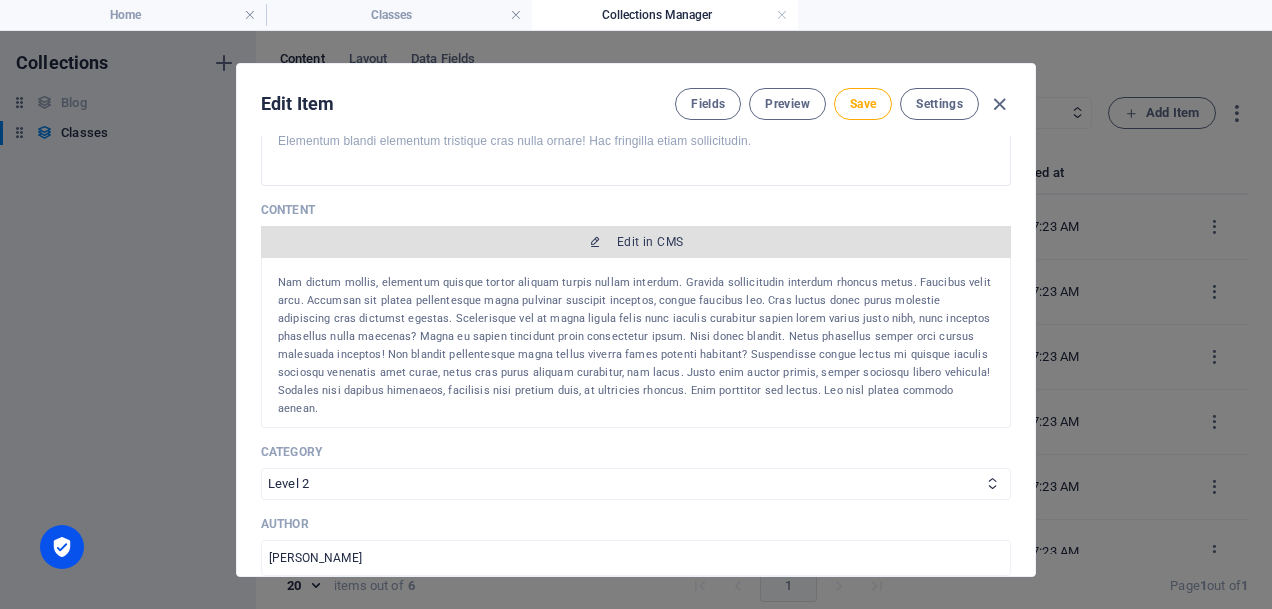 drag, startPoint x: 916, startPoint y: 394, endPoint x: 401, endPoint y: 250, distance: 534.75323 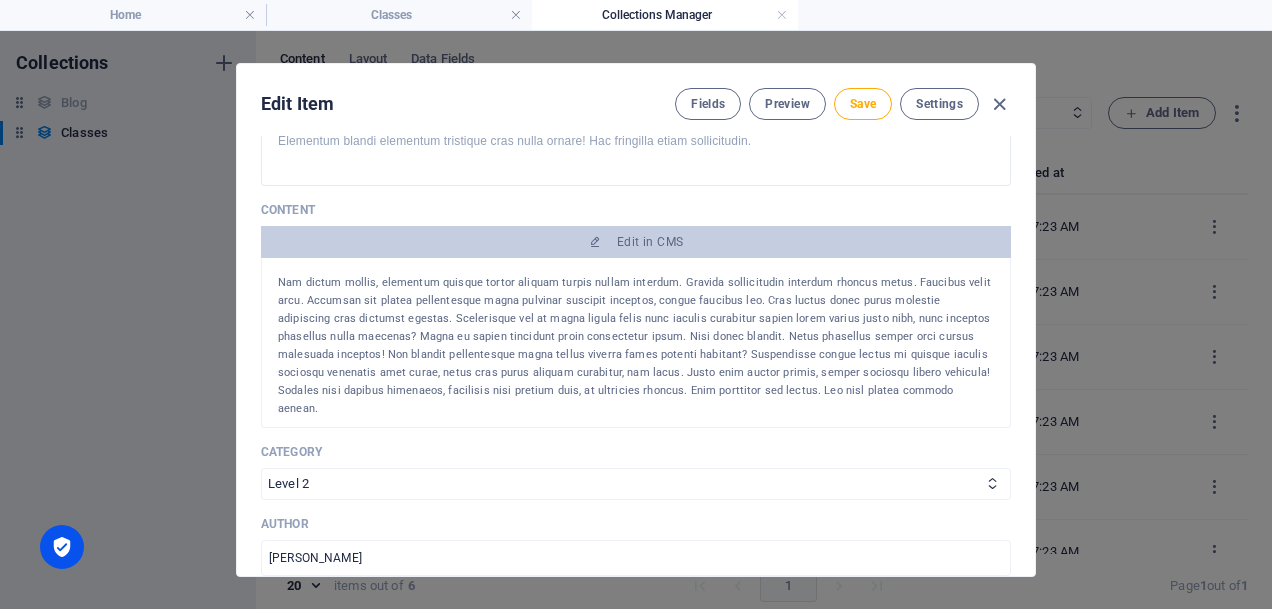 click on "Content" at bounding box center (636, 210) 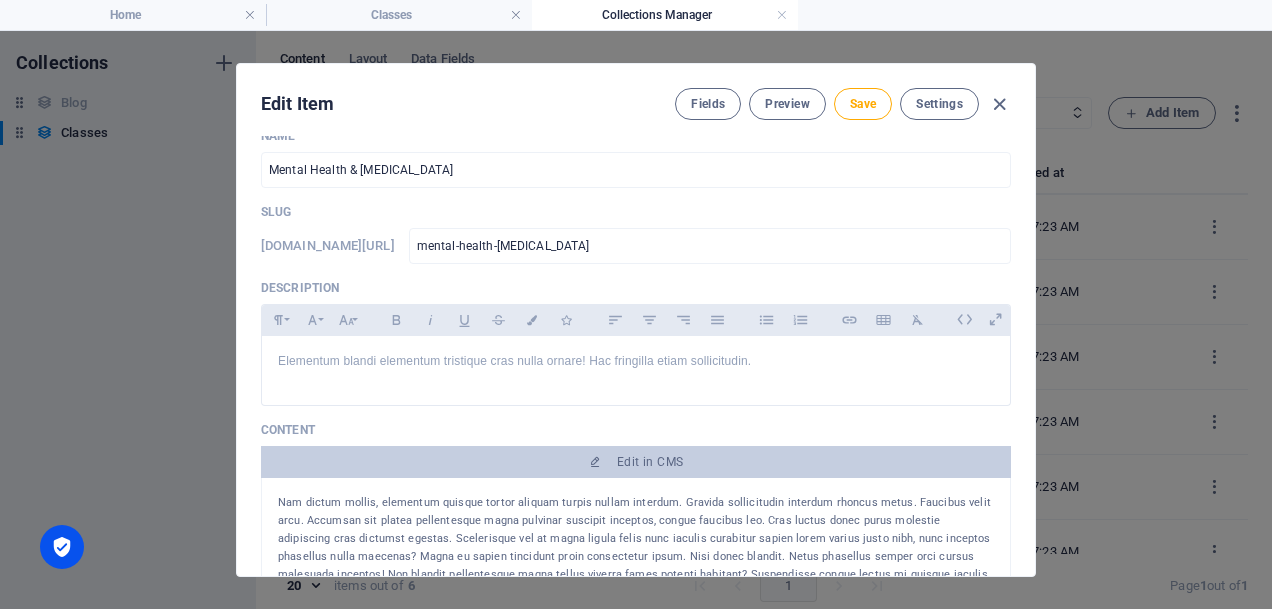 scroll, scrollTop: 0, scrollLeft: 0, axis: both 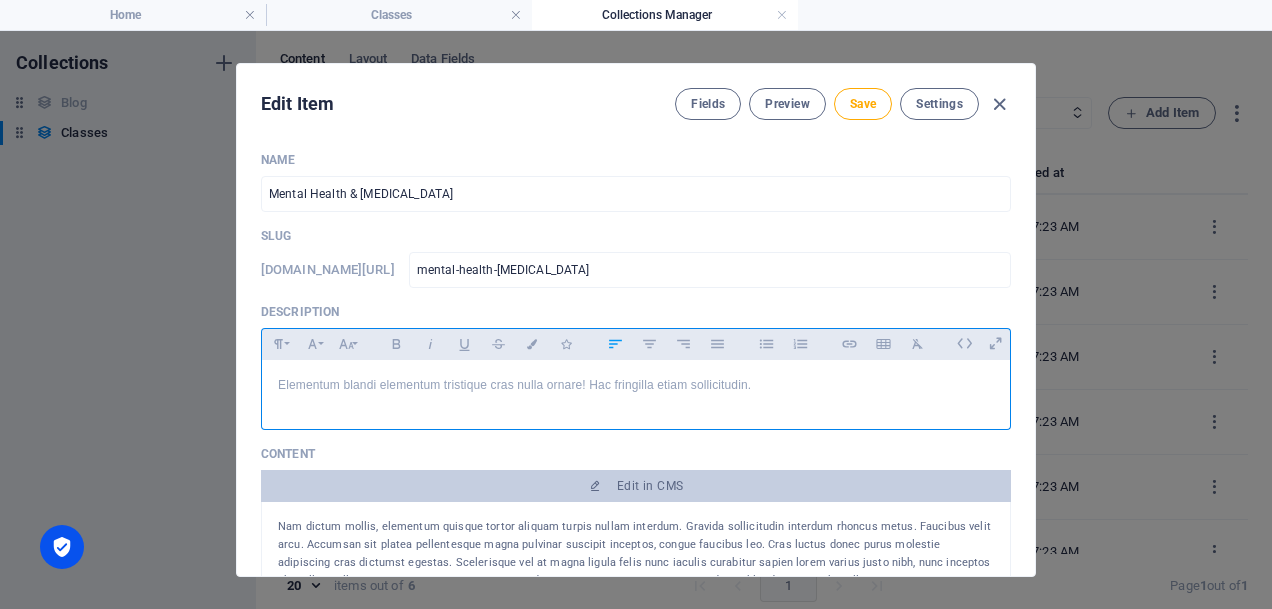 click on "Elementum blandi elementum tristique cras nulla ornare! Hac fringilla etiam sollicitudin." at bounding box center [636, 385] 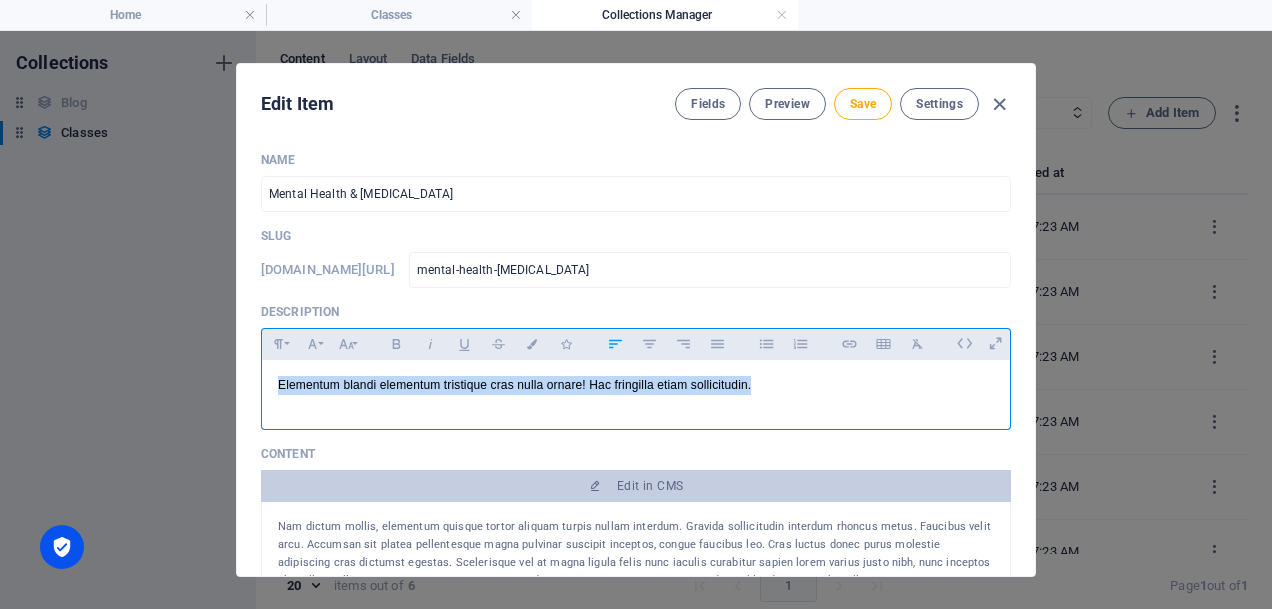 drag, startPoint x: 756, startPoint y: 391, endPoint x: 601, endPoint y: 370, distance: 156.4161 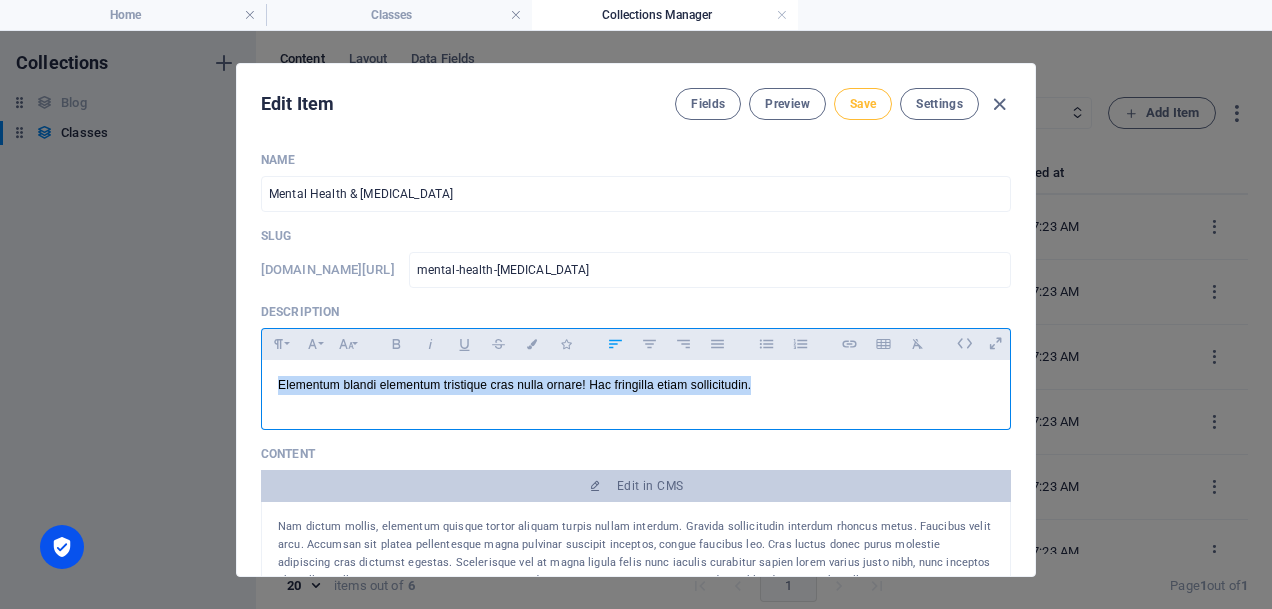 click on "Save" at bounding box center (863, 104) 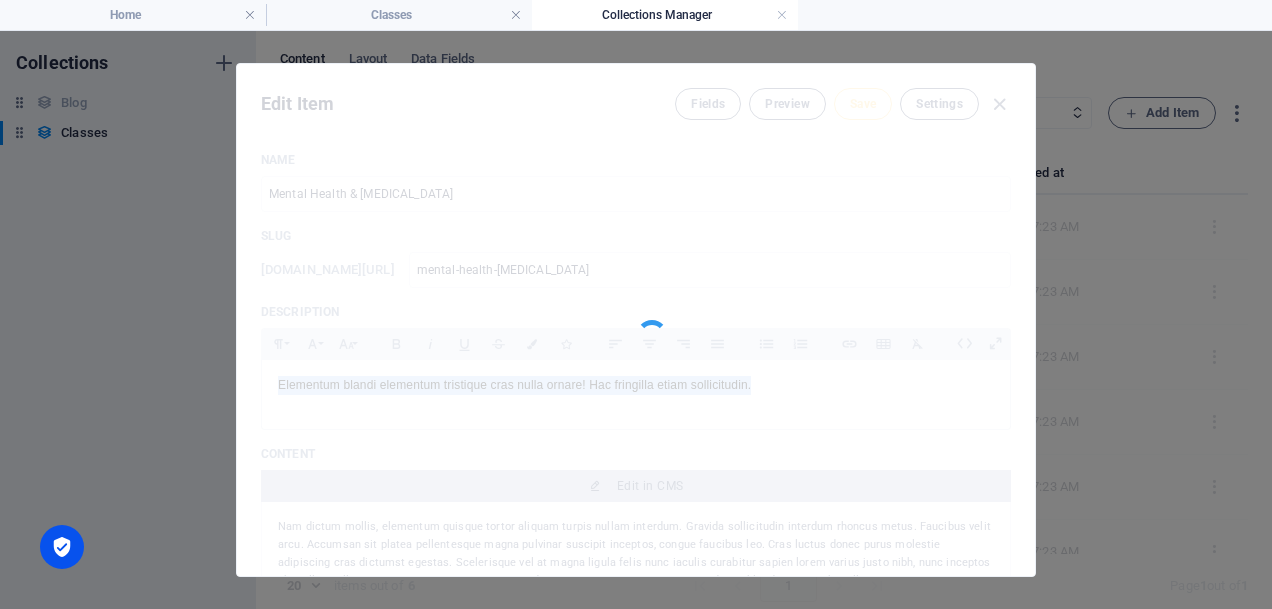 type on "mental-health-[MEDICAL_DATA]" 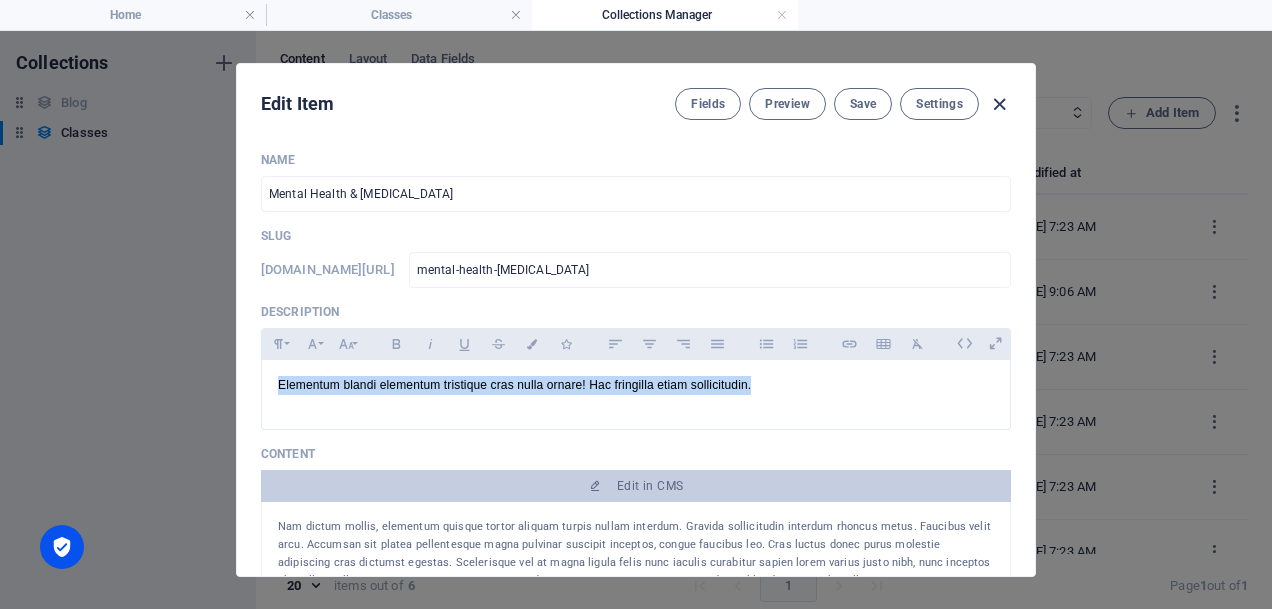 click at bounding box center [999, 104] 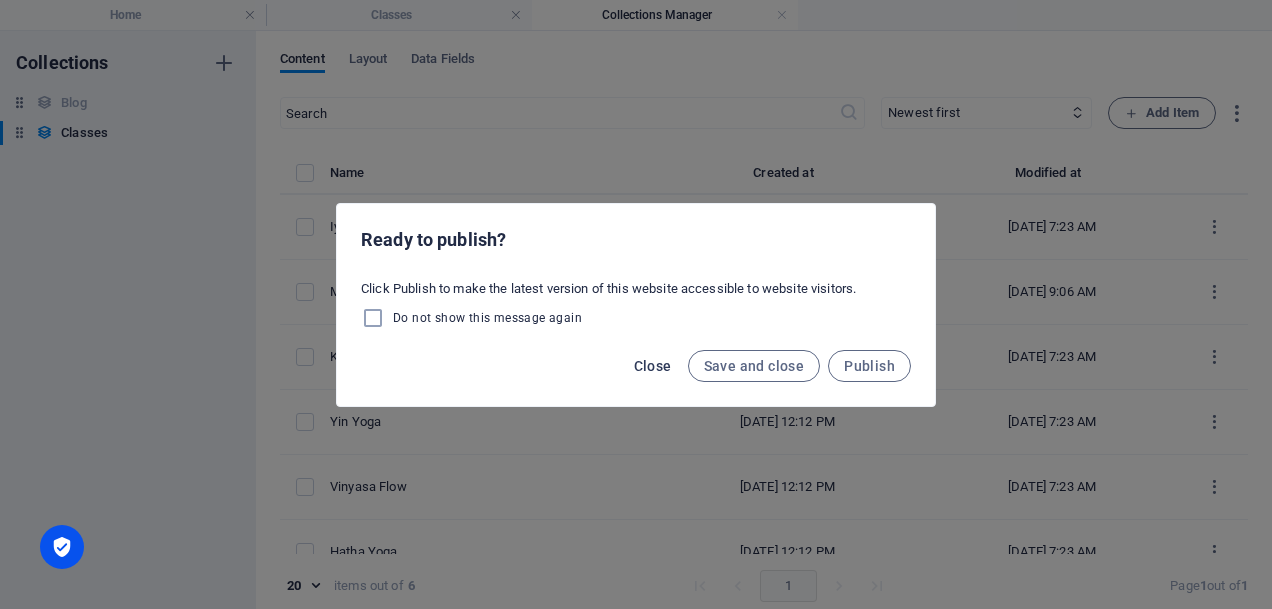 click on "Close" at bounding box center (653, 366) 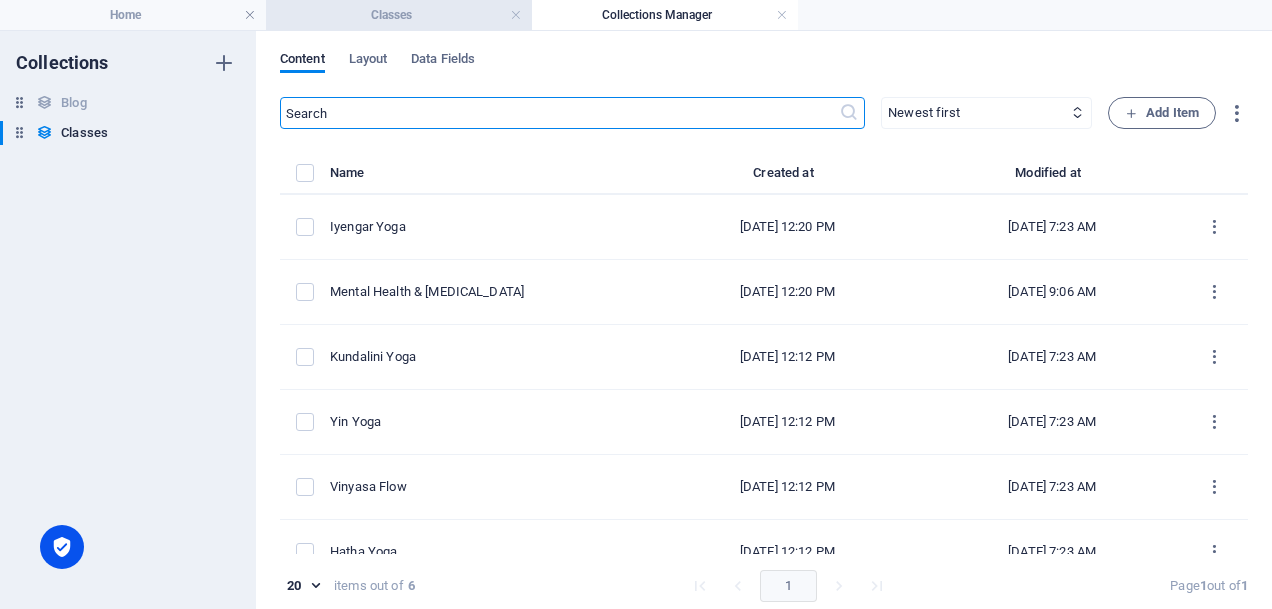 click on "Classes" at bounding box center [399, 15] 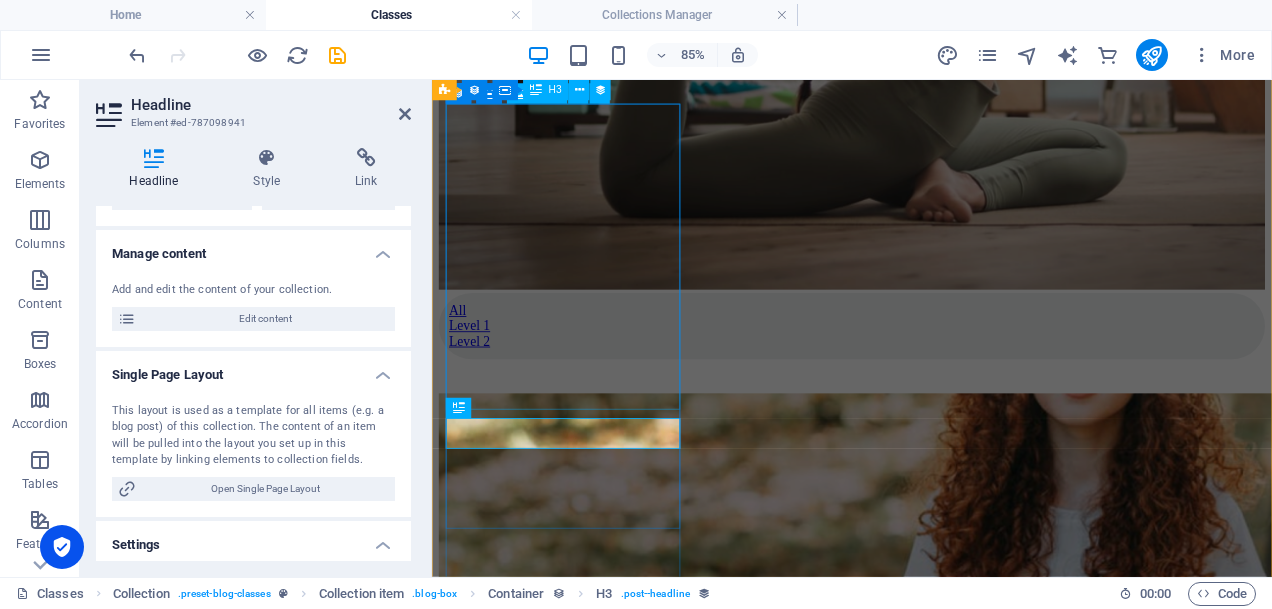 scroll, scrollTop: 970, scrollLeft: 0, axis: vertical 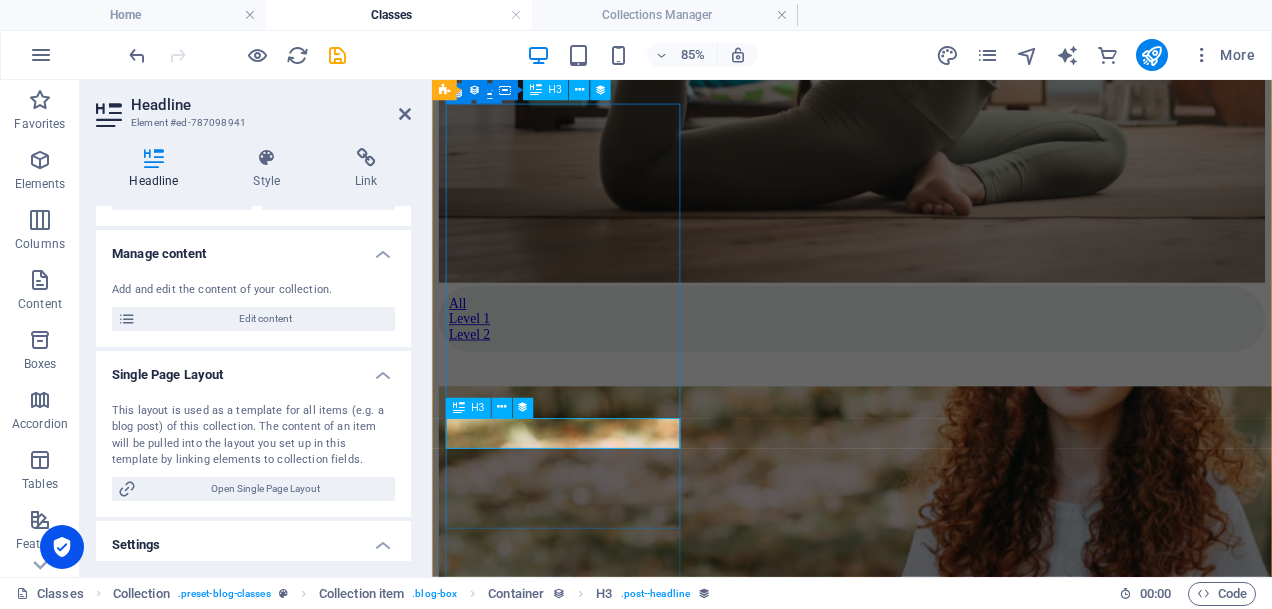 click on "Ashtanga Yoga" at bounding box center (926, 845) 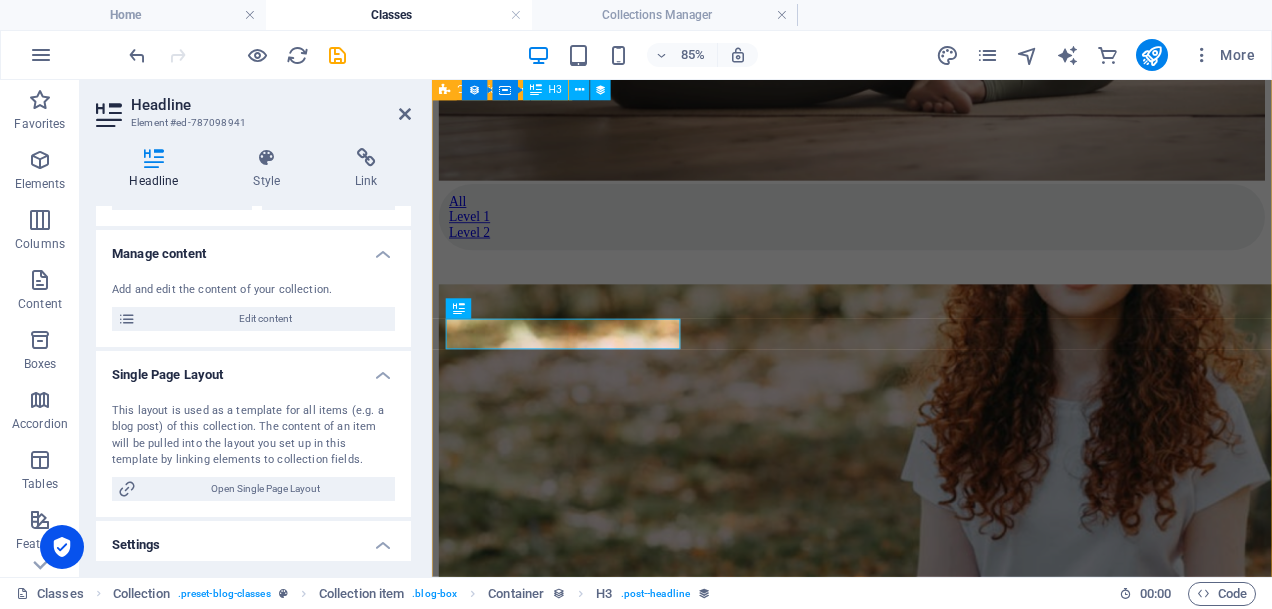 scroll, scrollTop: 1093, scrollLeft: 0, axis: vertical 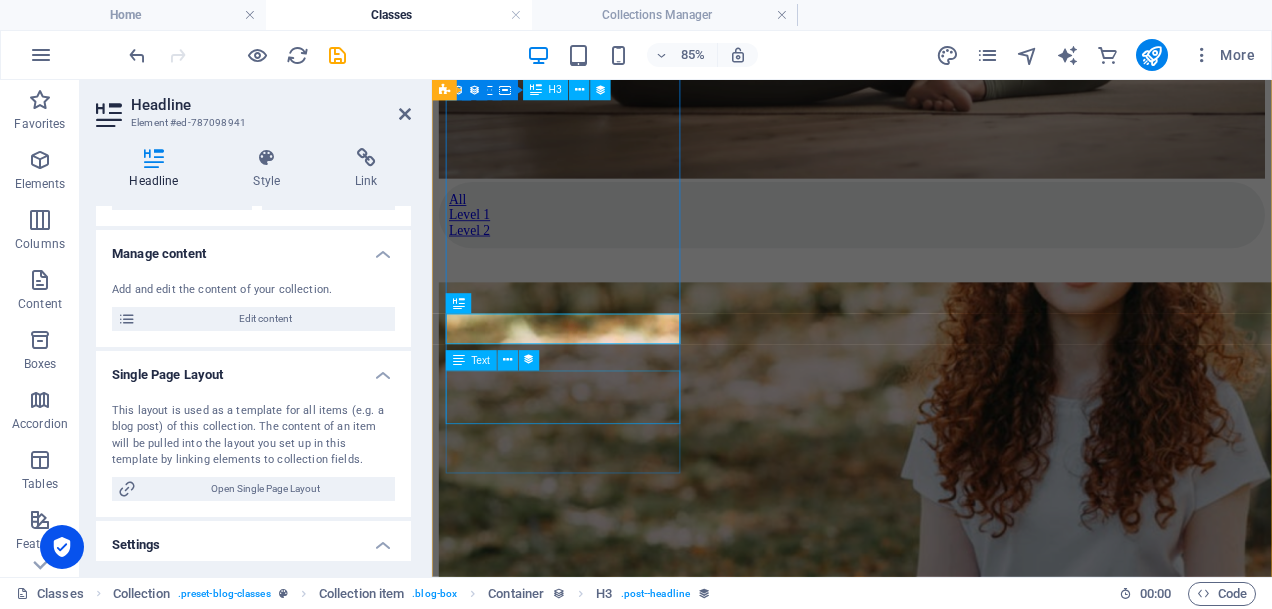 click on "Elementum blandi elementum tristique cras nulla ornare! Hac fringilla etiam sollicitudin." at bounding box center [926, 820] 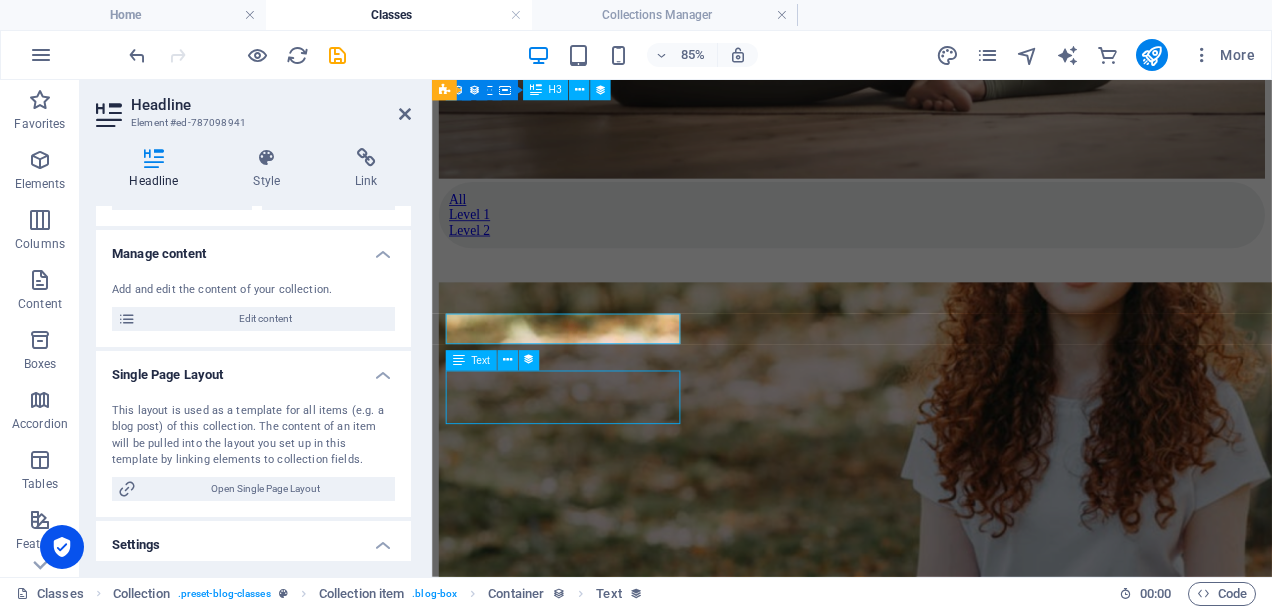 click on "Elementum blandi elementum tristique cras nulla ornare! Hac fringilla etiam sollicitudin." at bounding box center [926, 820] 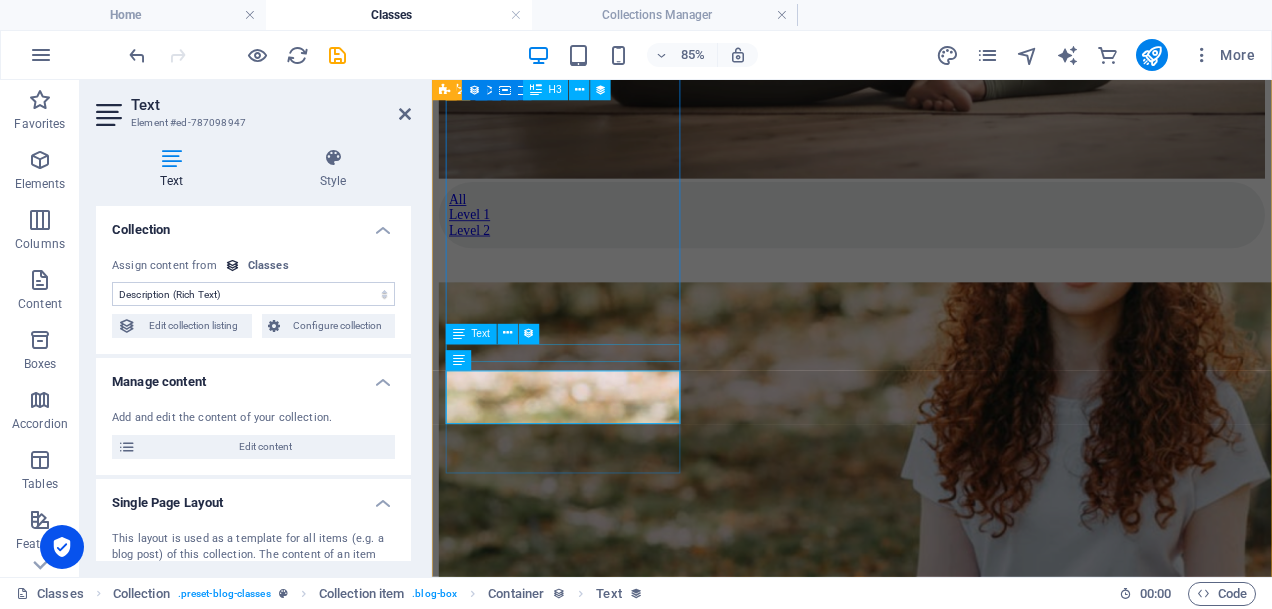 click on "Mental Health & [MEDICAL_DATA]" at bounding box center (926, 760) 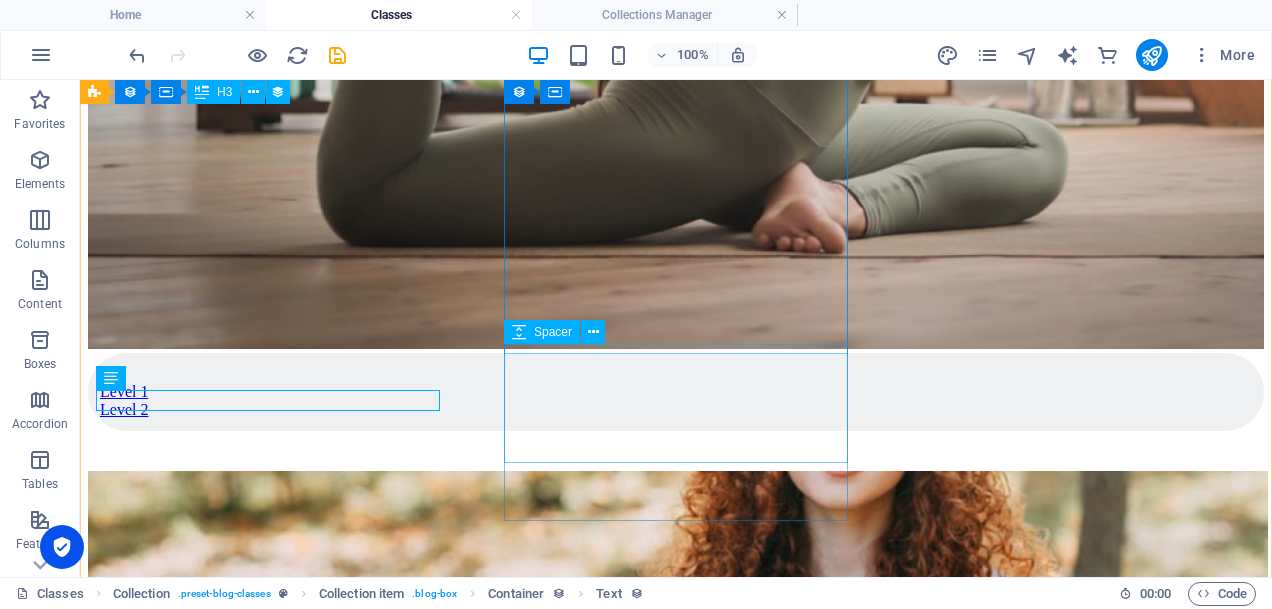 scroll, scrollTop: 1026, scrollLeft: 0, axis: vertical 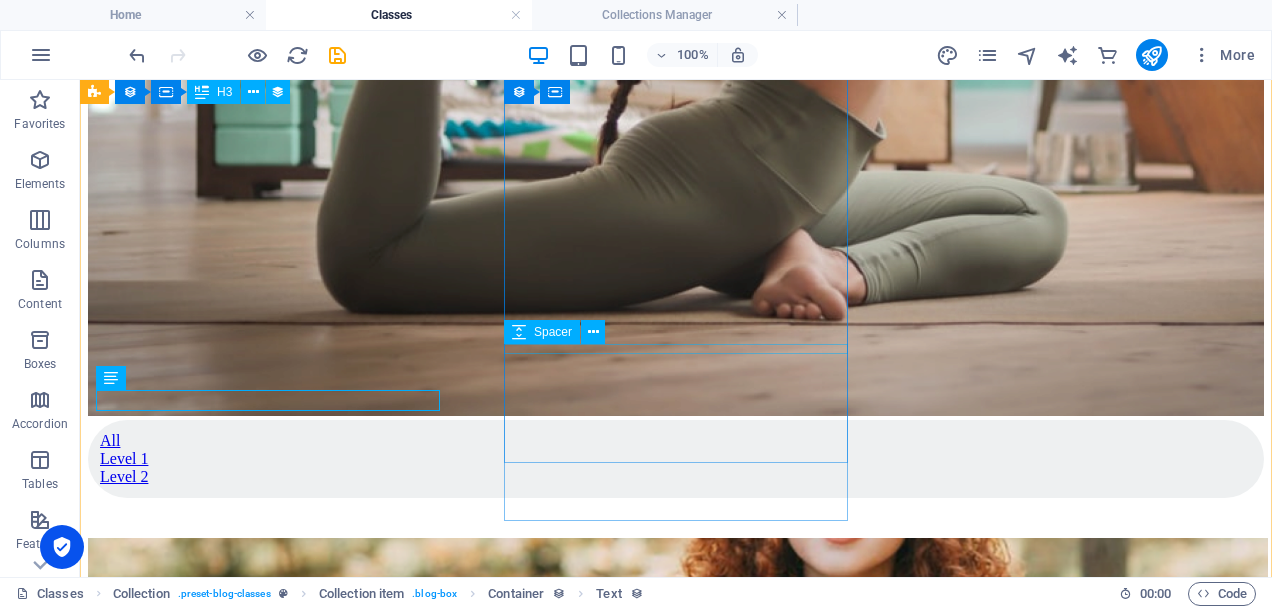 click at bounding box center [676, 1505] 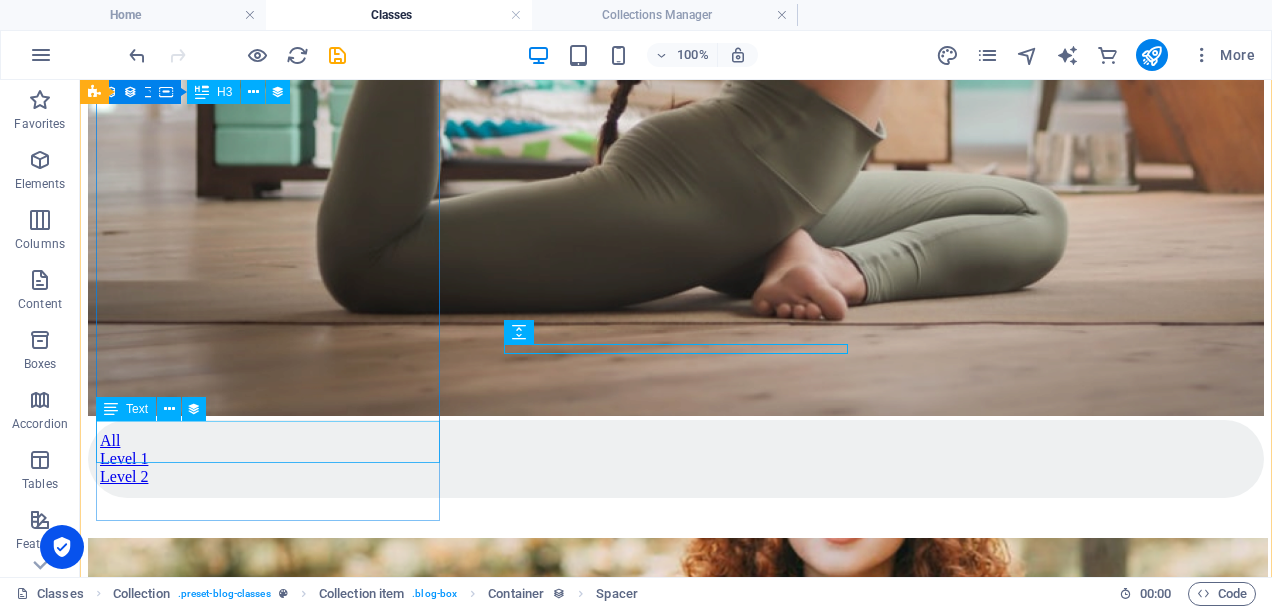click on "Elementum blandi elementum tristique cras nulla ornare! Hac fringilla etiam sollicitudin." at bounding box center [676, 1040] 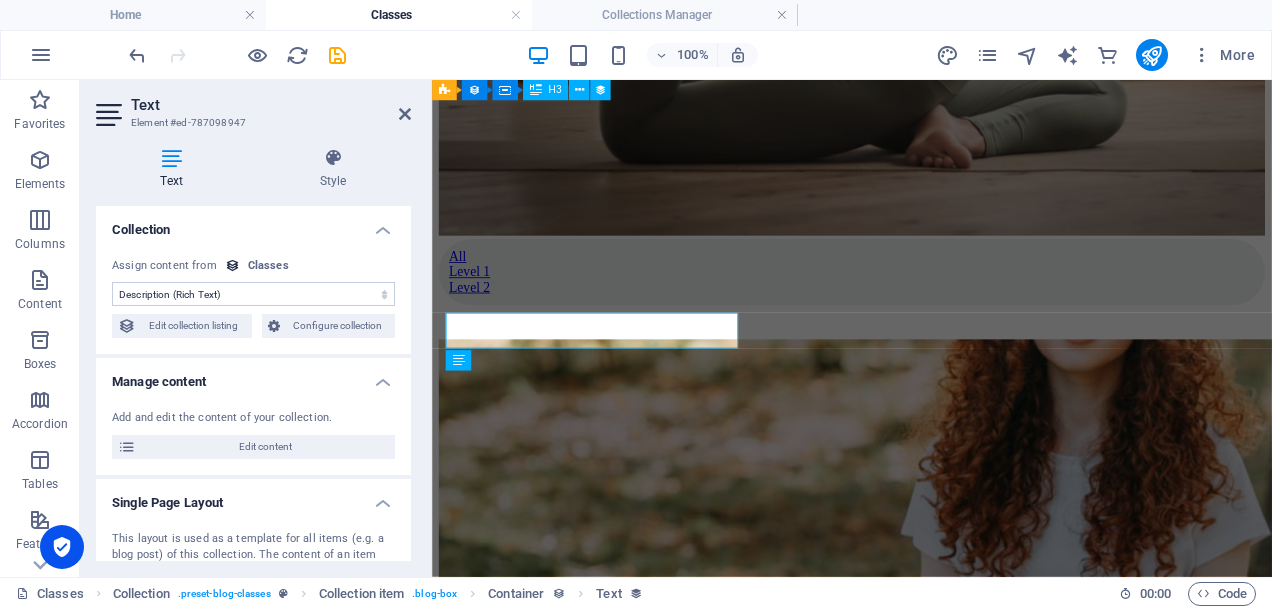 scroll, scrollTop: 1093, scrollLeft: 0, axis: vertical 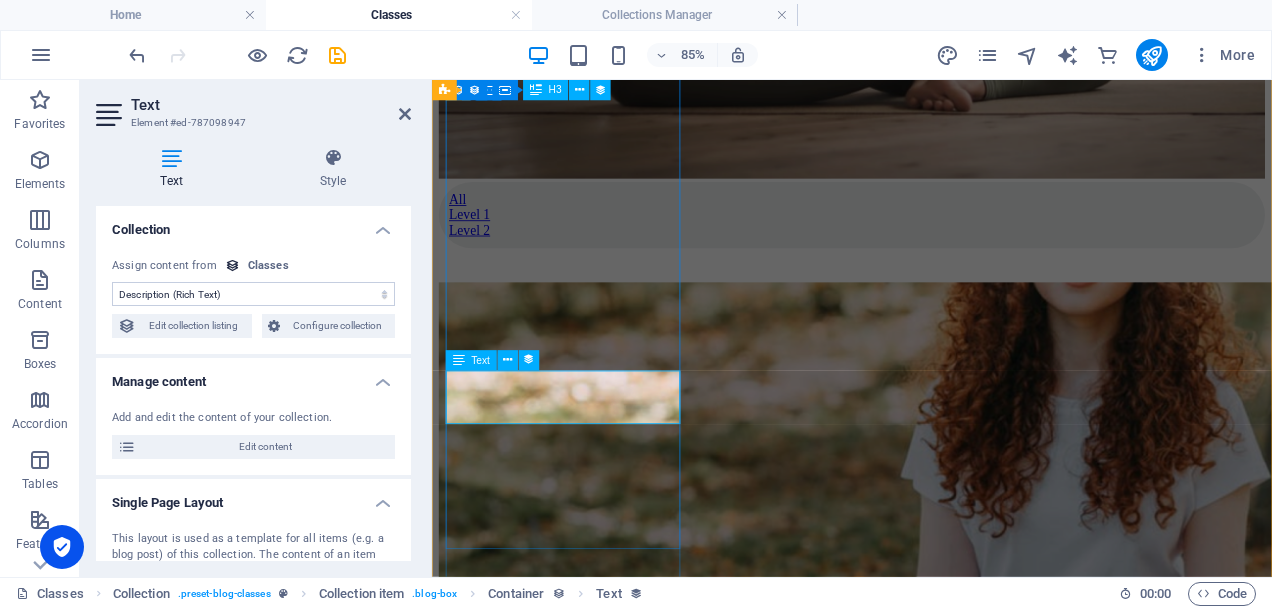 click on "Elementum blandi elementum tristique cras nulla ornare! Hac fringilla etiam sollicitudin." at bounding box center [926, 820] 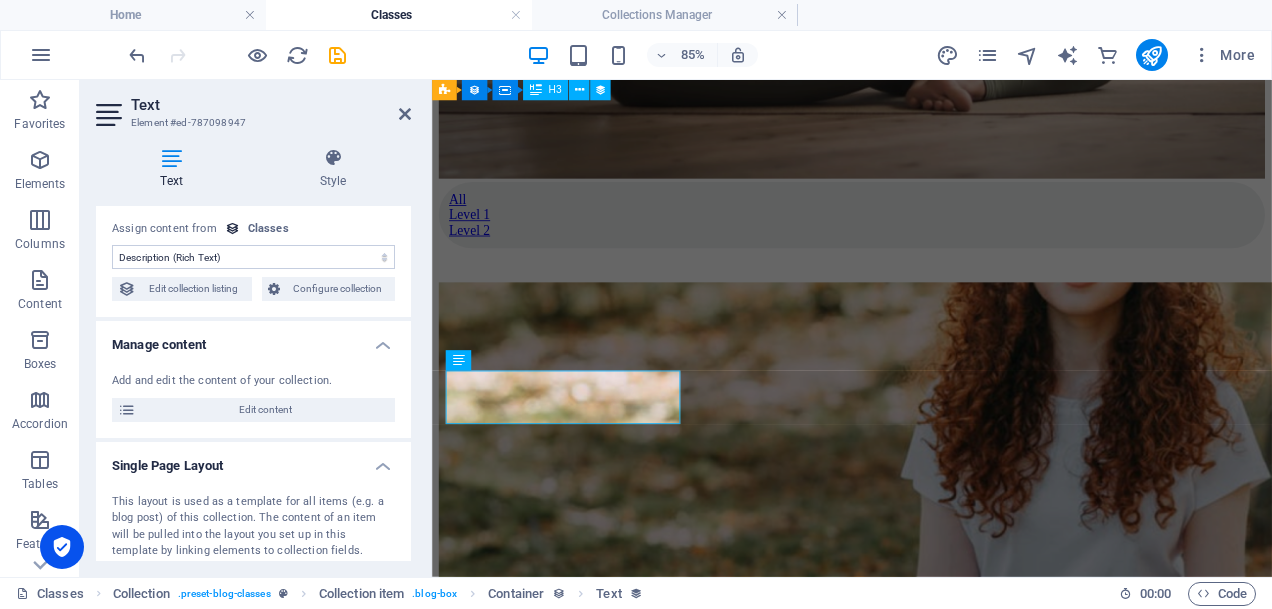 scroll, scrollTop: 31, scrollLeft: 0, axis: vertical 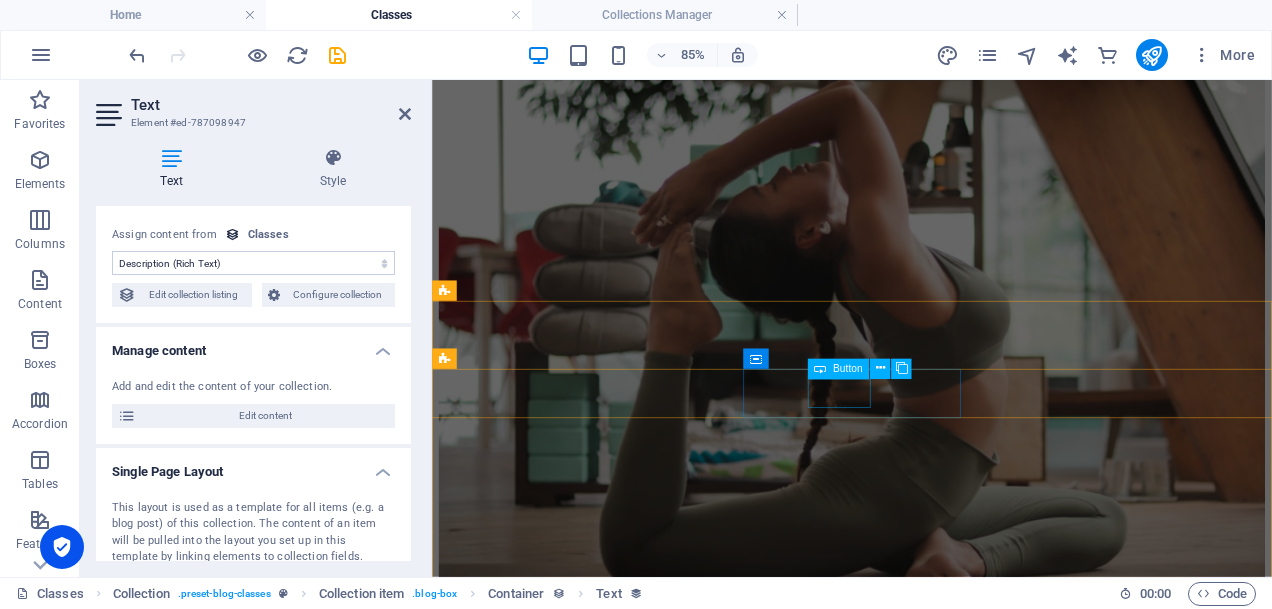 click on "Level 1" at bounding box center [926, 804] 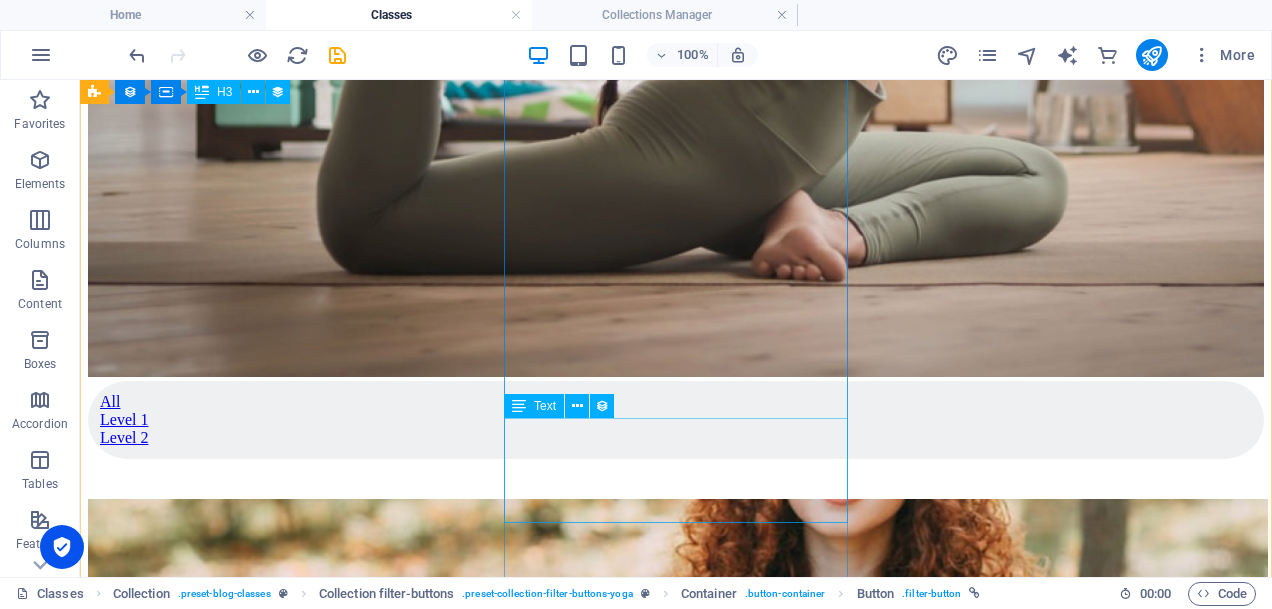 scroll, scrollTop: 1071, scrollLeft: 0, axis: vertical 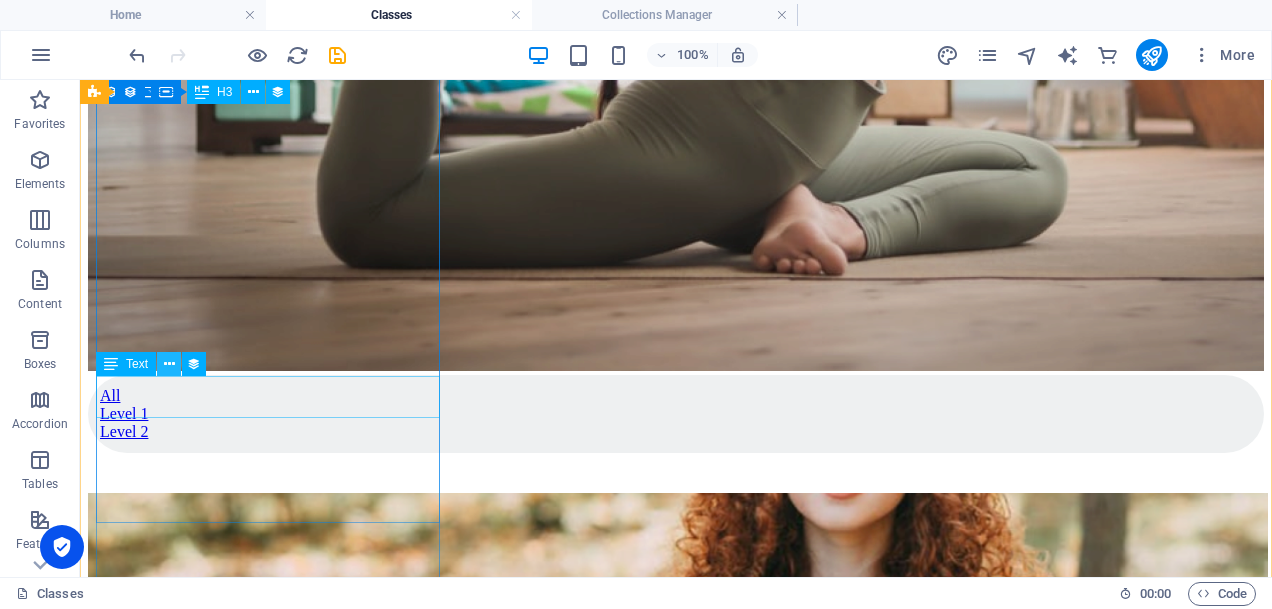 click at bounding box center [169, 364] 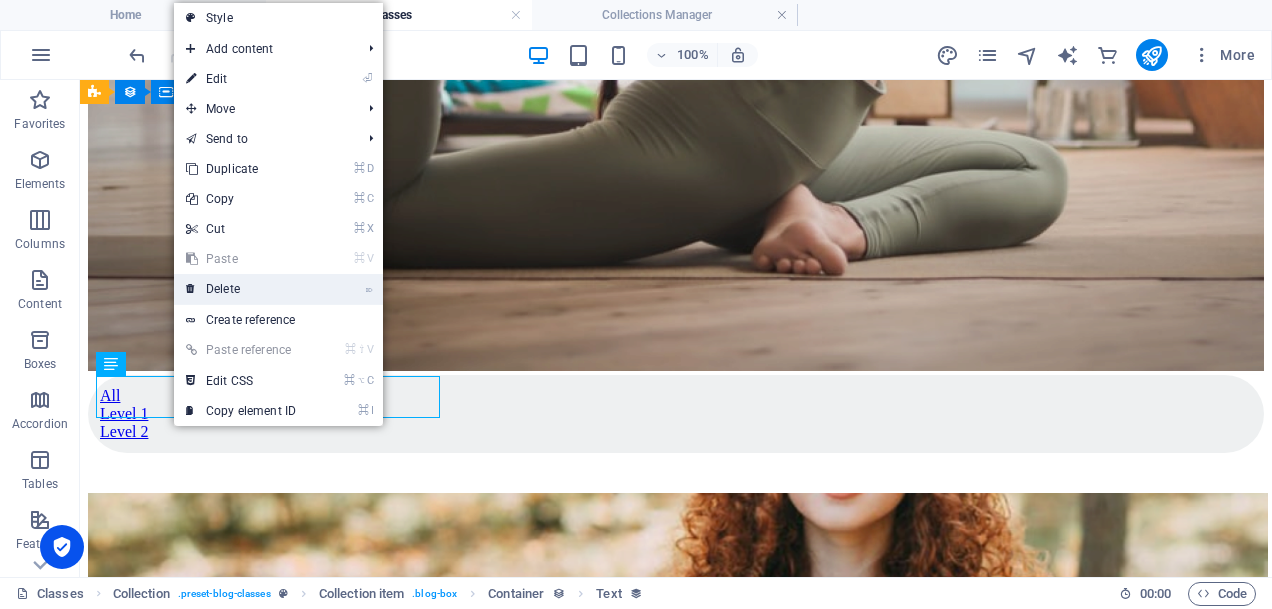 click on "⌦  Delete" at bounding box center [241, 289] 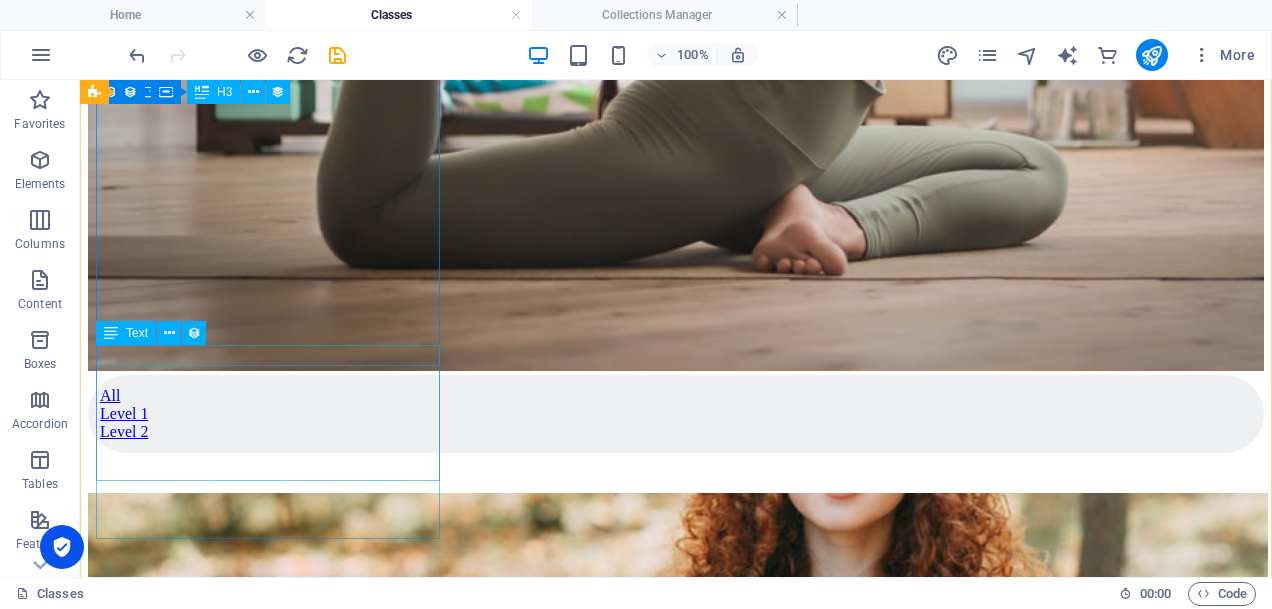 click on "Mental Health & [MEDICAL_DATA]" at bounding box center [676, 935] 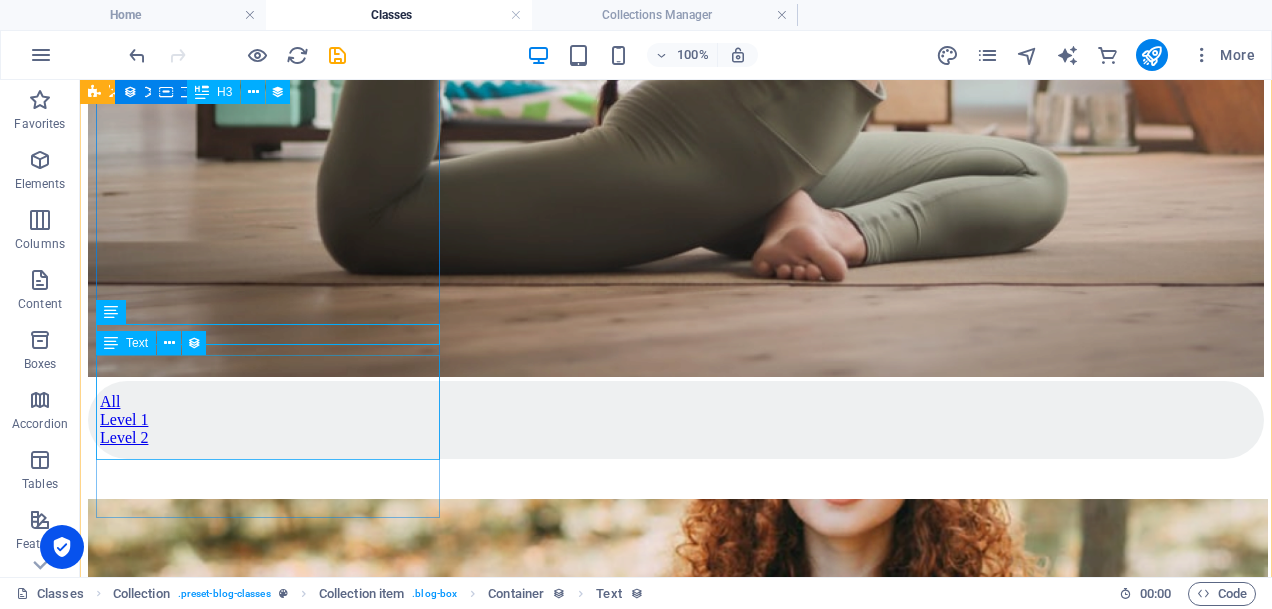 scroll, scrollTop: 1051, scrollLeft: 0, axis: vertical 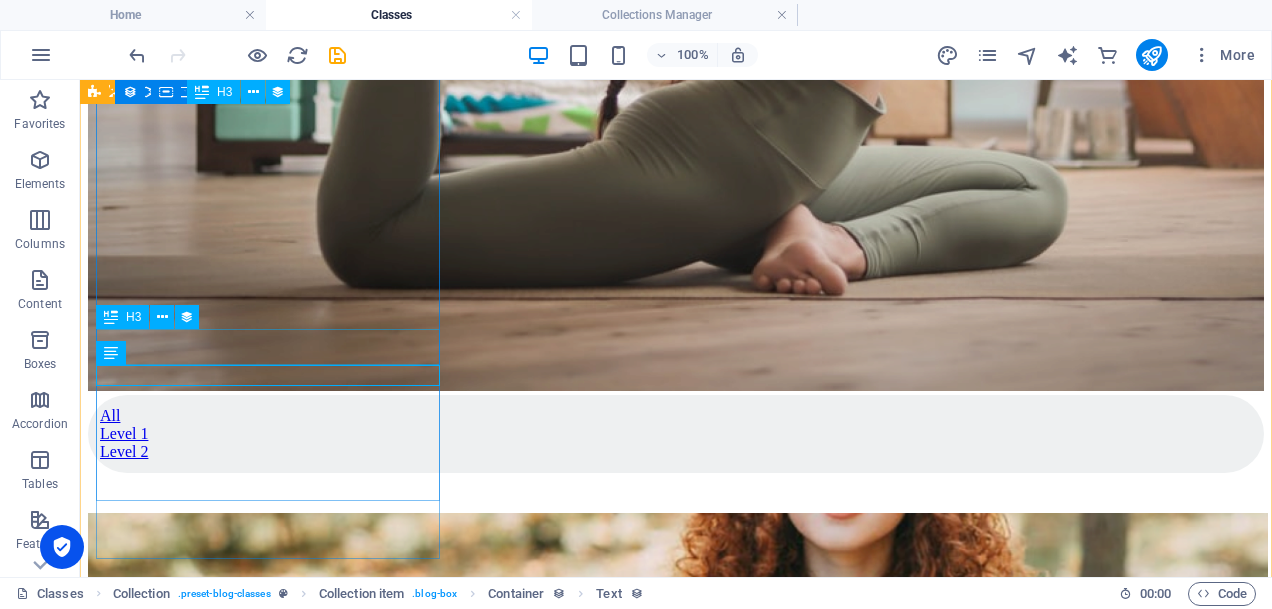 click on "Ashtanga Yoga" at bounding box center [676, 917] 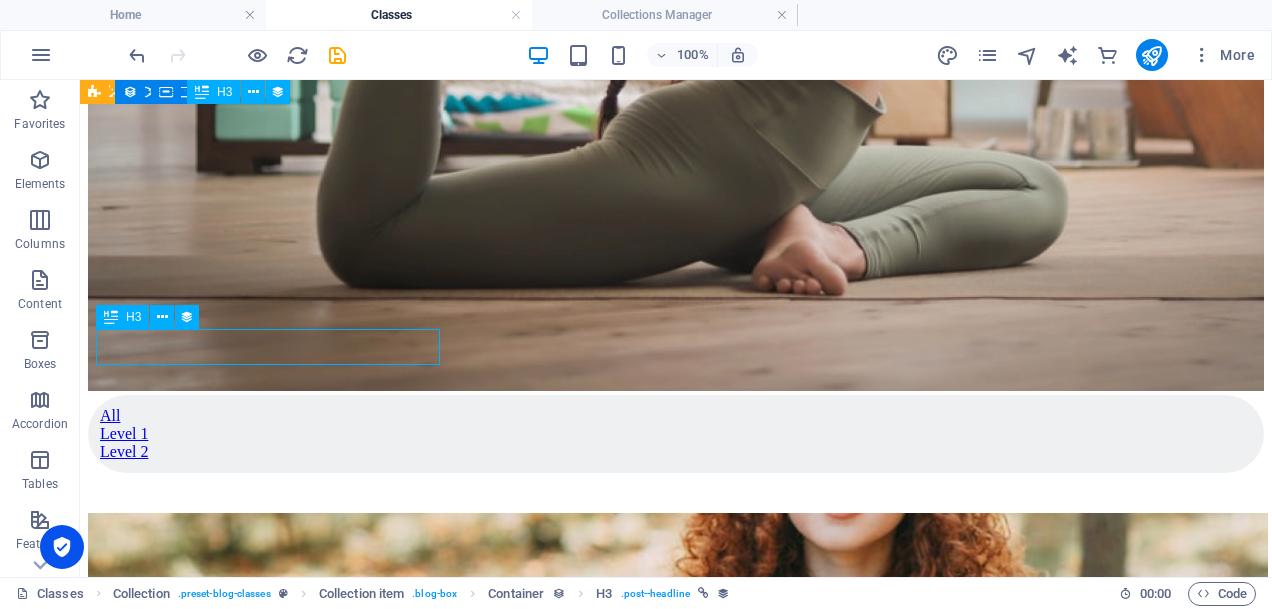 click on "Ashtanga Yoga" at bounding box center [676, 917] 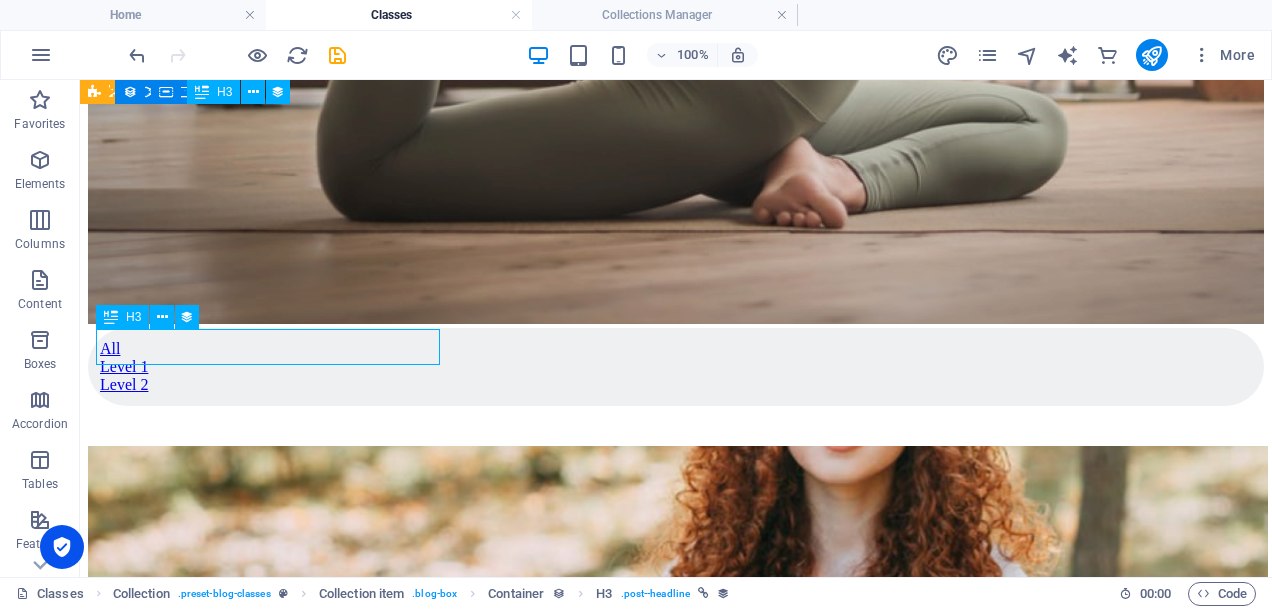 select on "name" 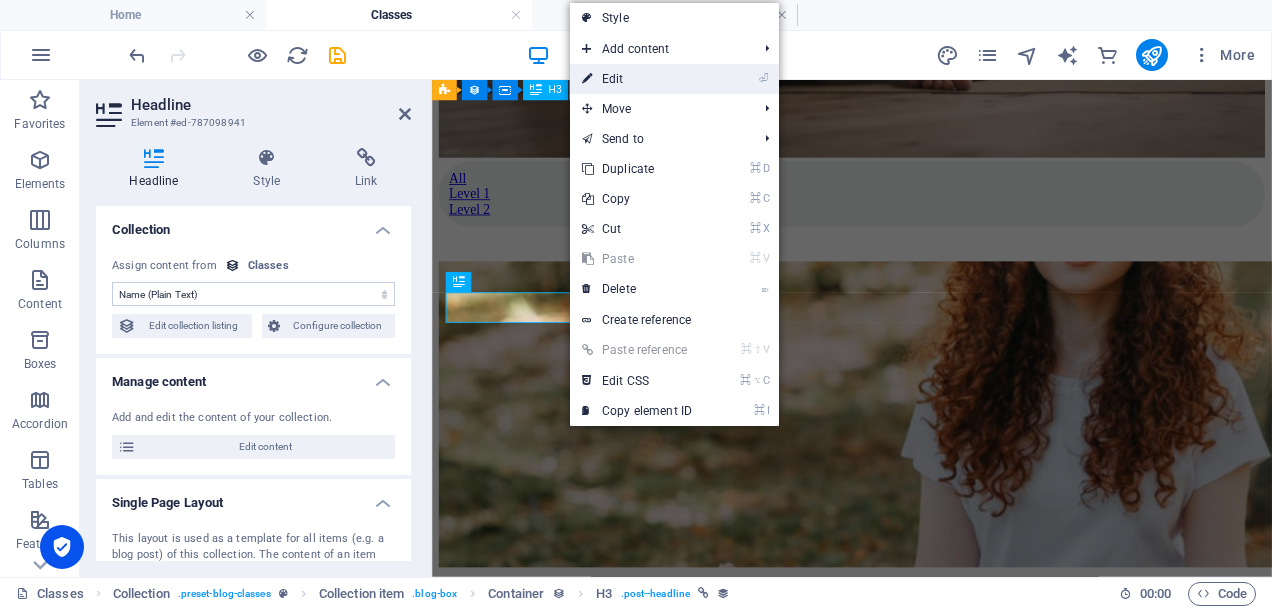 click on "⏎  Edit" at bounding box center (637, 79) 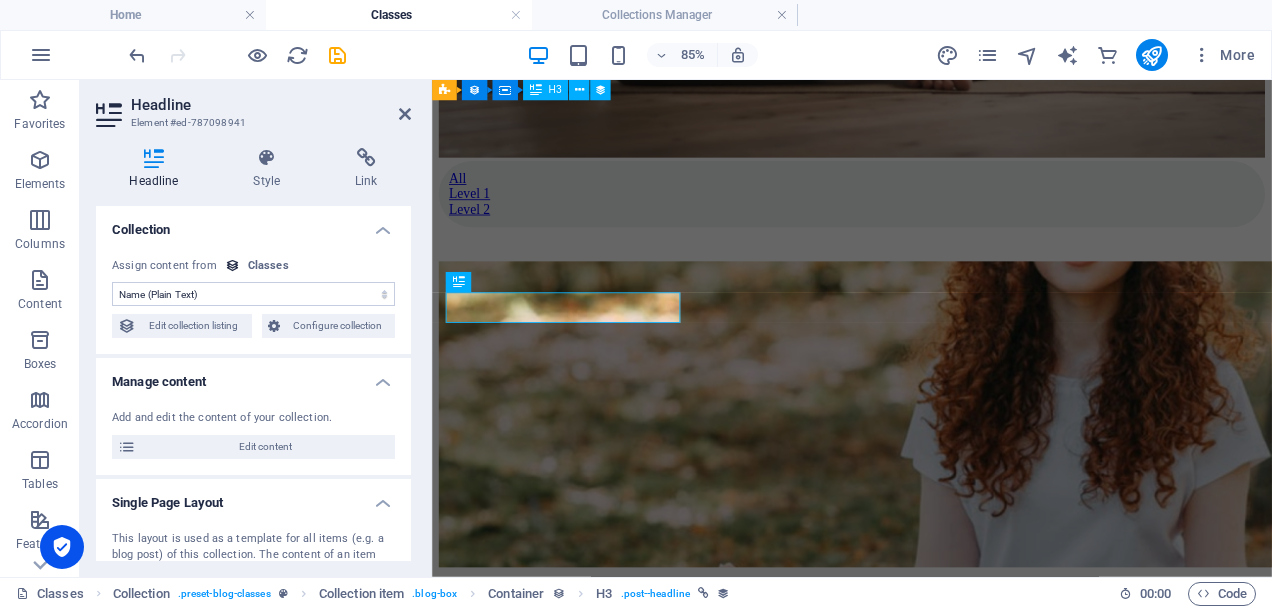 click on "No assignment, content remains static Created at (Date) Updated at (Date) Name (Plain Text) Slug (Plain Text) Description (Rich Text) Content (CMS) Category (Choice) Author (Plain Text) Image (File) Publishing Date (Date) Status (Choice)" at bounding box center (253, 294) 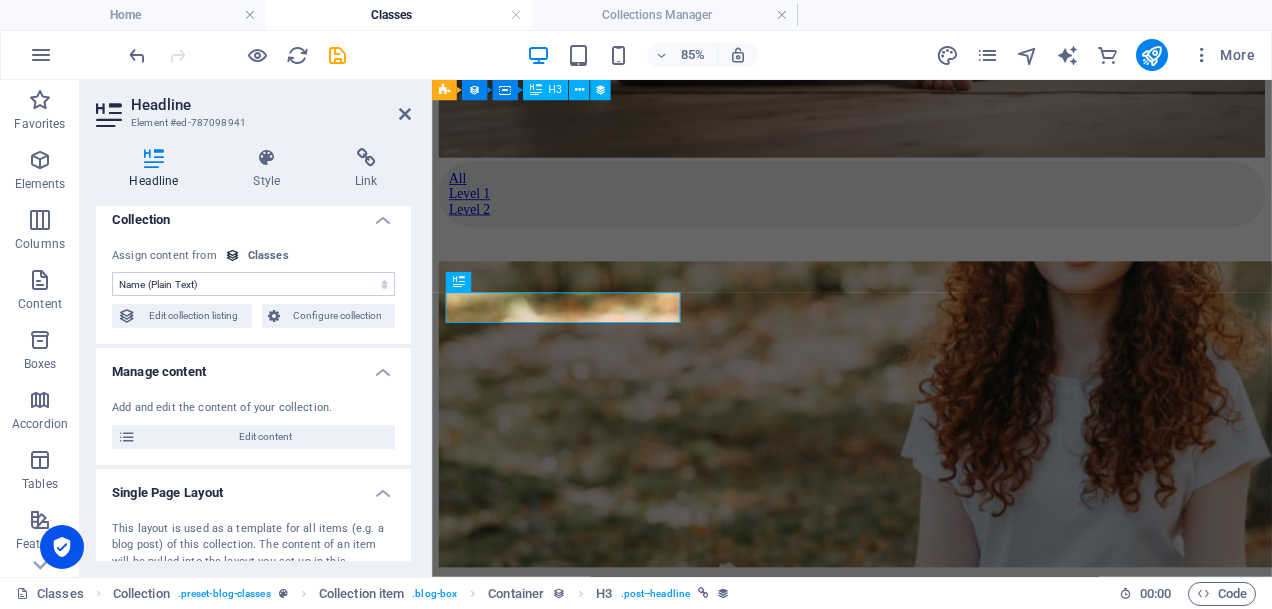 scroll, scrollTop: 5, scrollLeft: 0, axis: vertical 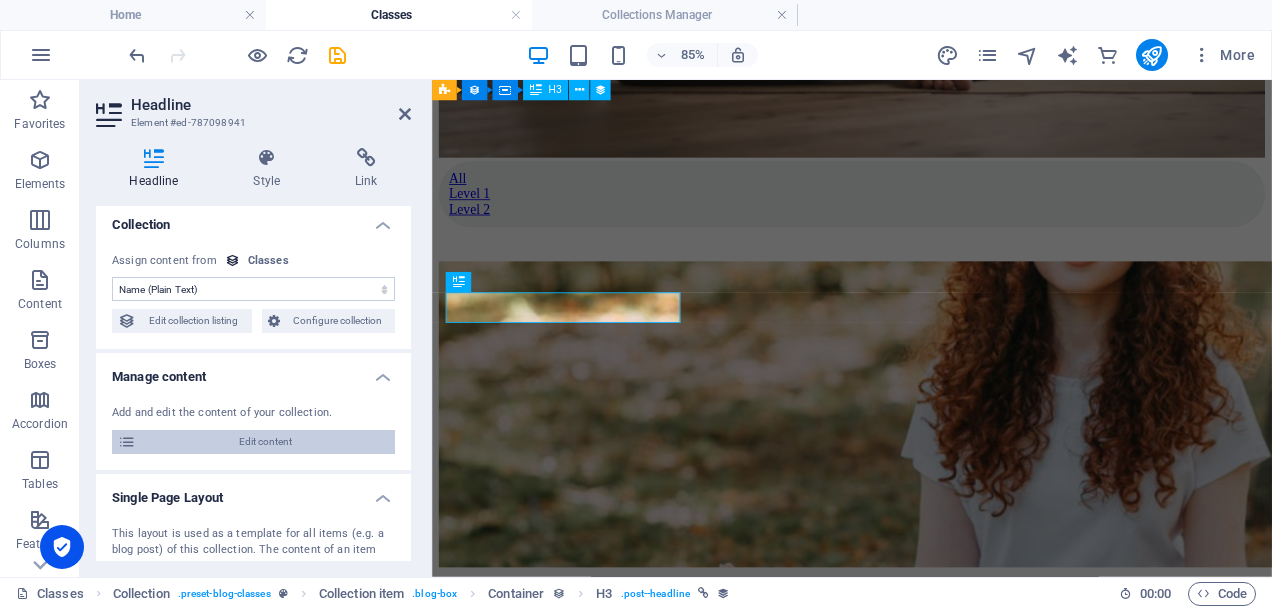 click on "Edit content" at bounding box center (265, 442) 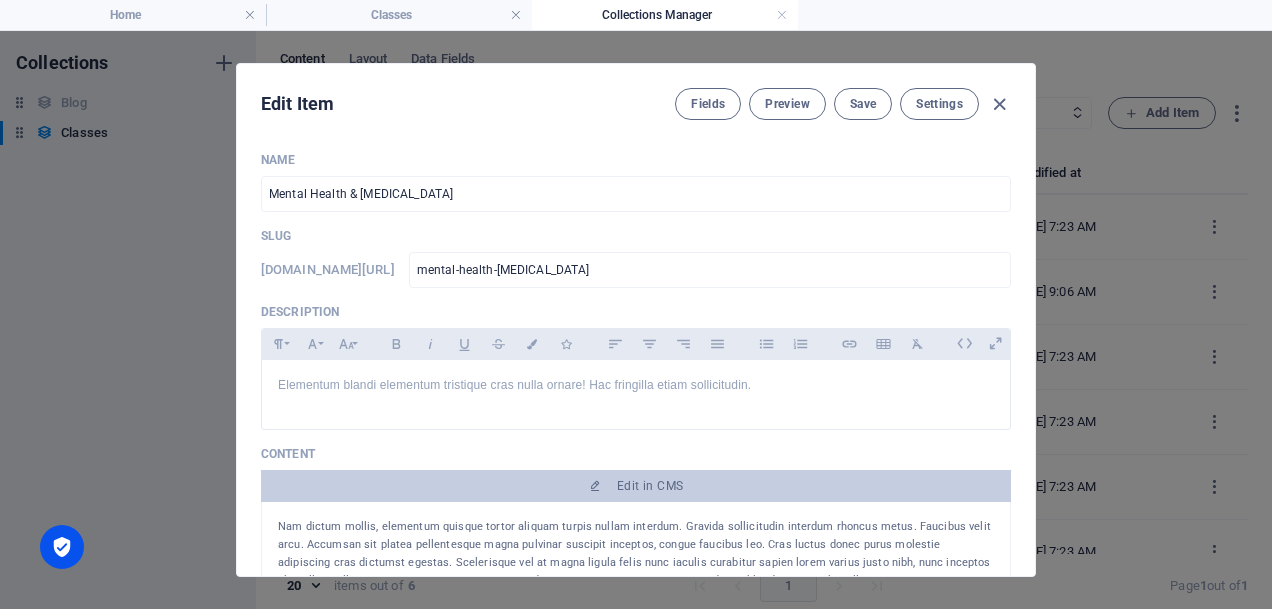 scroll, scrollTop: 0, scrollLeft: 0, axis: both 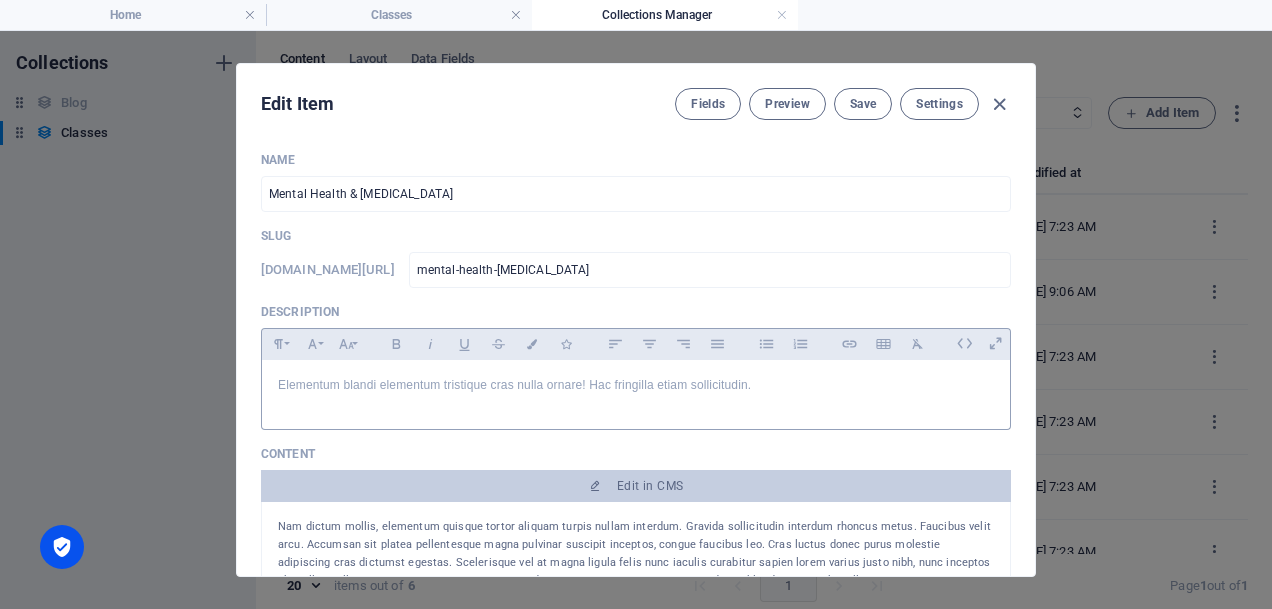 click on "Elementum blandi elementum tristique cras nulla ornare! Hac fringilla etiam sollicitudin." at bounding box center [636, 385] 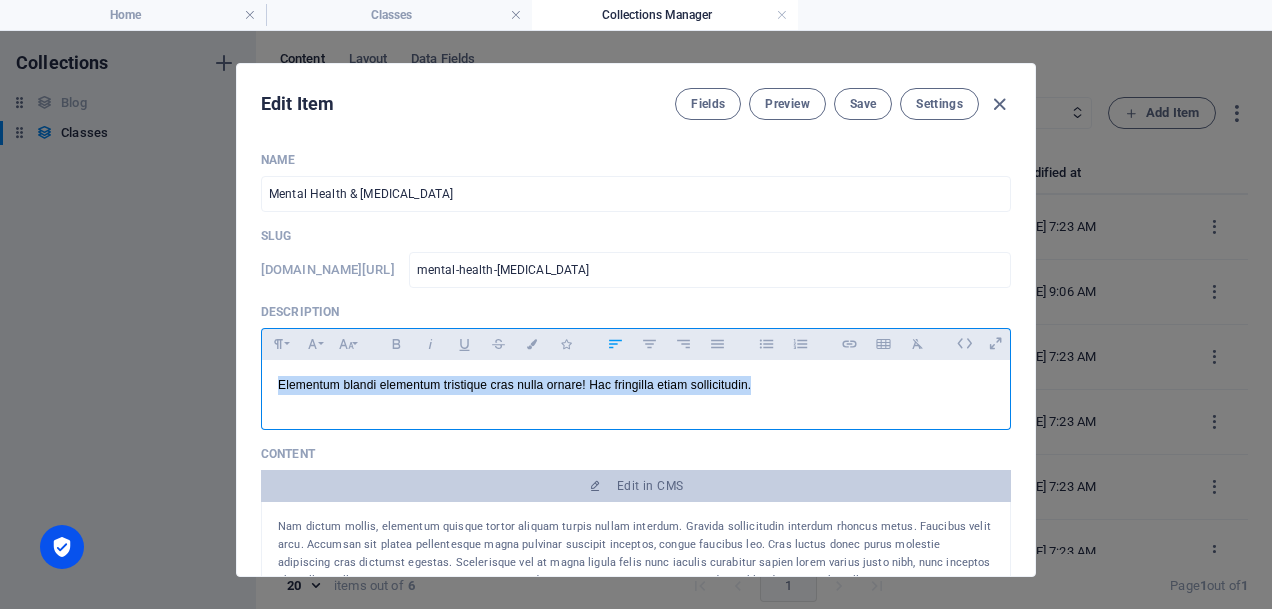 drag, startPoint x: 755, startPoint y: 387, endPoint x: 243, endPoint y: 385, distance: 512.0039 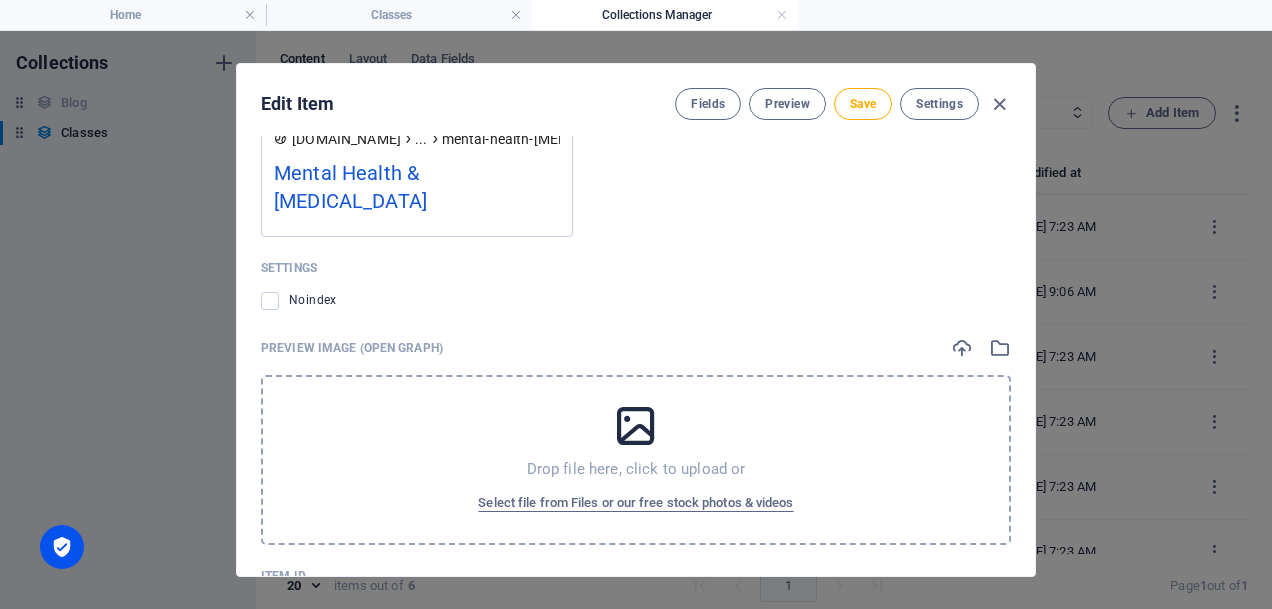 scroll, scrollTop: 1955, scrollLeft: 0, axis: vertical 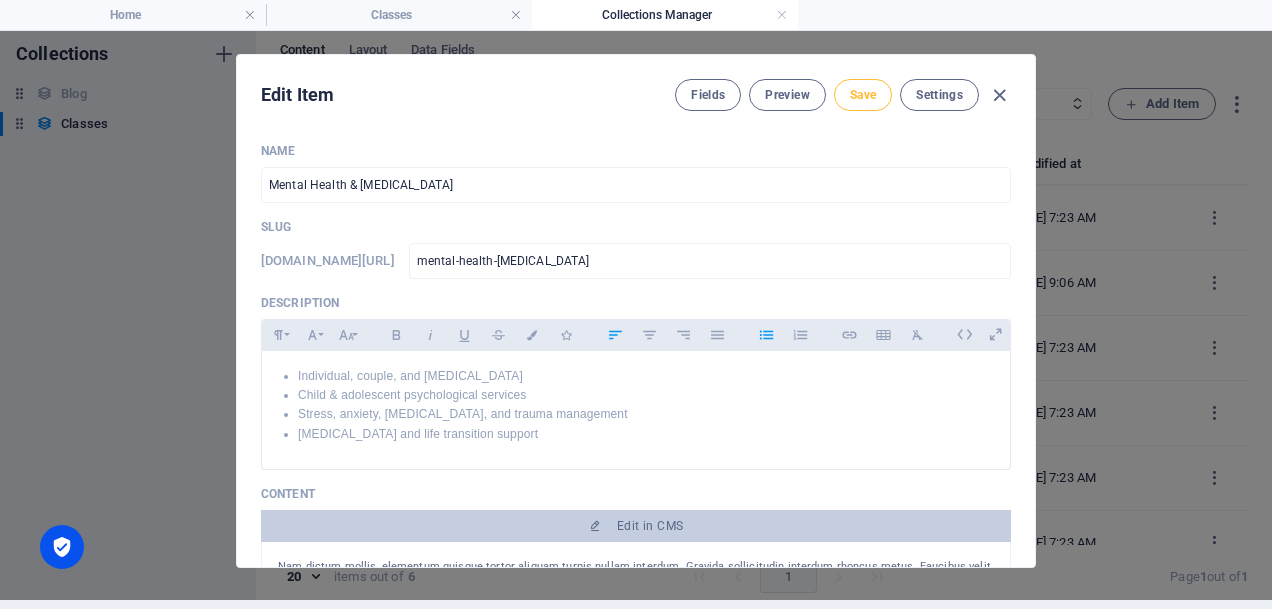 click on "Save" at bounding box center [863, 95] 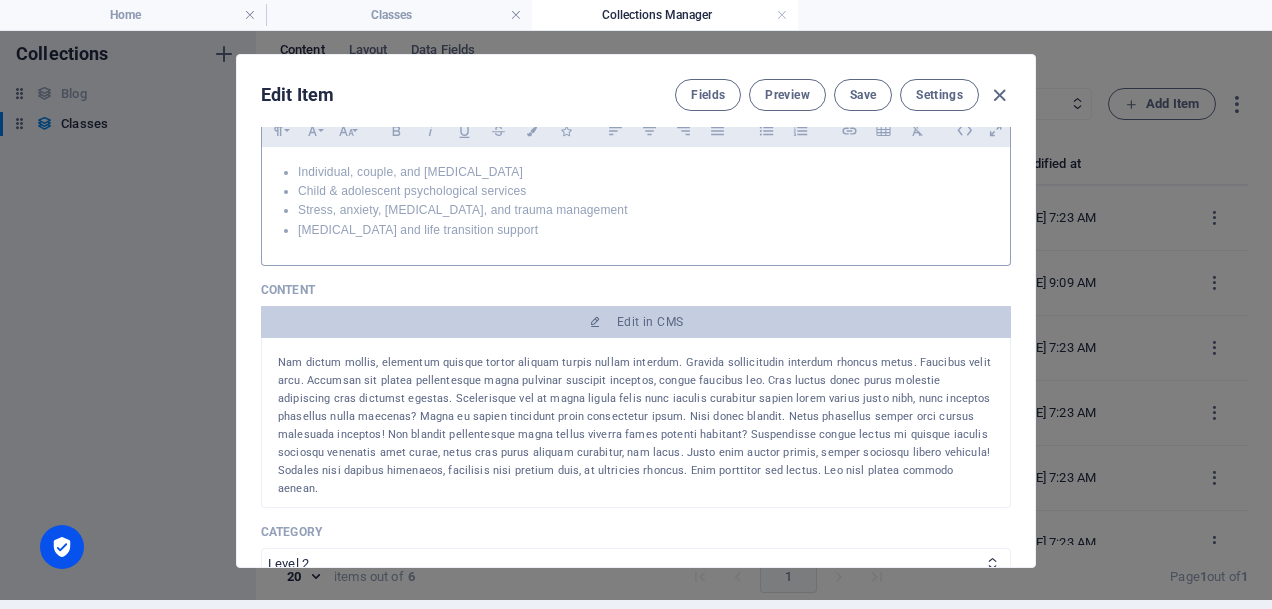 scroll, scrollTop: 209, scrollLeft: 0, axis: vertical 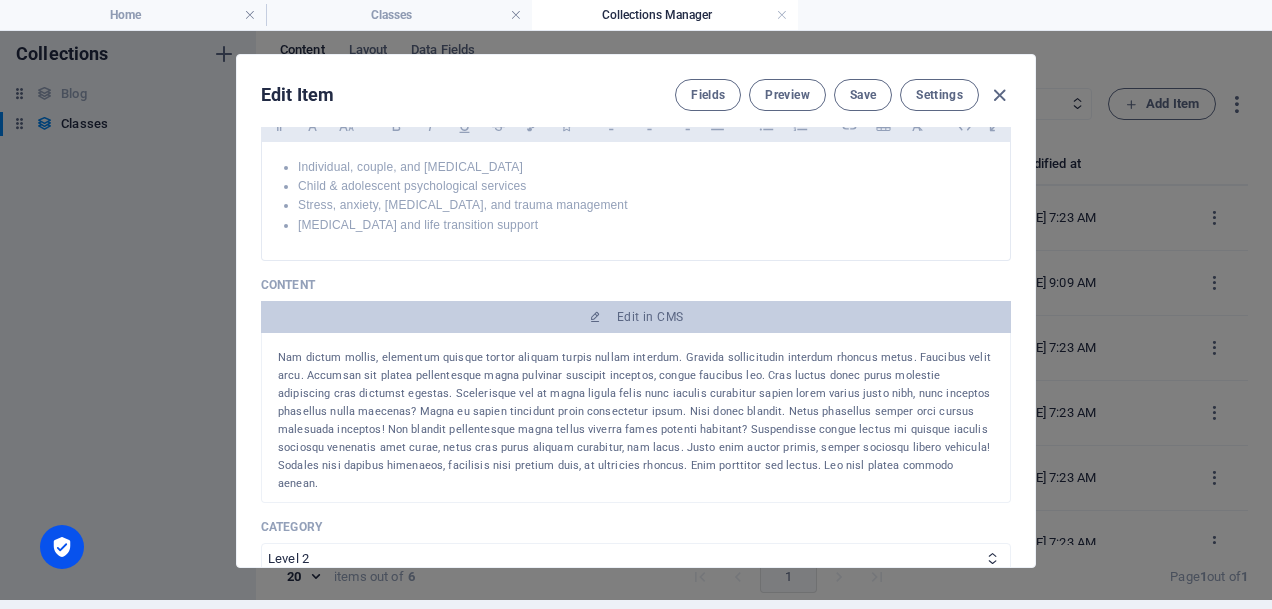 click on "Nam dictum mollis, elementum quisque tortor aliquam turpis nullam interdum. Gravida sollicitudin interdum rhoncus metus. Faucibus velit arcu. Accumsan sit platea pellentesque magna pulvinar suscipit inceptos, congue faucibus leo. Cras luctus donec purus molestie adipiscing cras dictumst egestas. Scelerisque vel at magna ligula felis nunc iaculis curabitur sapien lorem varius justo nibh, nunc inceptos phasellus nulla maecenas? Magna eu sapien tincidunt proin consectetur ipsum. Nisi donec blandit. Netus phasellus semper orci cursus malesuada inceptos! Non blandit pellentesque magna tellus viverra fames potenti habitant? Suspendisse congue lectus mi quisque iaculis sociosqu venenatis amet curae, netus cras purus aliquam curabitur, nam lacus. Justo enim auctor primis, semper sociosqu libero vehicula! Sodales nisi dapibus himenaeos, facilisis nisi pretium duis, at ultricies rhoncus. Enim porttitor sed lectus. Leo nisl platea commodo aenean." at bounding box center [636, 421] 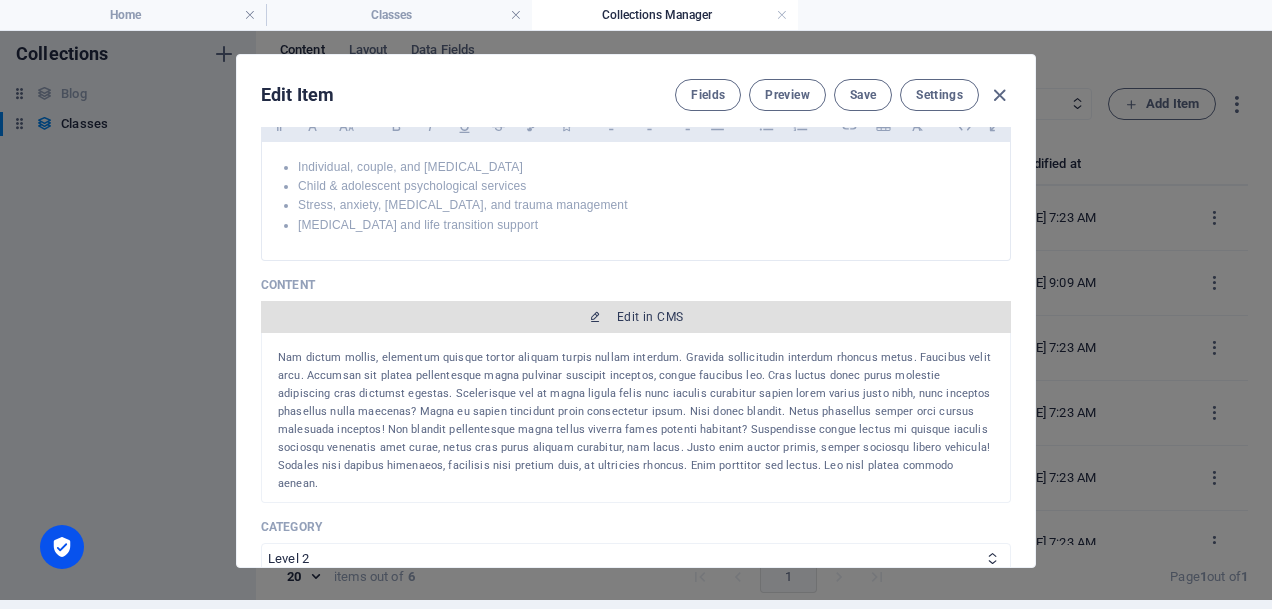 click on "Edit in CMS" at bounding box center [650, 317] 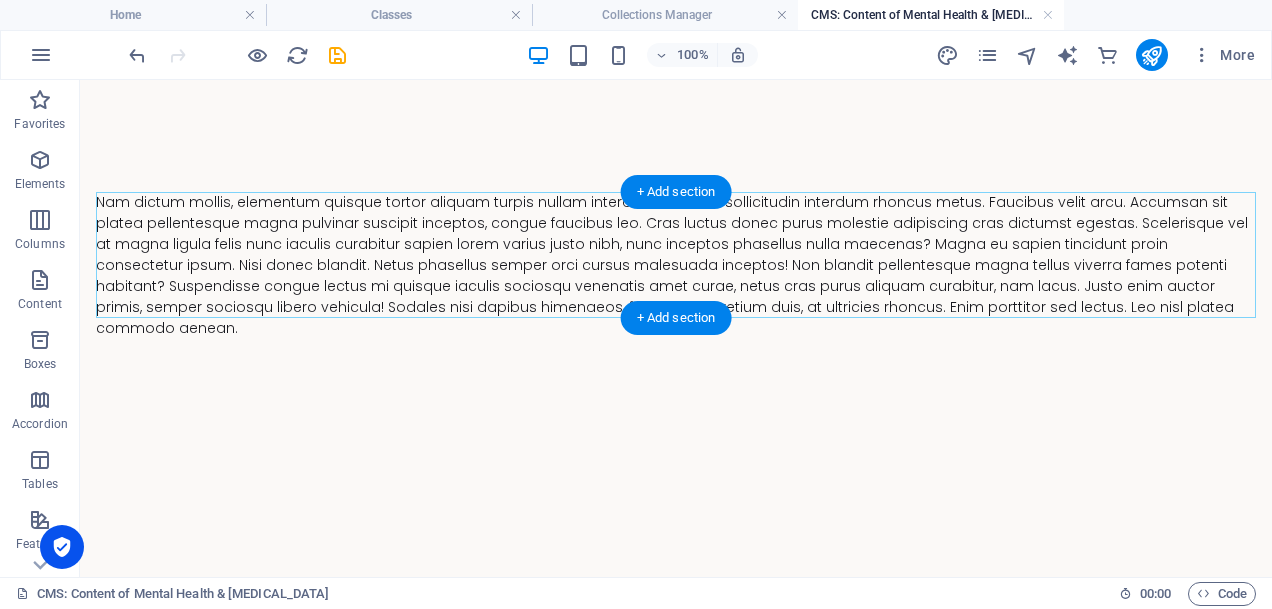 scroll, scrollTop: 0, scrollLeft: 0, axis: both 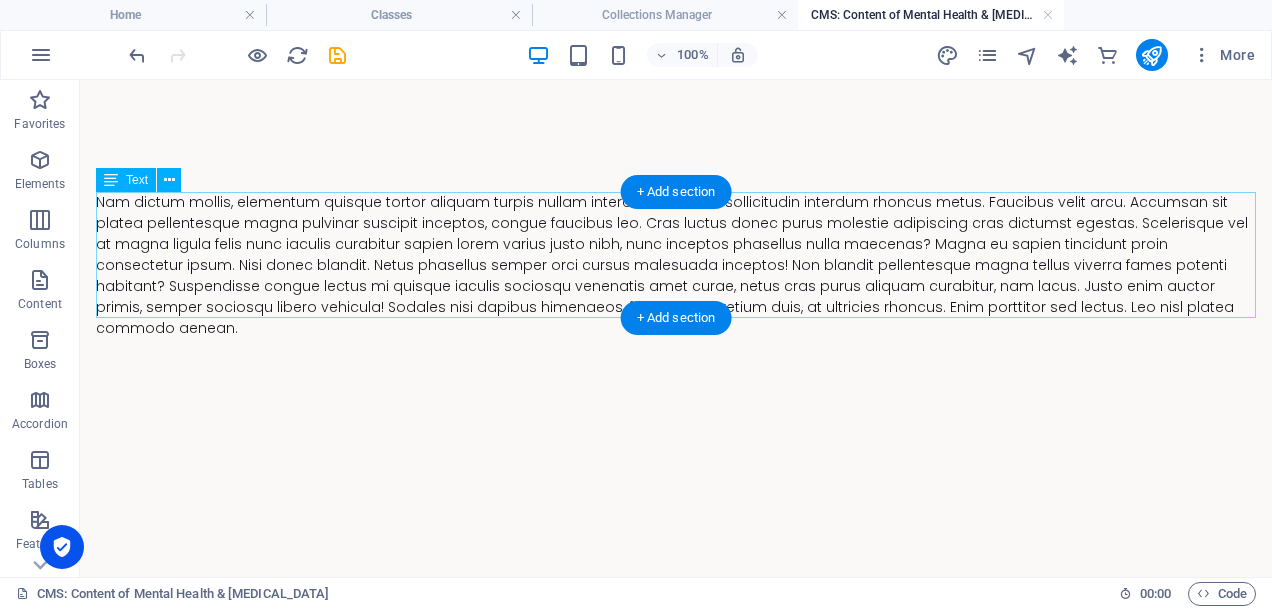 click on "Nam dictum mollis, elementum quisque tortor aliquam turpis nullam interdum. Gravida sollicitudin interdum rhoncus metus. Faucibus velit arcu. Accumsan sit platea pellentesque magna pulvinar suscipit inceptos, congue faucibus leo. Cras luctus donec purus molestie adipiscing cras dictumst egestas. Scelerisque vel at magna ligula felis nunc iaculis curabitur sapien lorem varius justo nibh, nunc inceptos phasellus nulla maecenas? Magna eu sapien tincidunt proin consectetur ipsum. Nisi donec blandit. Netus phasellus semper orci cursus malesuada inceptos! Non blandit pellentesque magna tellus viverra fames potenti habitant? Suspendisse congue lectus mi quisque iaculis sociosqu venenatis amet curae, netus cras purus aliquam curabitur, nam lacus. Justo enim auctor primis, semper sociosqu libero vehicula! Sodales nisi dapibus himenaeos, facilisis nisi pretium duis, at ultricies rhoncus. Enim porttitor sed lectus. Leo nisl platea commodo aenean." at bounding box center (676, 265) 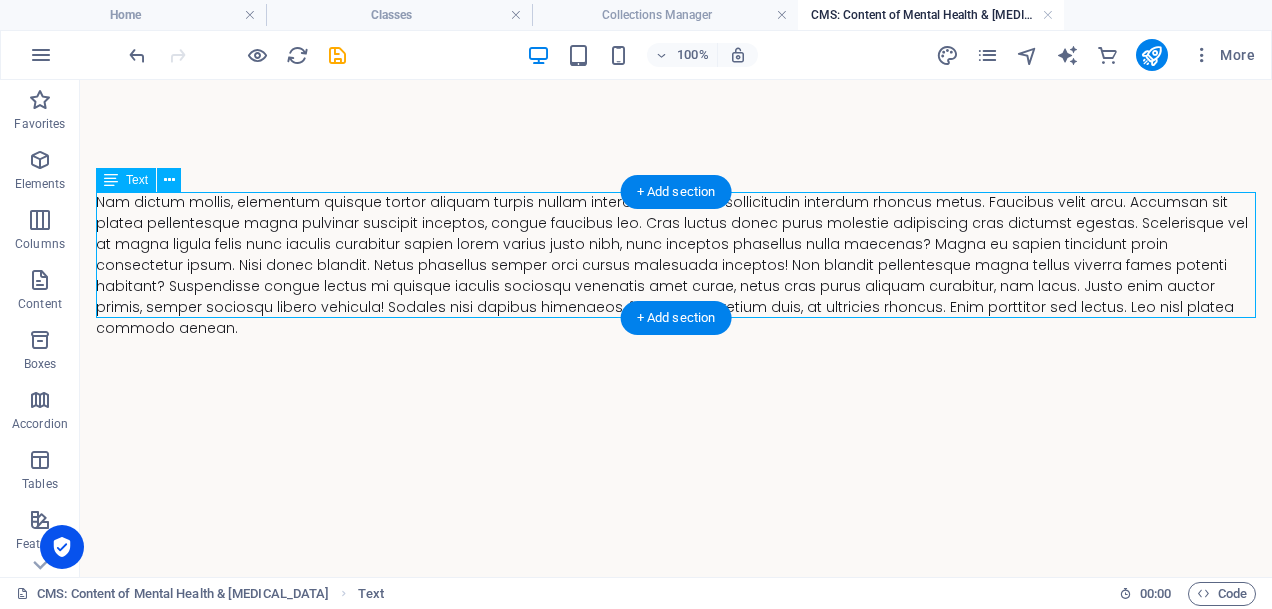 click on "Nam dictum mollis, elementum quisque tortor aliquam turpis nullam interdum. Gravida sollicitudin interdum rhoncus metus. Faucibus velit arcu. Accumsan sit platea pellentesque magna pulvinar suscipit inceptos, congue faucibus leo. Cras luctus donec purus molestie adipiscing cras dictumst egestas. Scelerisque vel at magna ligula felis nunc iaculis curabitur sapien lorem varius justo nibh, nunc inceptos phasellus nulla maecenas? Magna eu sapien tincidunt proin consectetur ipsum. Nisi donec blandit. Netus phasellus semper orci cursus malesuada inceptos! Non blandit pellentesque magna tellus viverra fames potenti habitant? Suspendisse congue lectus mi quisque iaculis sociosqu venenatis amet curae, netus cras purus aliquam curabitur, nam lacus. Justo enim auctor primis, semper sociosqu libero vehicula! Sodales nisi dapibus himenaeos, facilisis nisi pretium duis, at ultricies rhoncus. Enim porttitor sed lectus. Leo nisl platea commodo aenean." at bounding box center [676, 265] 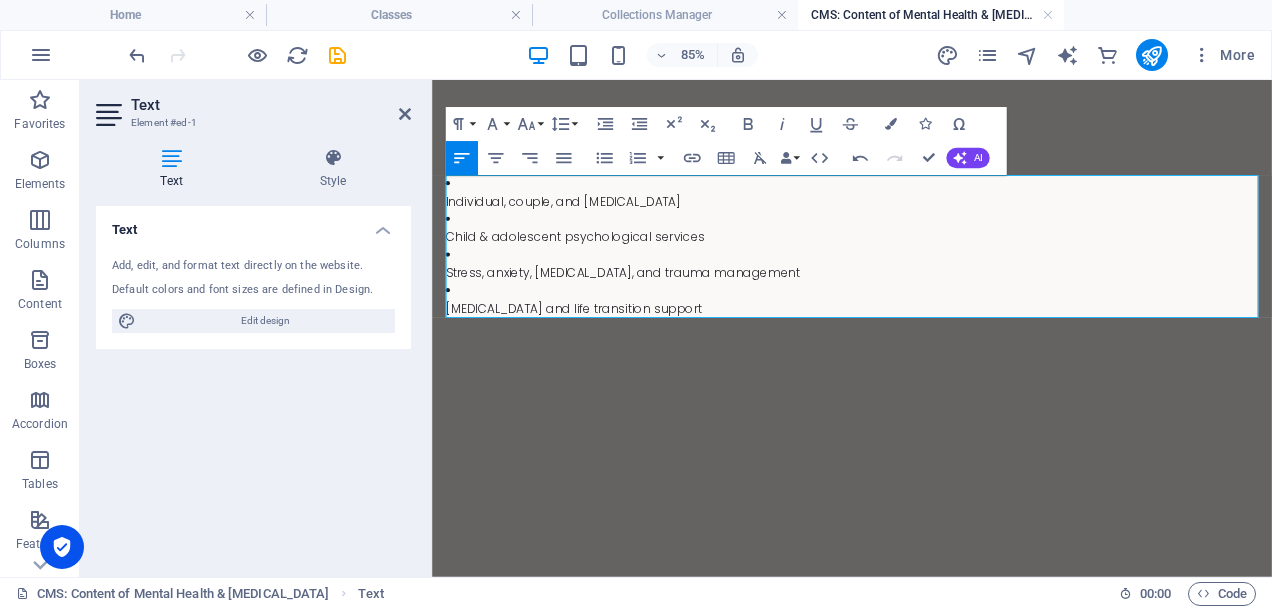 click on "Individual, couple, and [MEDICAL_DATA]" at bounding box center (926, 223) 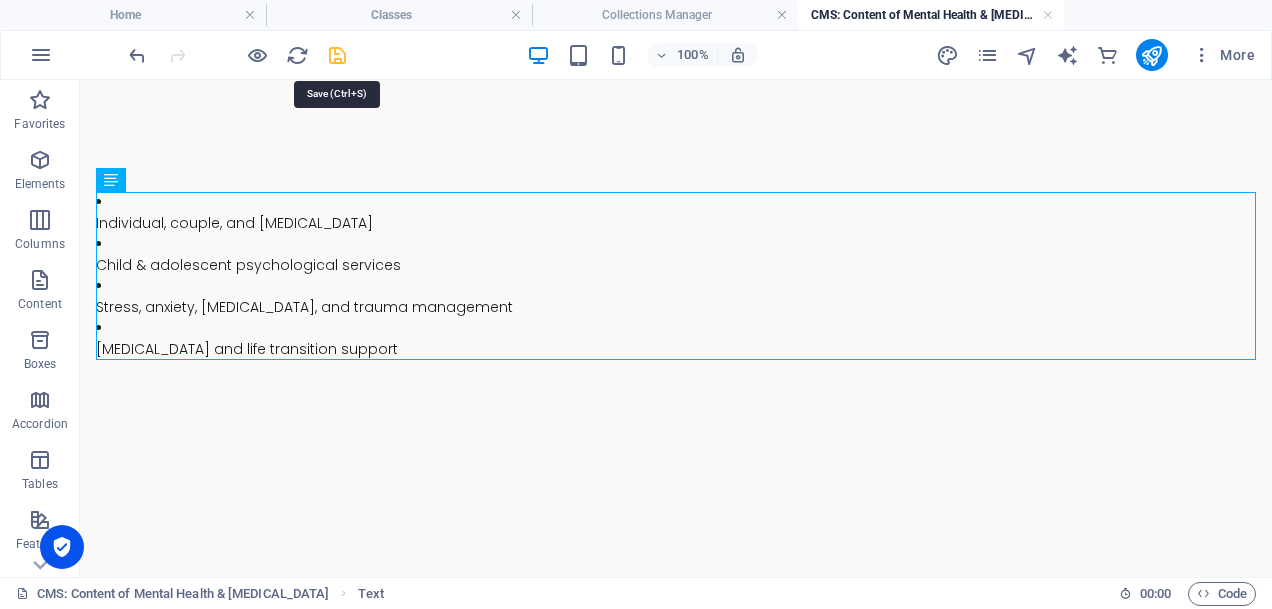 click at bounding box center (337, 55) 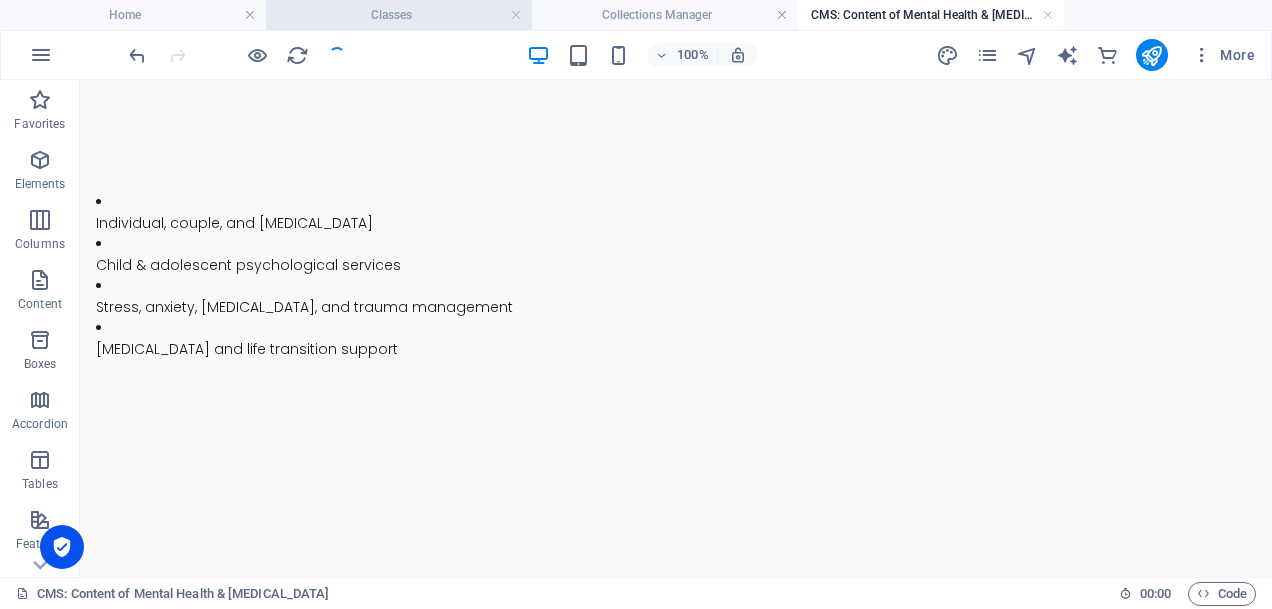 click on "Classes" at bounding box center [399, 15] 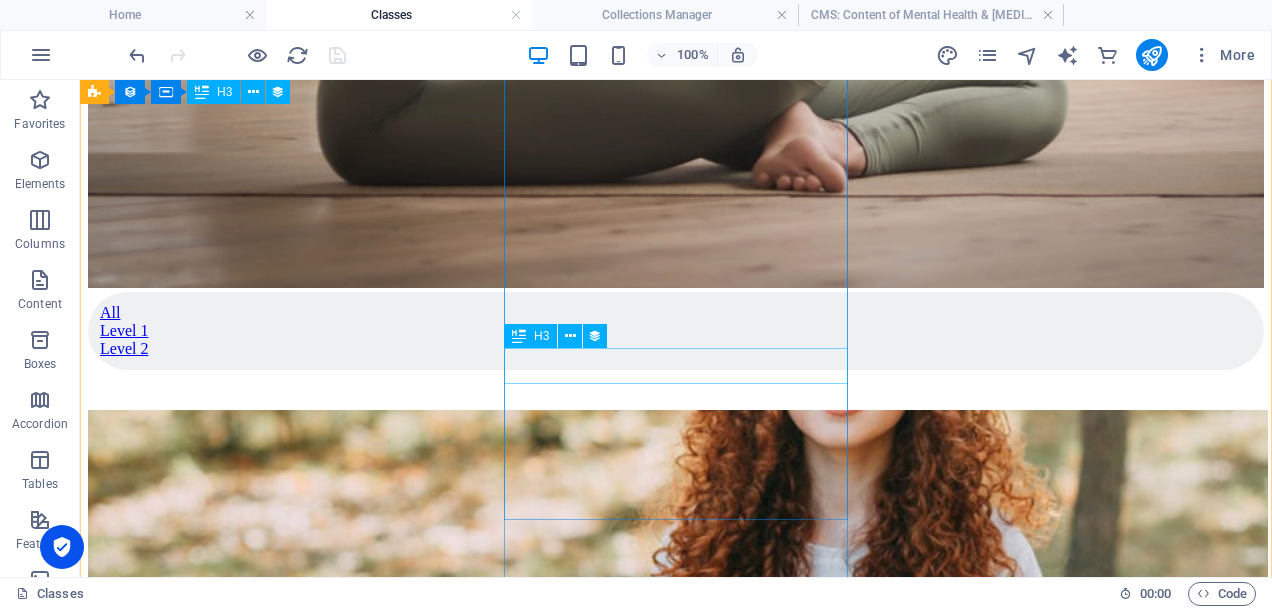 scroll, scrollTop: 1335, scrollLeft: 0, axis: vertical 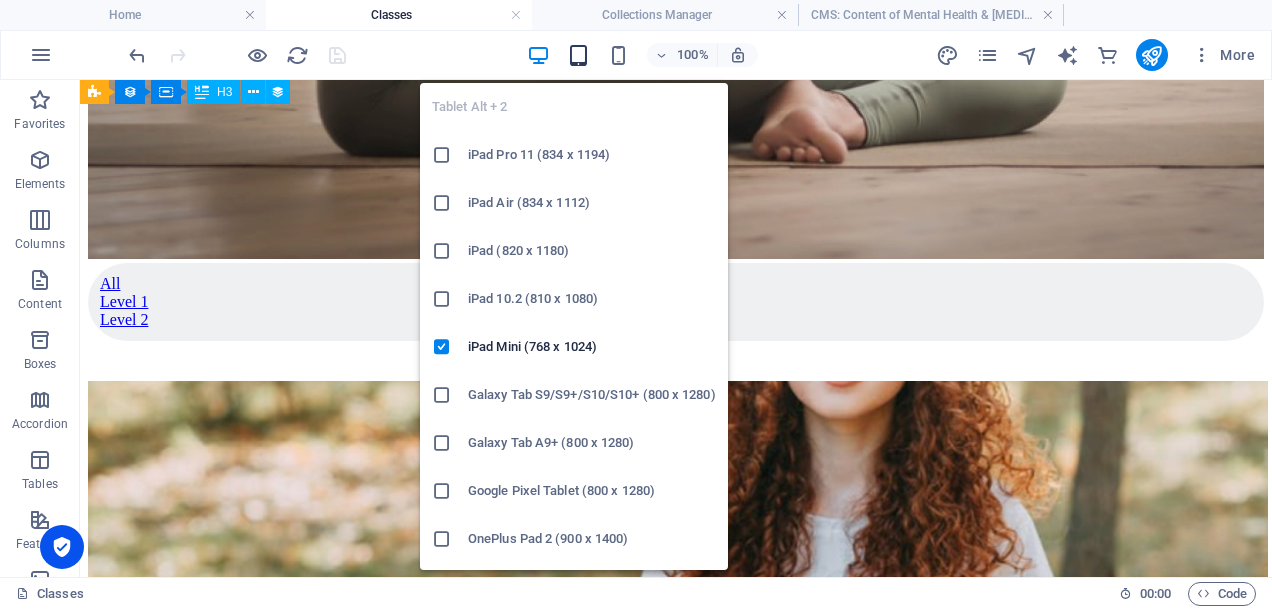 click at bounding box center [578, 55] 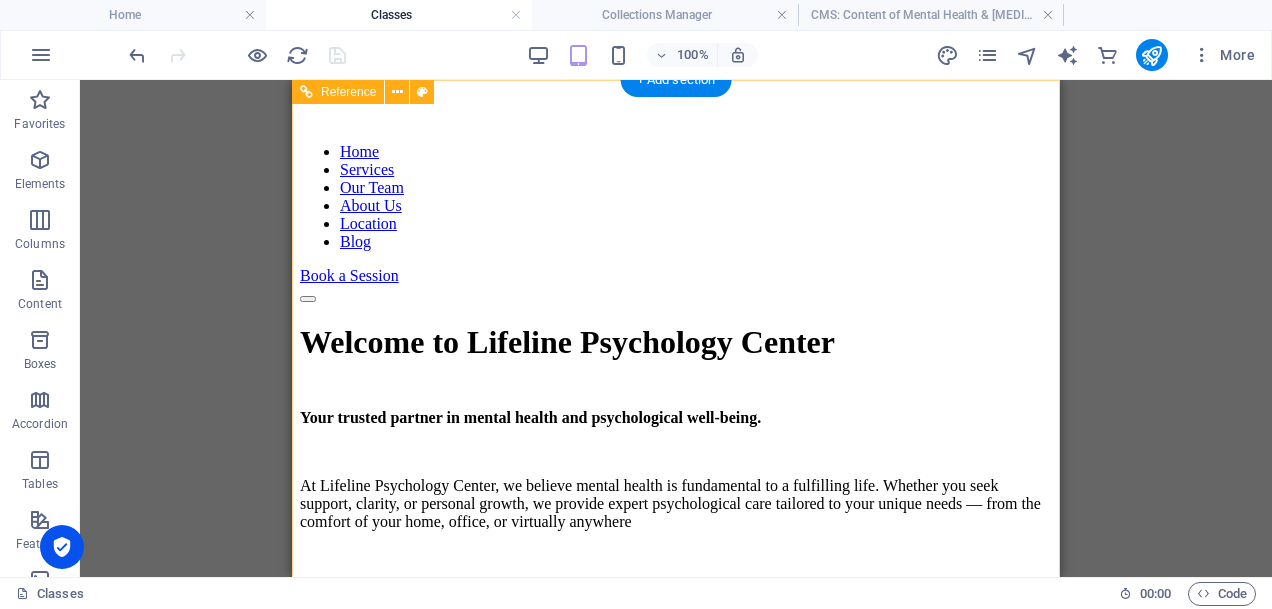 scroll, scrollTop: 0, scrollLeft: 0, axis: both 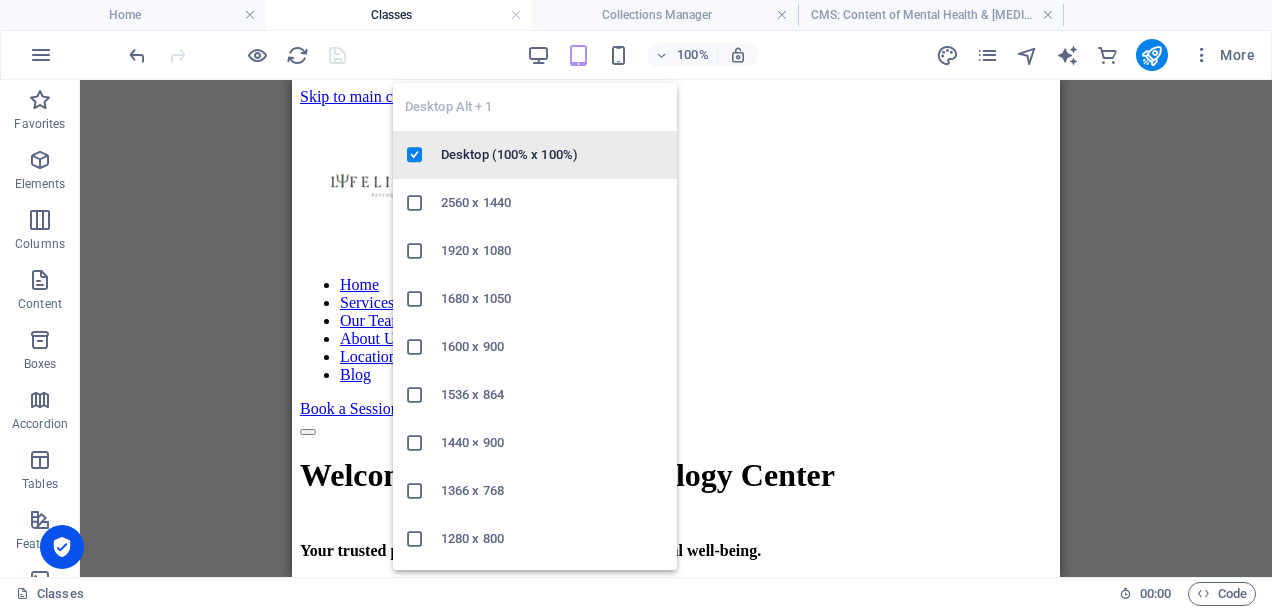 click on "Desktop (100% x 100%)" at bounding box center [553, 155] 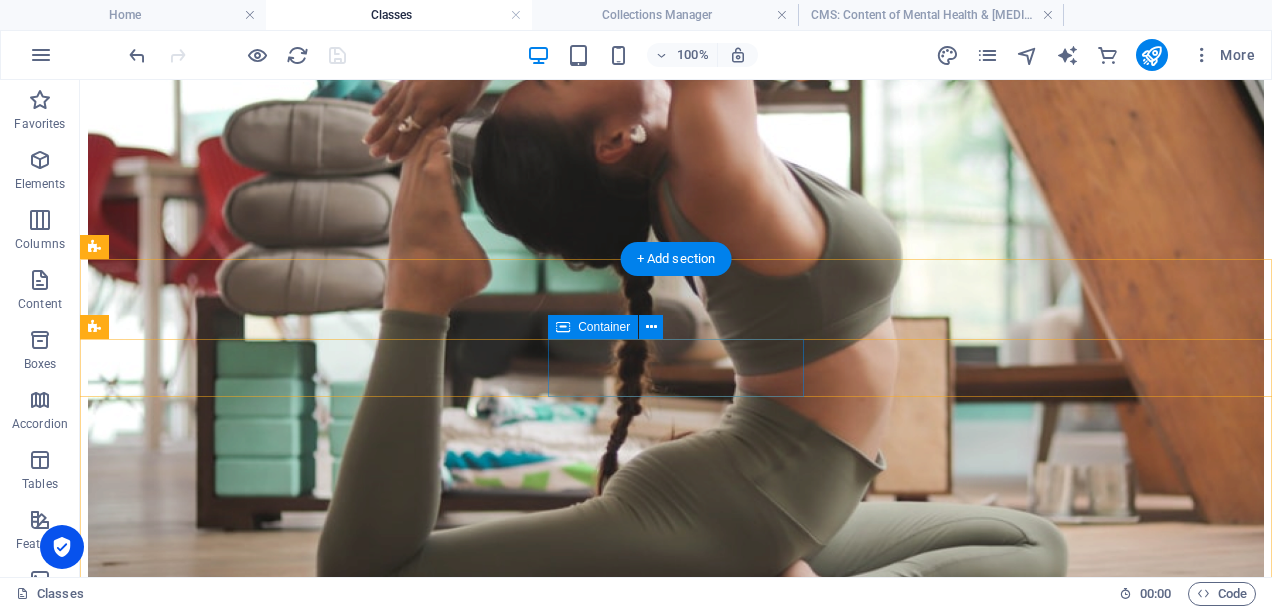 scroll, scrollTop: 850, scrollLeft: 0, axis: vertical 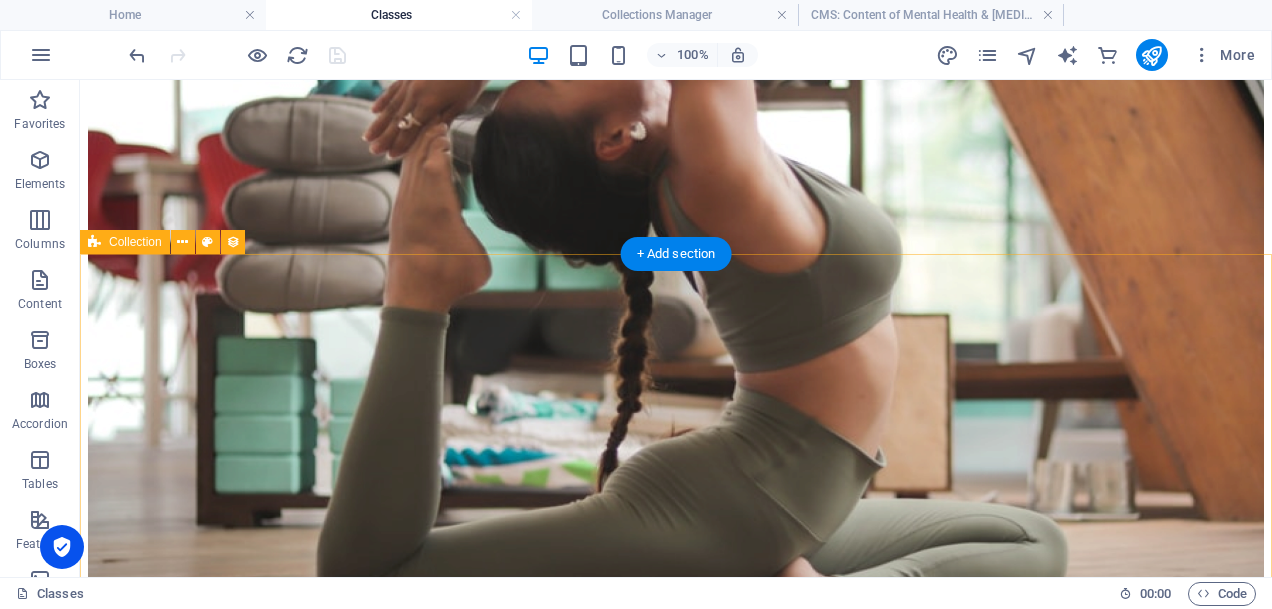 drag, startPoint x: 117, startPoint y: 304, endPoint x: 269, endPoint y: 318, distance: 152.64337 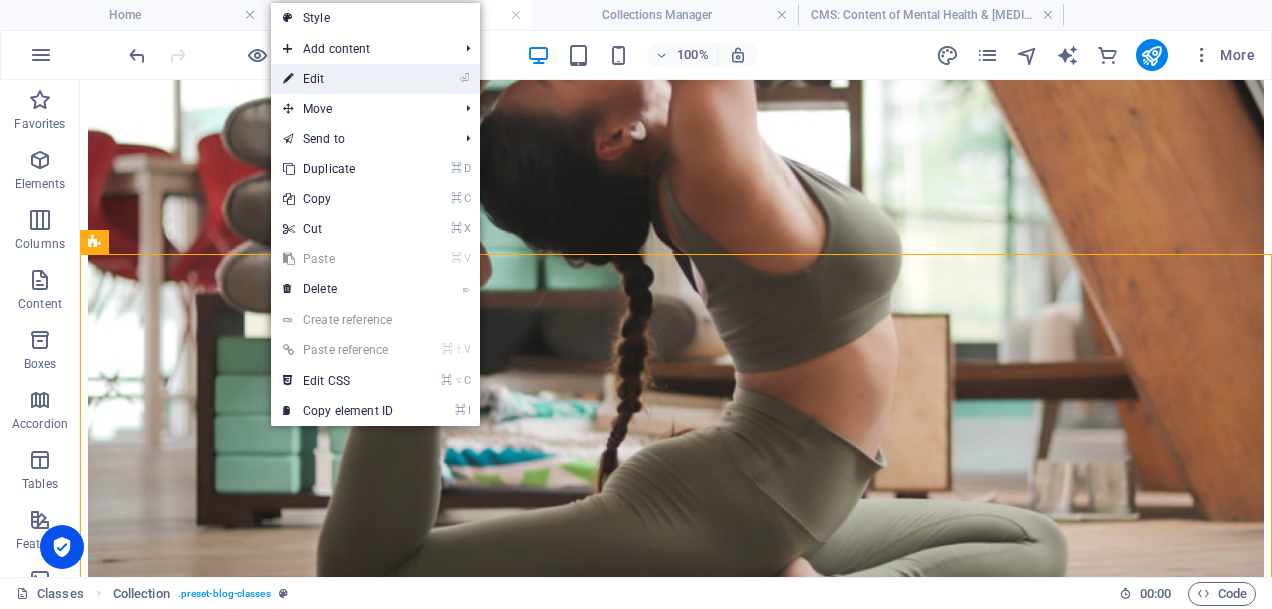 click on "⏎  Edit" at bounding box center (338, 79) 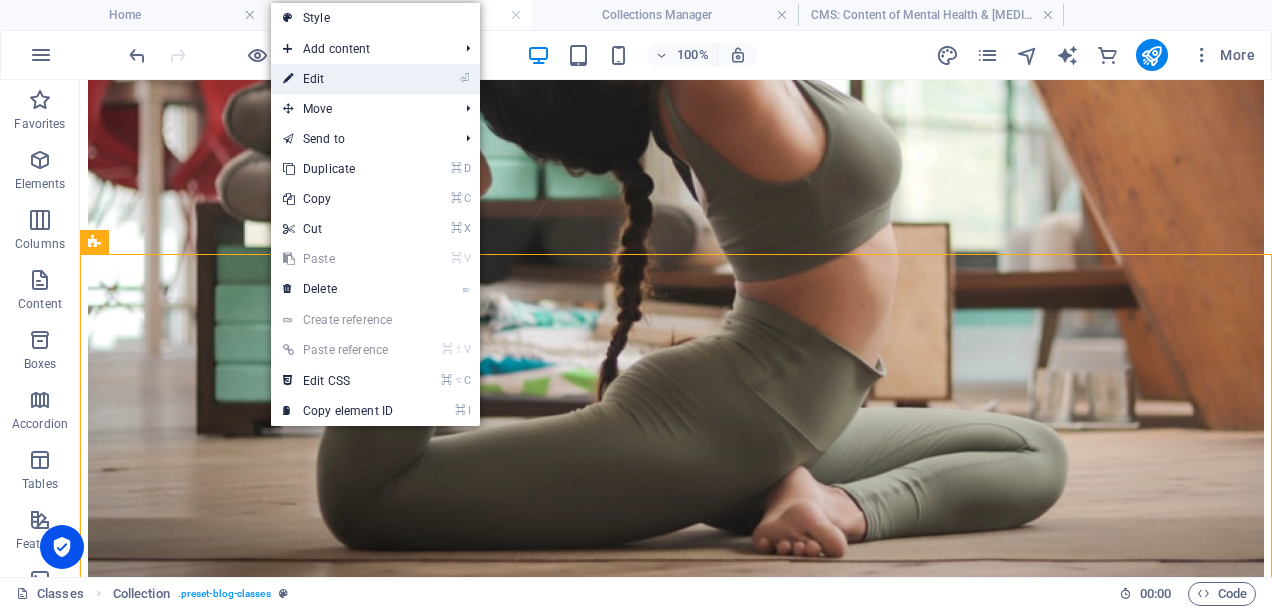 select on "68735ee072b526ed8706798b" 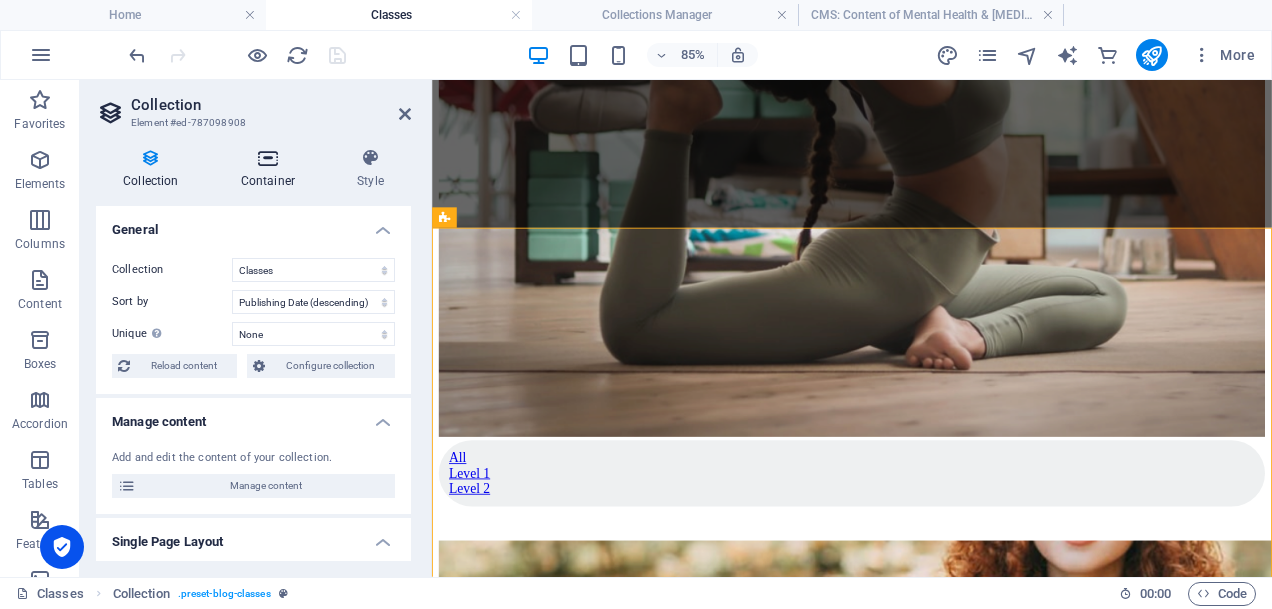 click at bounding box center (268, 158) 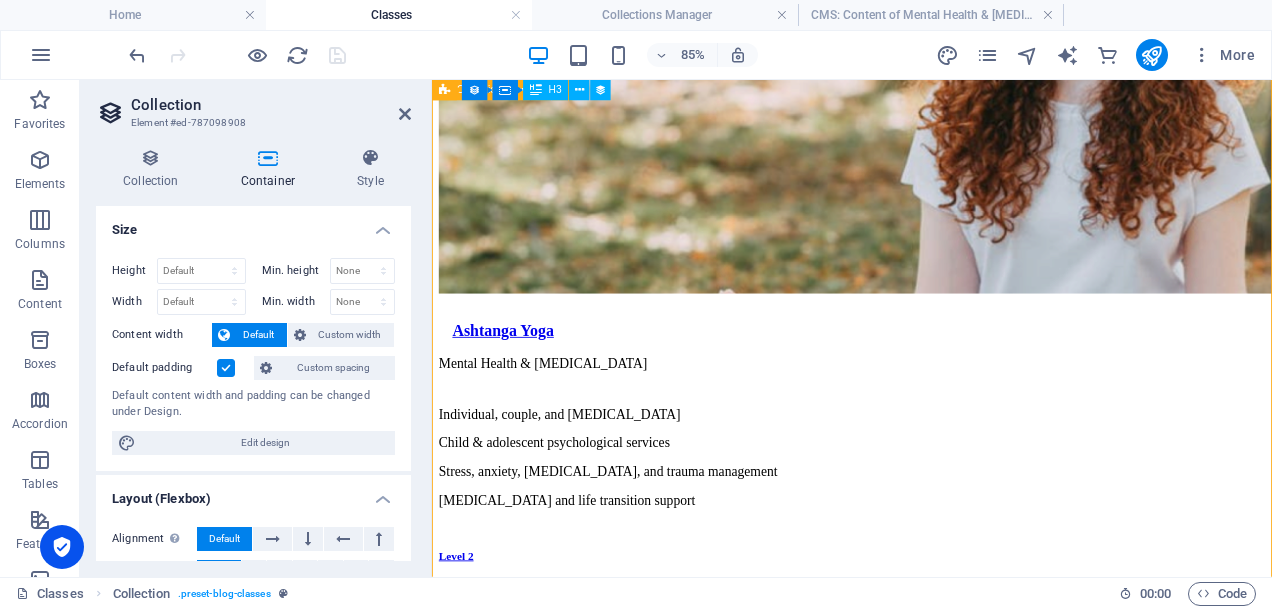scroll, scrollTop: 1597, scrollLeft: 0, axis: vertical 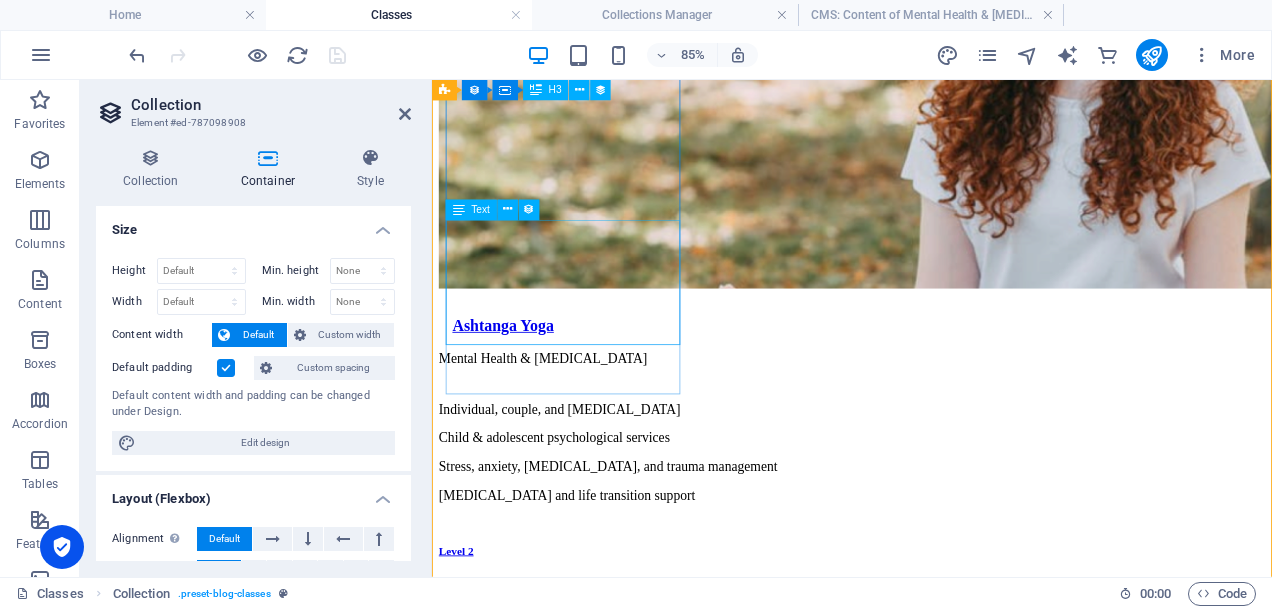 click on "Individual, couple, and [MEDICAL_DATA]
Child & adolescent psychological services
Stress, anxiety, [MEDICAL_DATA], and trauma management
[MEDICAL_DATA] and life transition support" at bounding box center [926, 519] 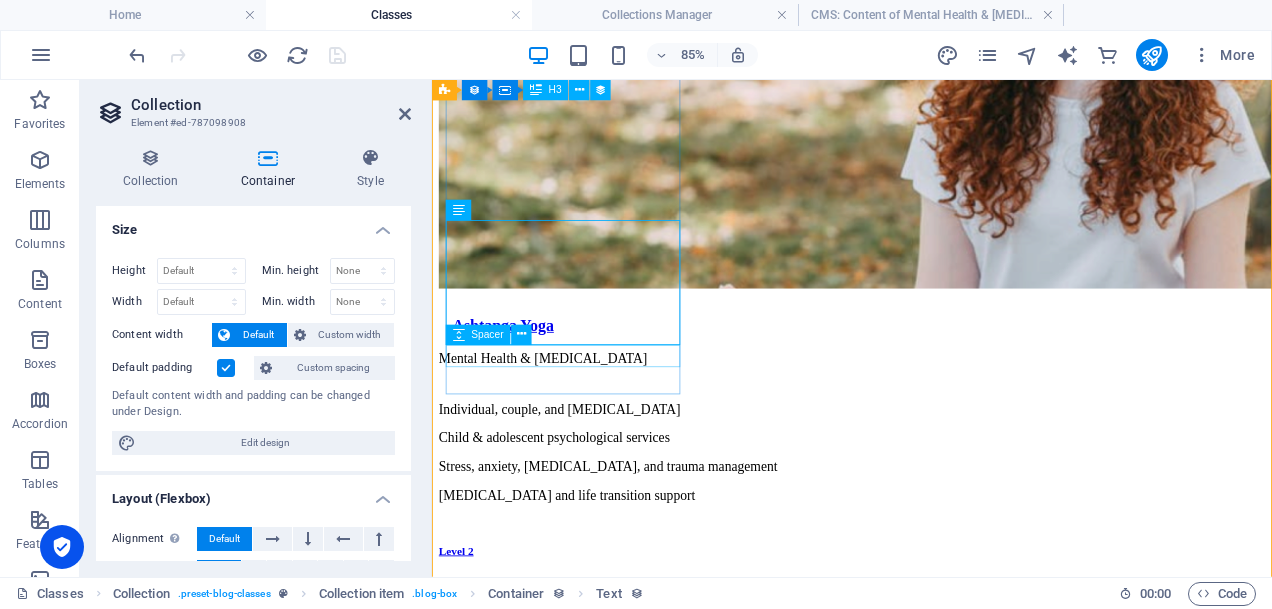 click at bounding box center [926, 600] 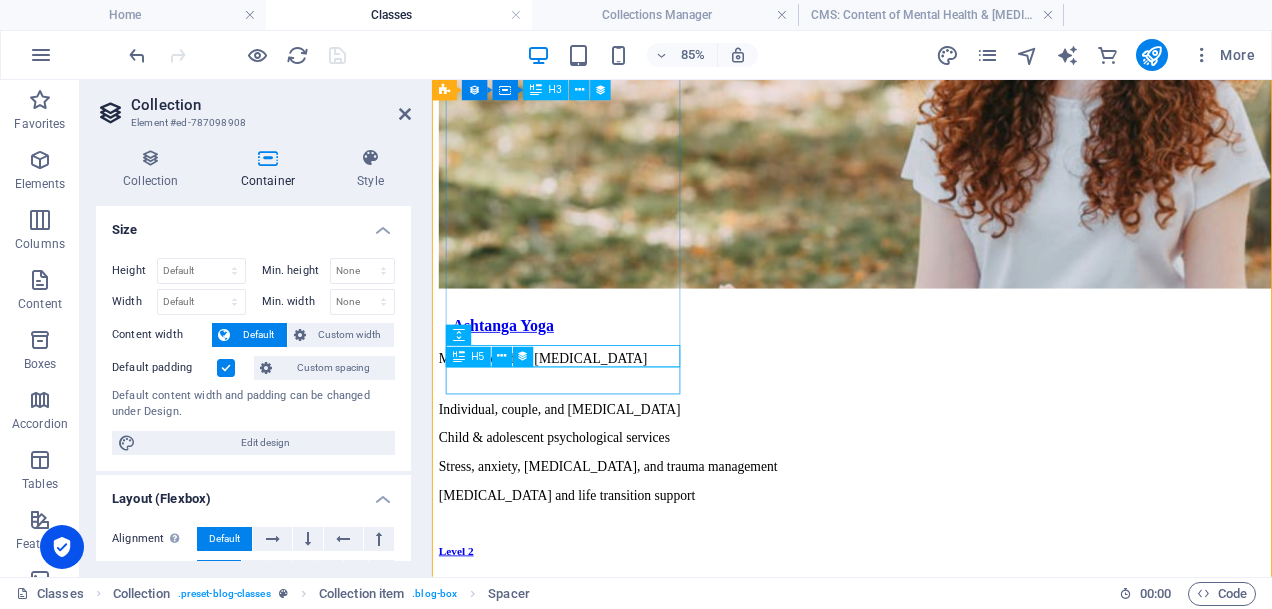 click on "Level 2" at bounding box center (926, 635) 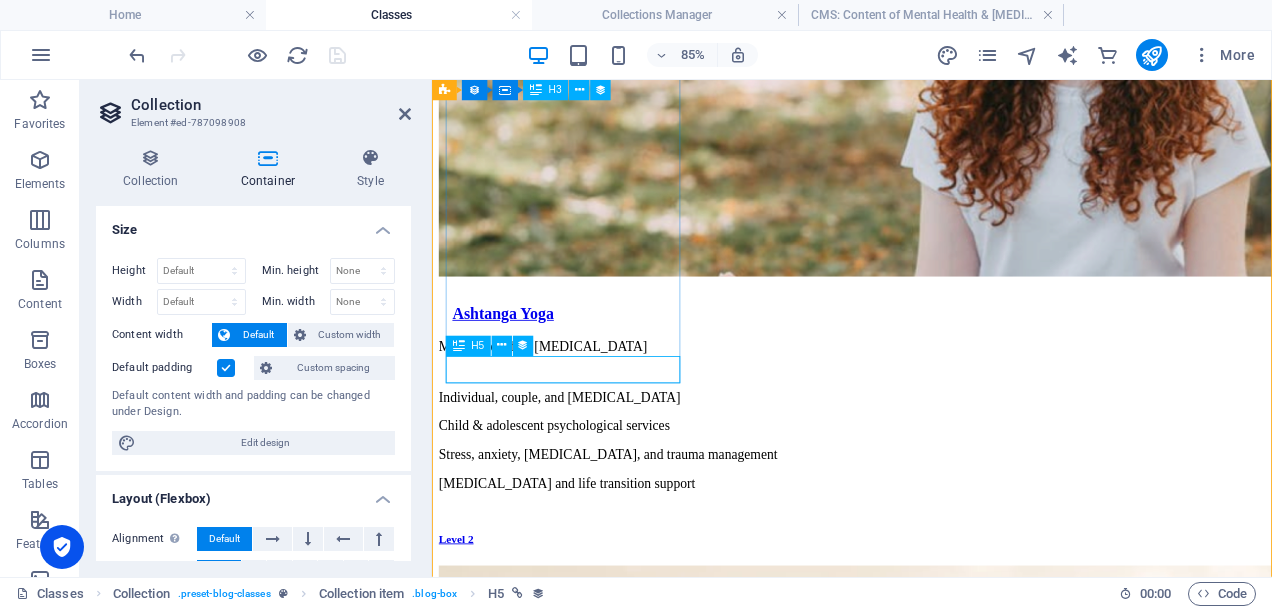 scroll, scrollTop: 1610, scrollLeft: 0, axis: vertical 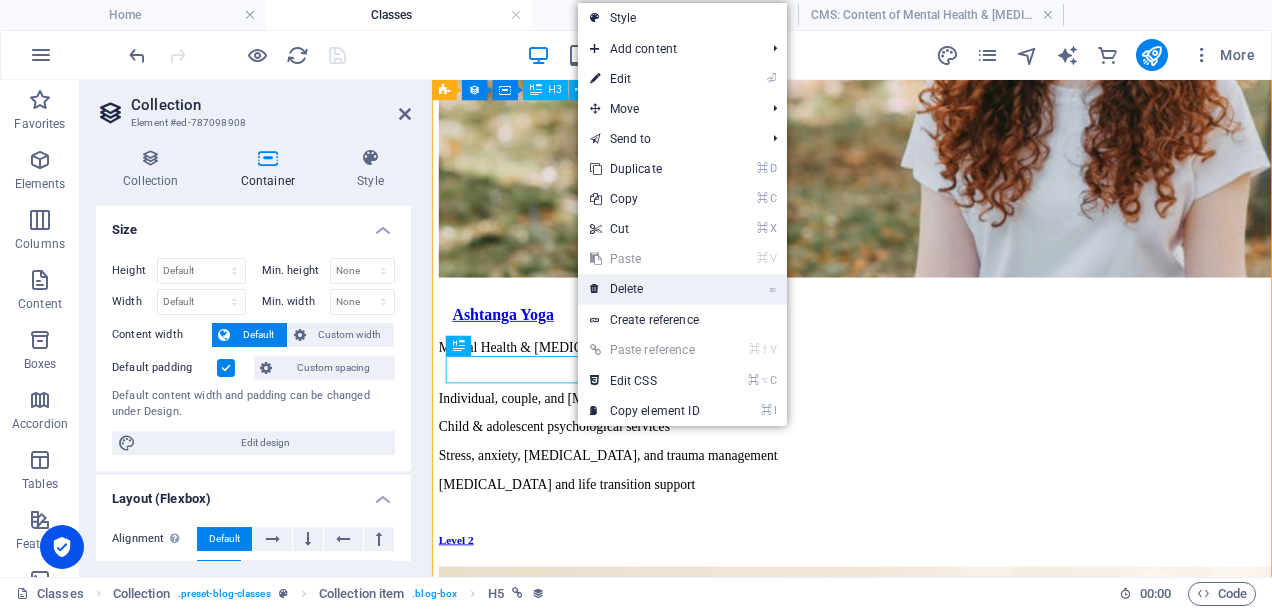 click on "⌦  Delete" at bounding box center (645, 289) 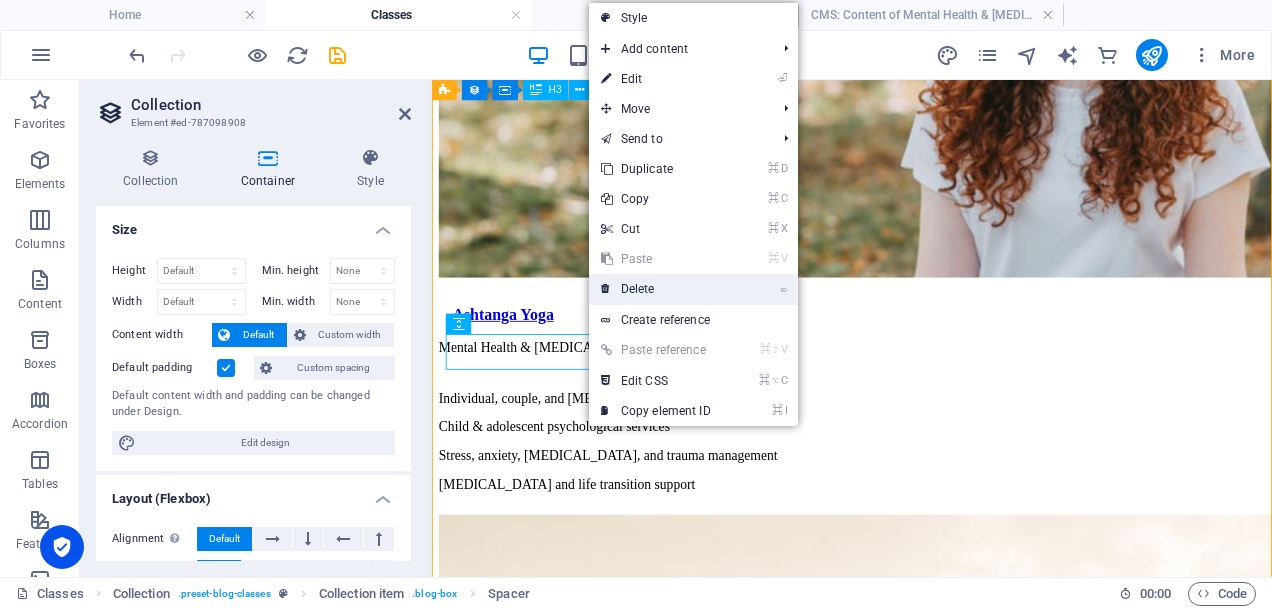 click on "⌦  Delete" at bounding box center [656, 289] 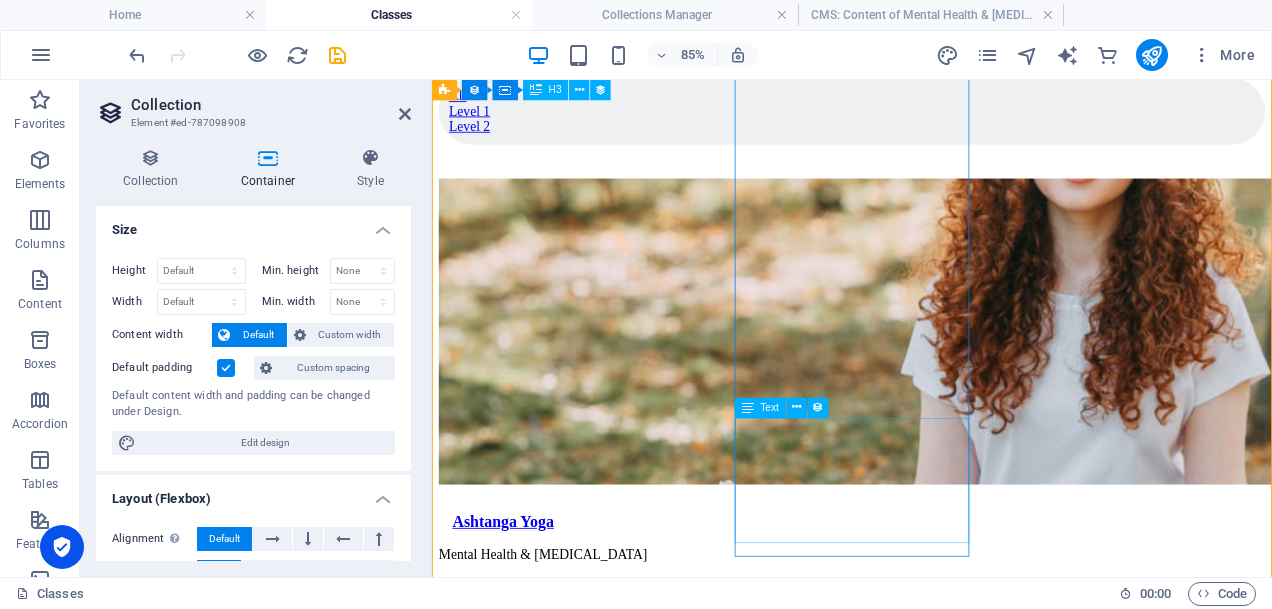 scroll, scrollTop: 1364, scrollLeft: 0, axis: vertical 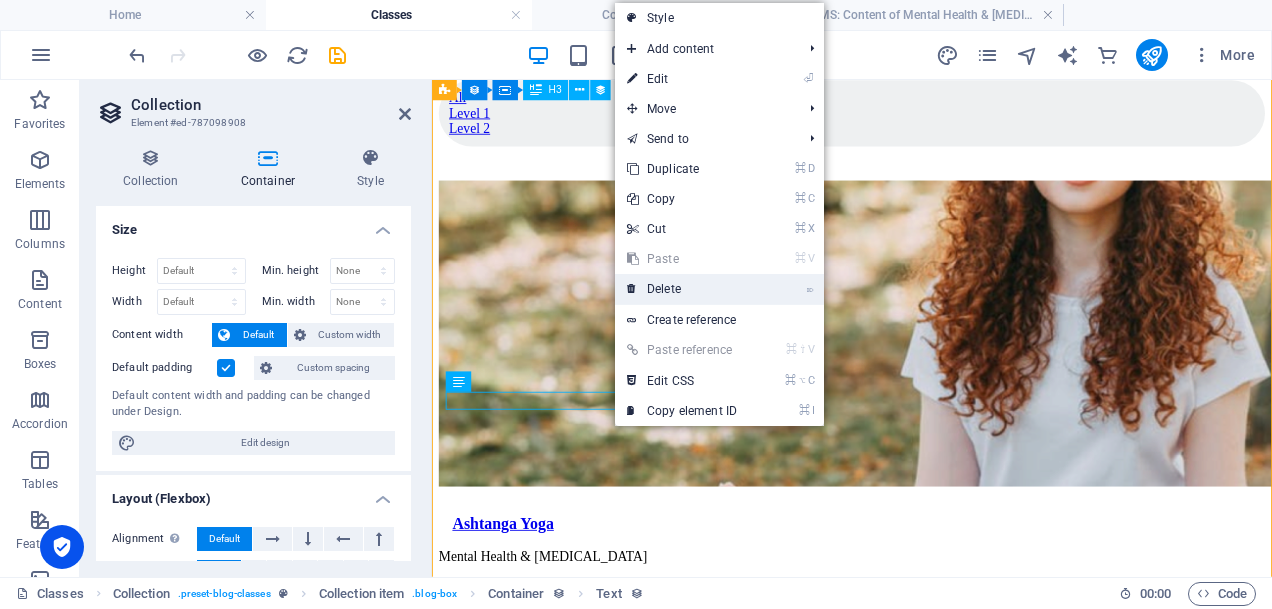 click on "⌦  Delete" at bounding box center [682, 289] 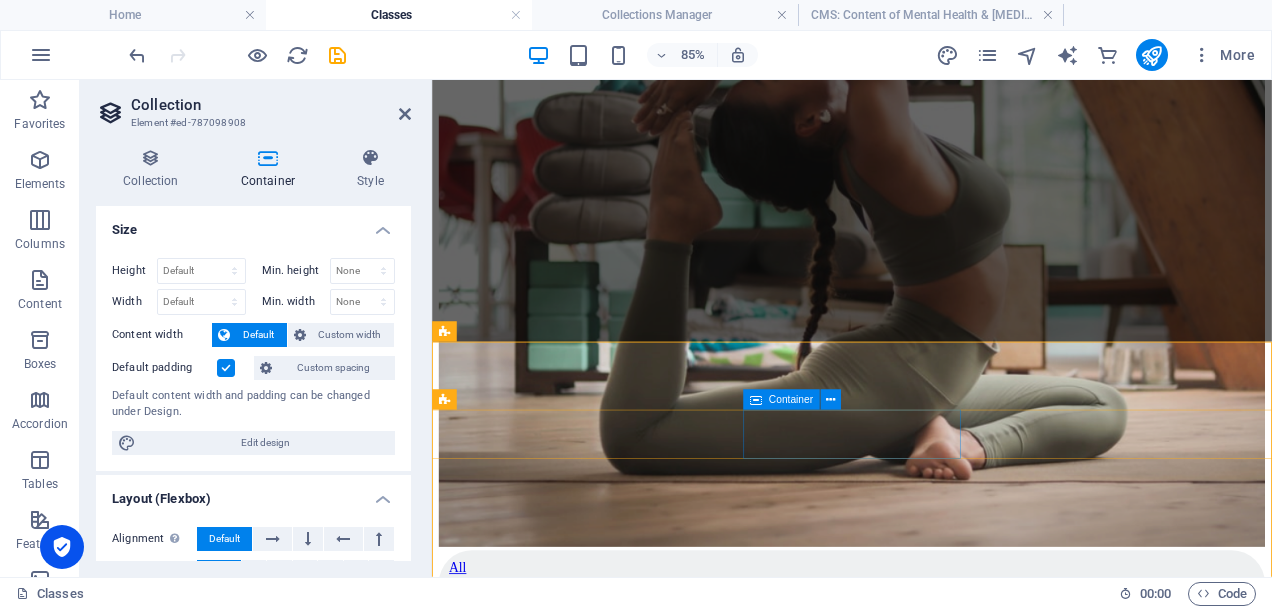 scroll, scrollTop: 804, scrollLeft: 0, axis: vertical 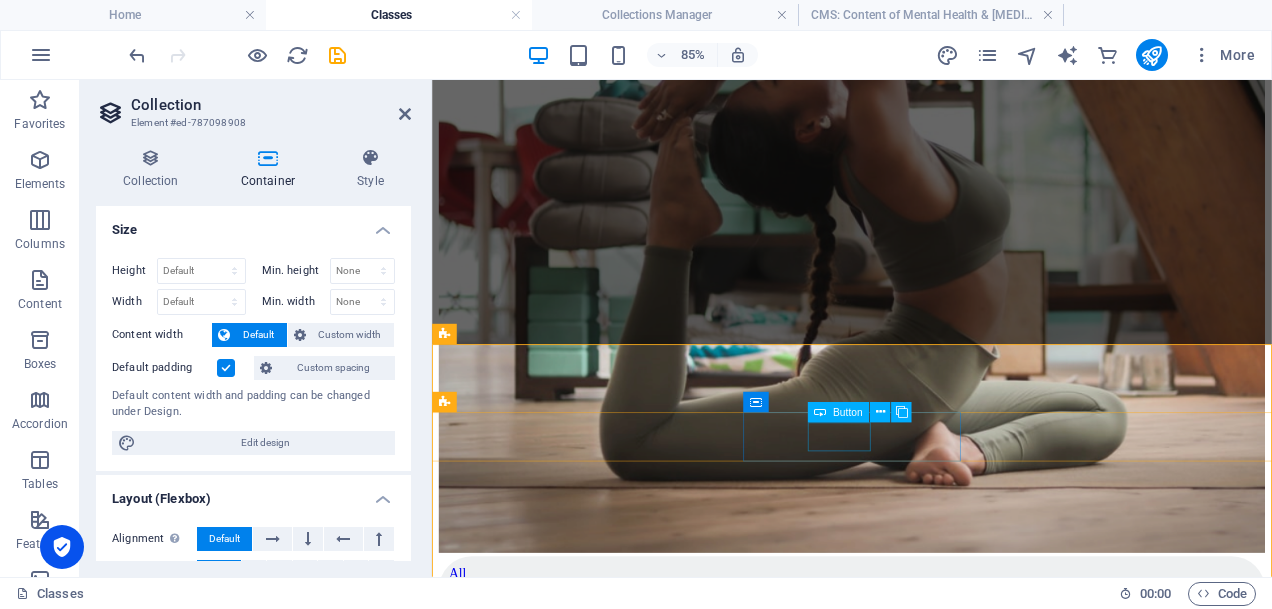 click on "Level 1" at bounding box center (926, 680) 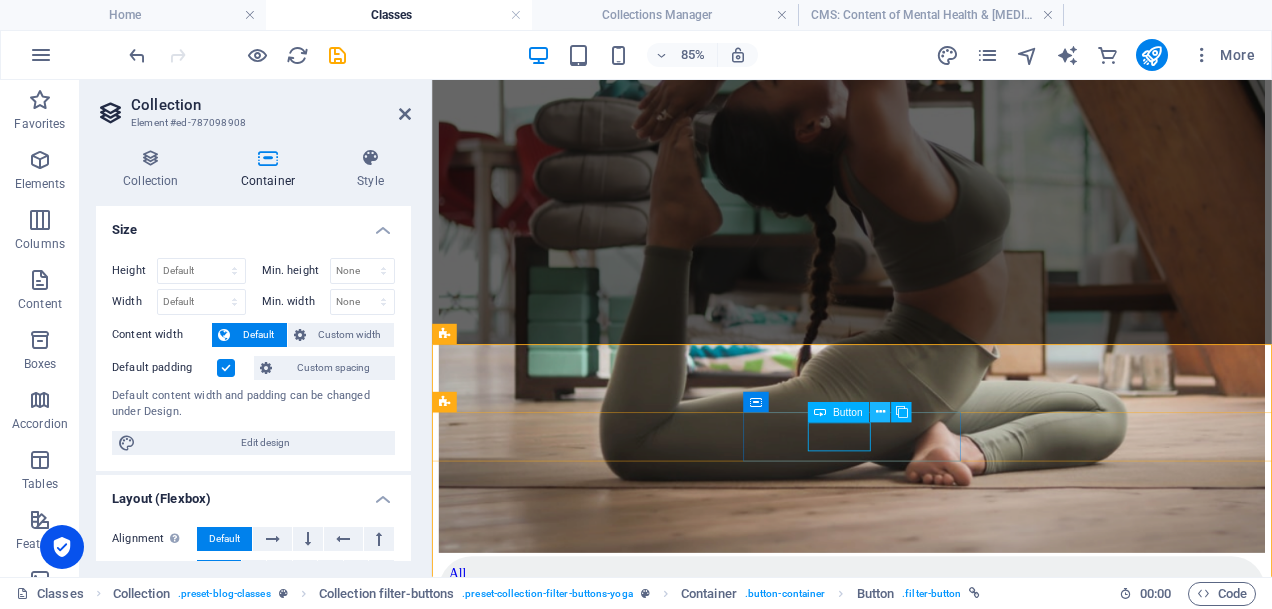 click at bounding box center [880, 413] 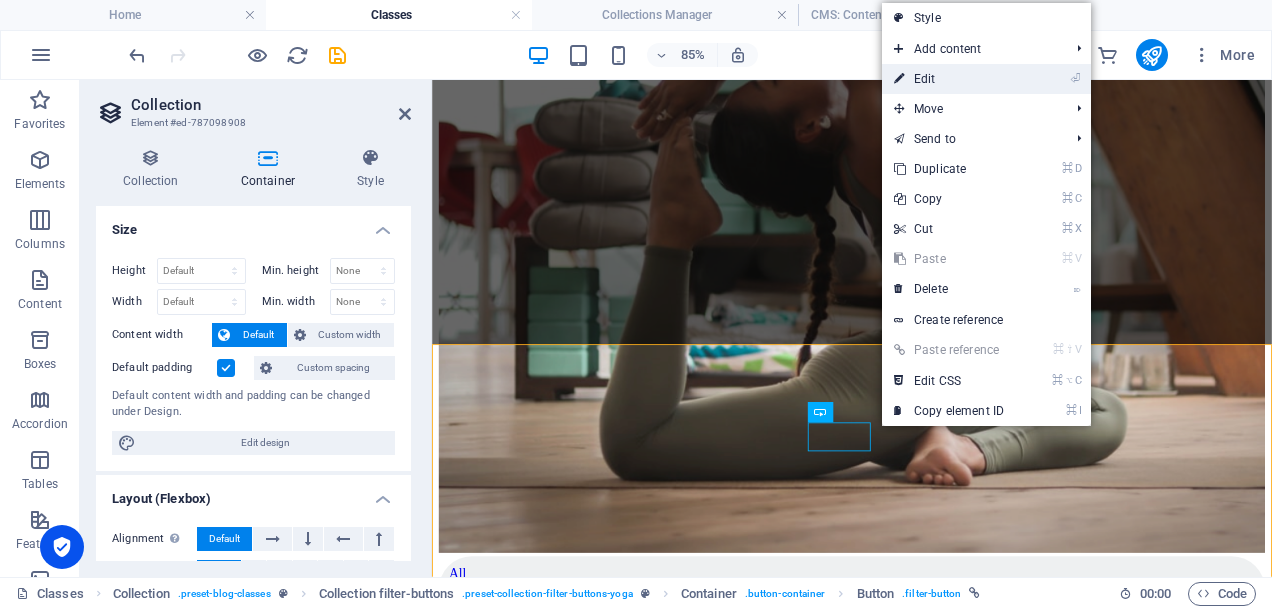click on "⏎  Edit" at bounding box center (949, 79) 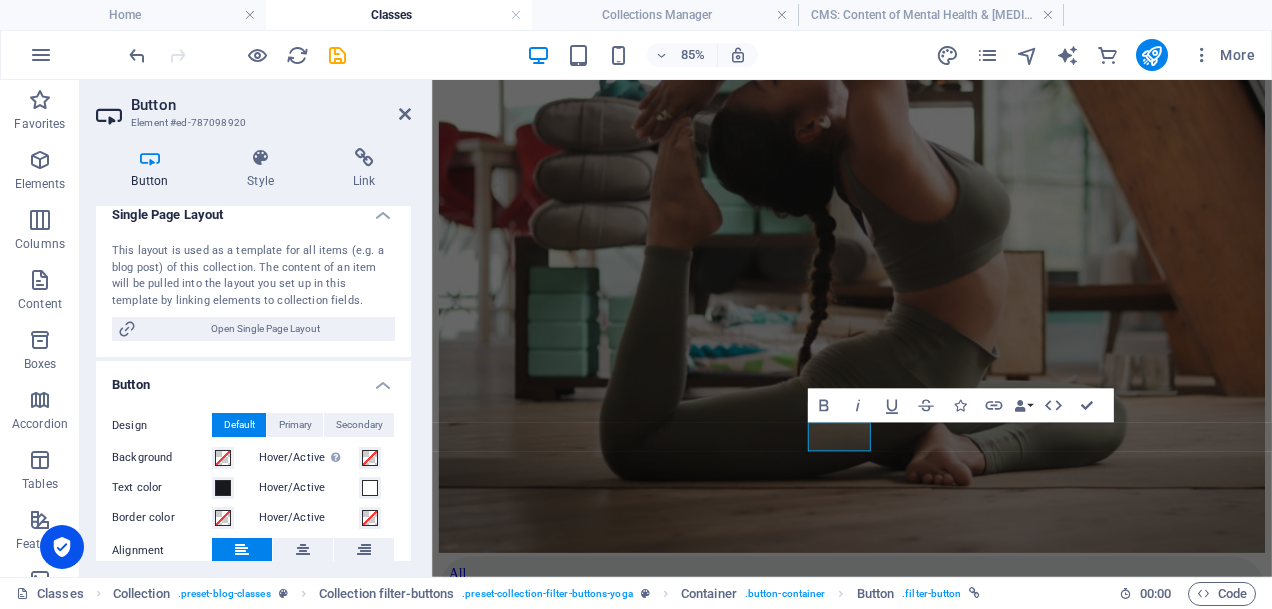 scroll, scrollTop: 0, scrollLeft: 0, axis: both 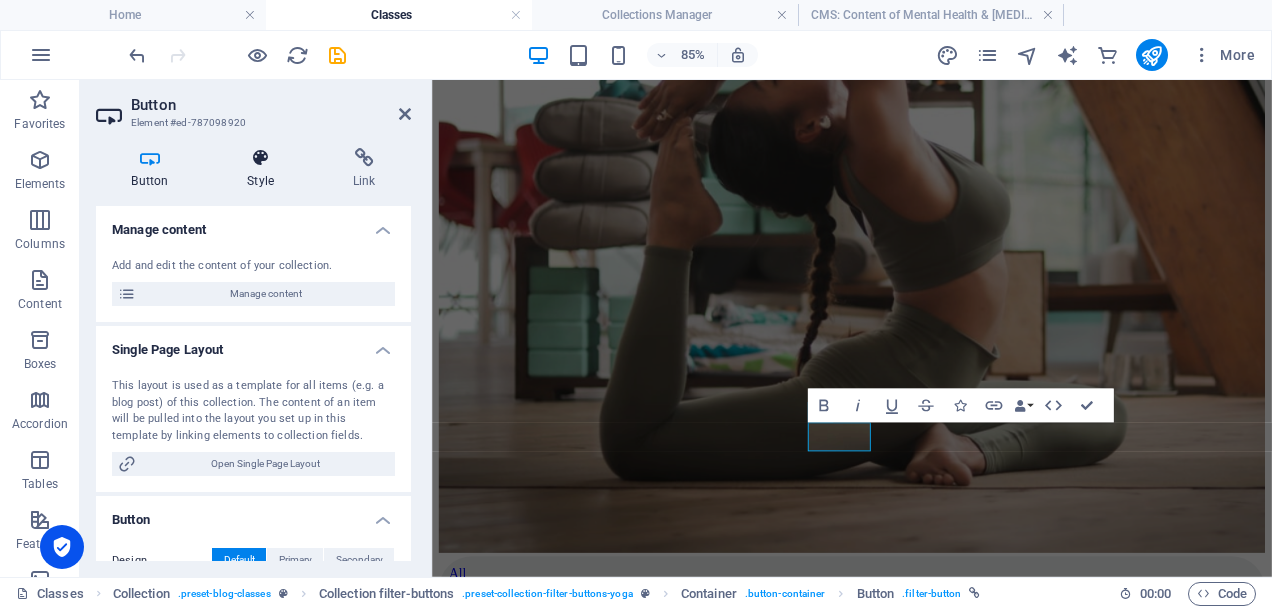 click on "Style" at bounding box center (265, 169) 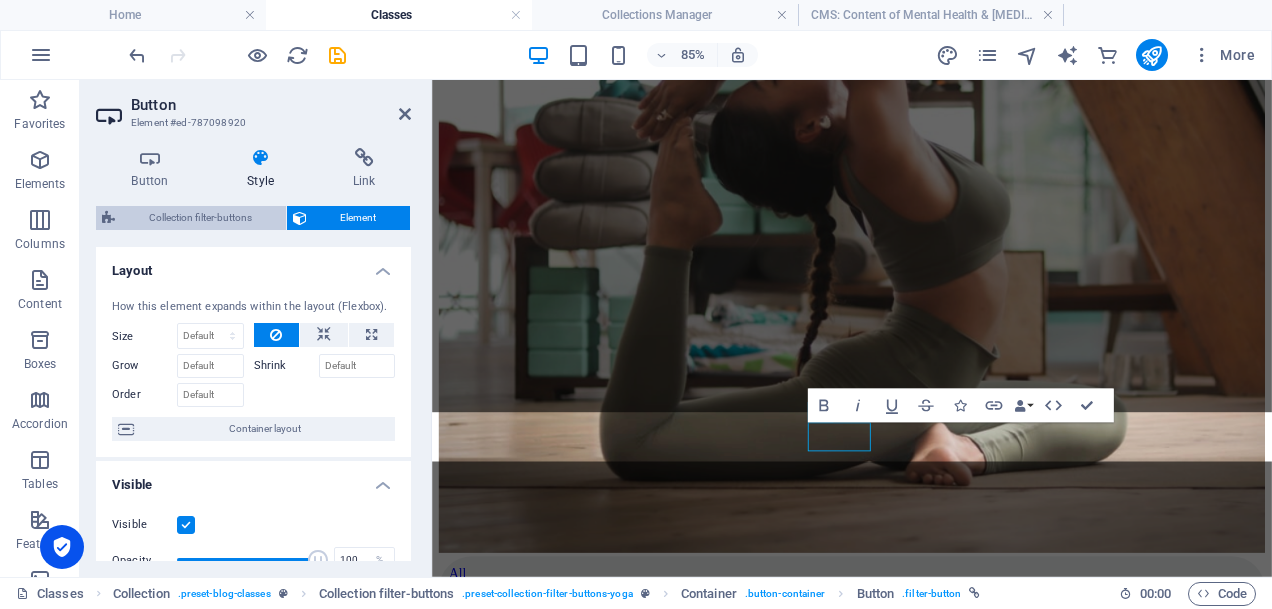 click on "Collection filter-buttons" at bounding box center [200, 218] 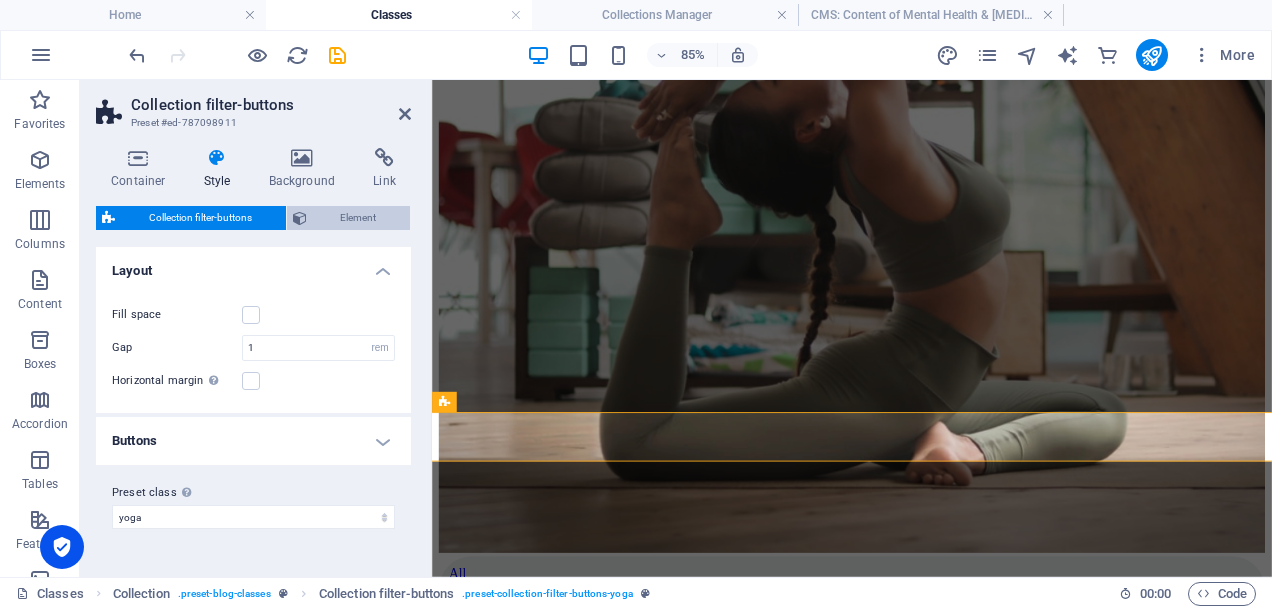 click on "Element" at bounding box center (359, 218) 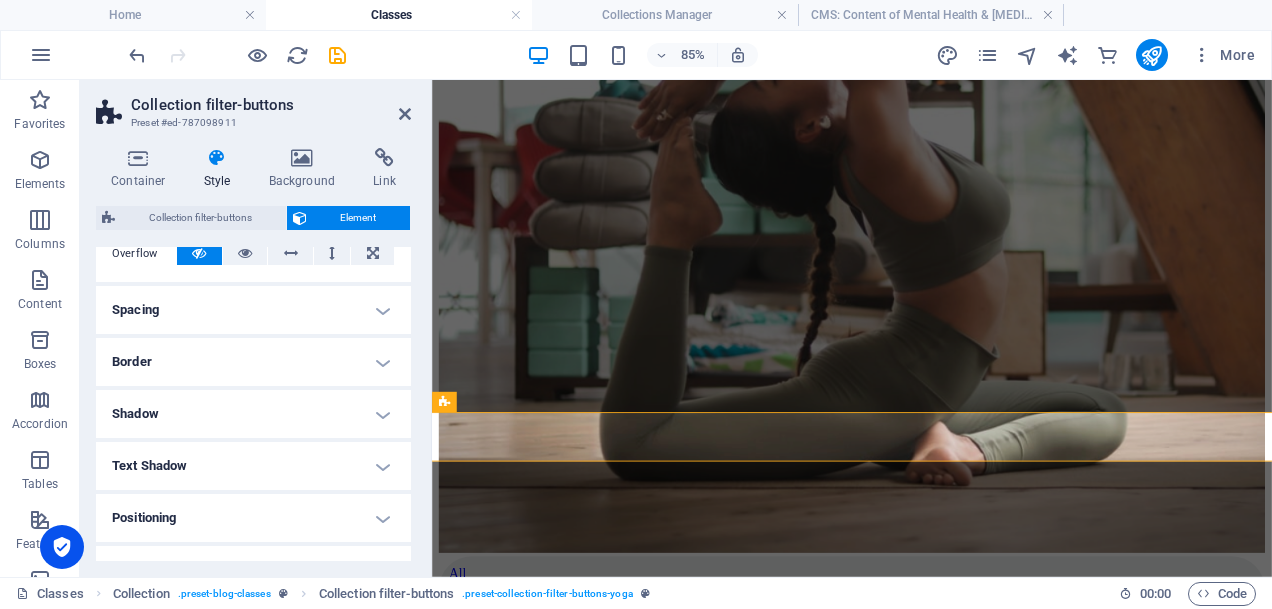 scroll, scrollTop: 349, scrollLeft: 0, axis: vertical 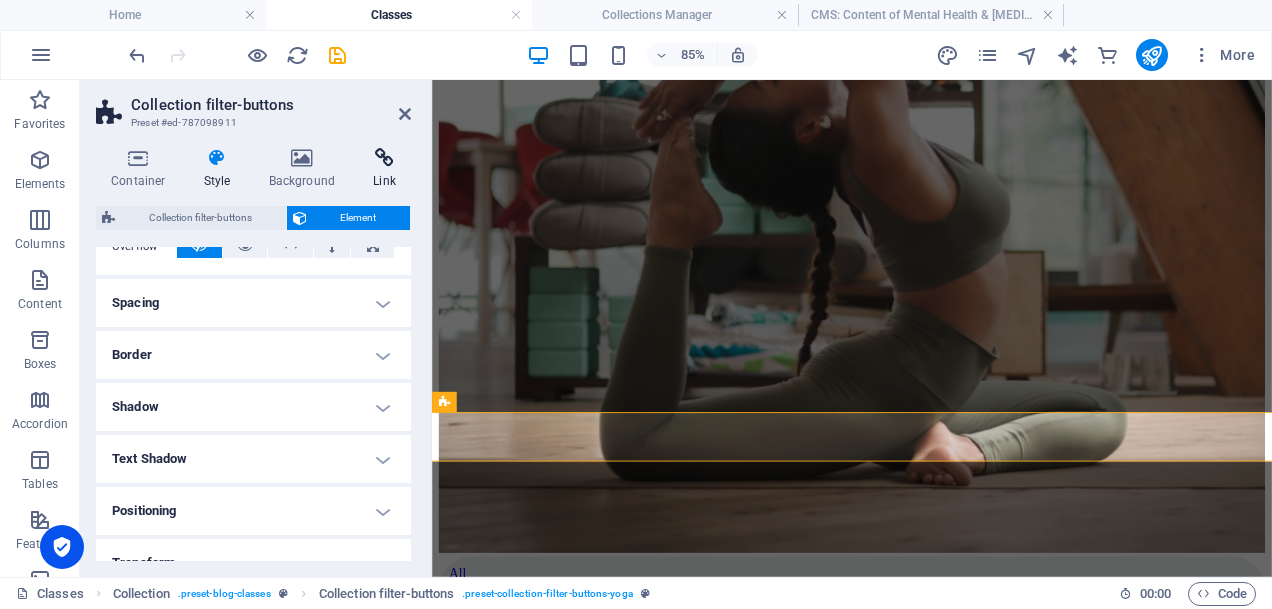 click on "Link" at bounding box center [384, 169] 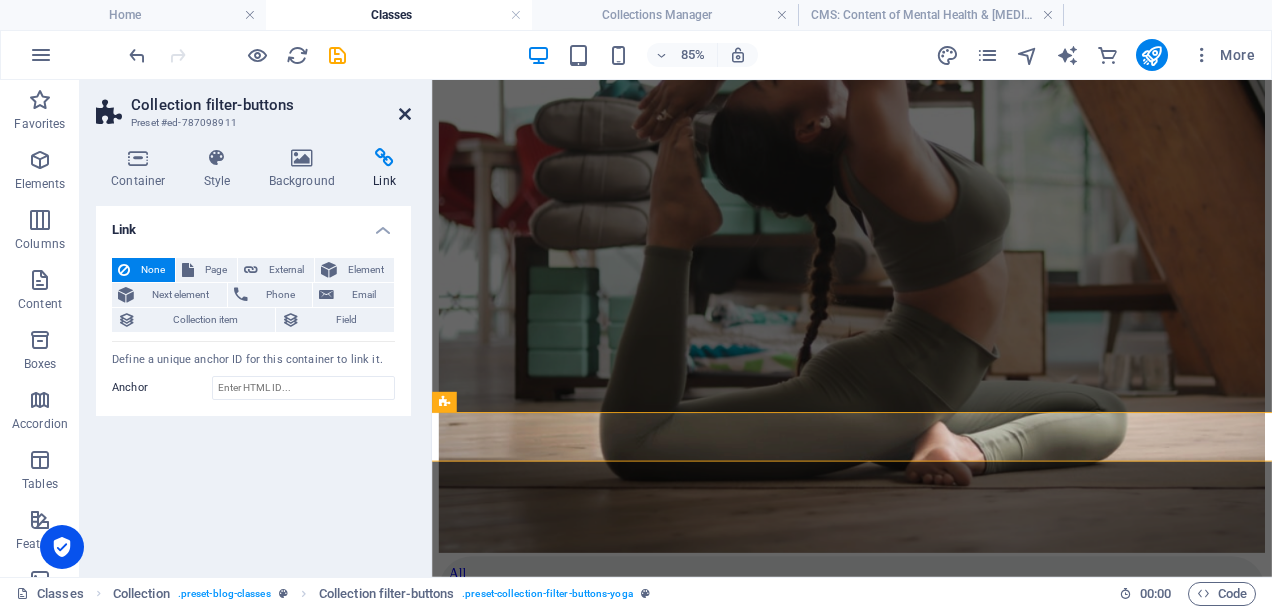 click at bounding box center [405, 114] 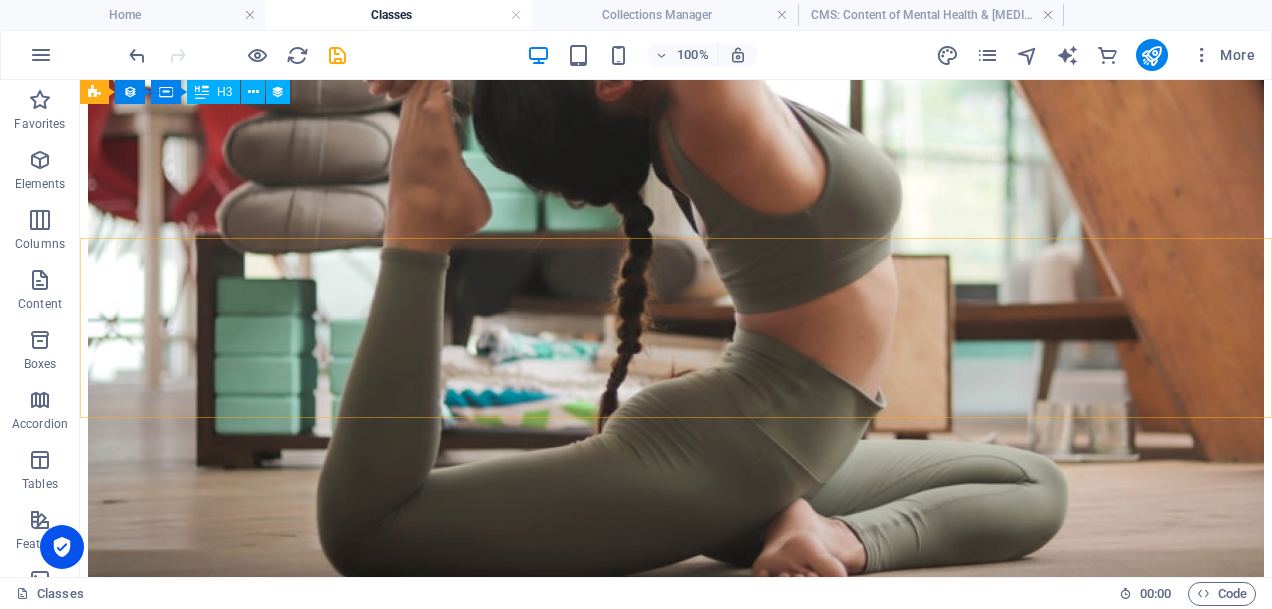 scroll, scrollTop: 898, scrollLeft: 0, axis: vertical 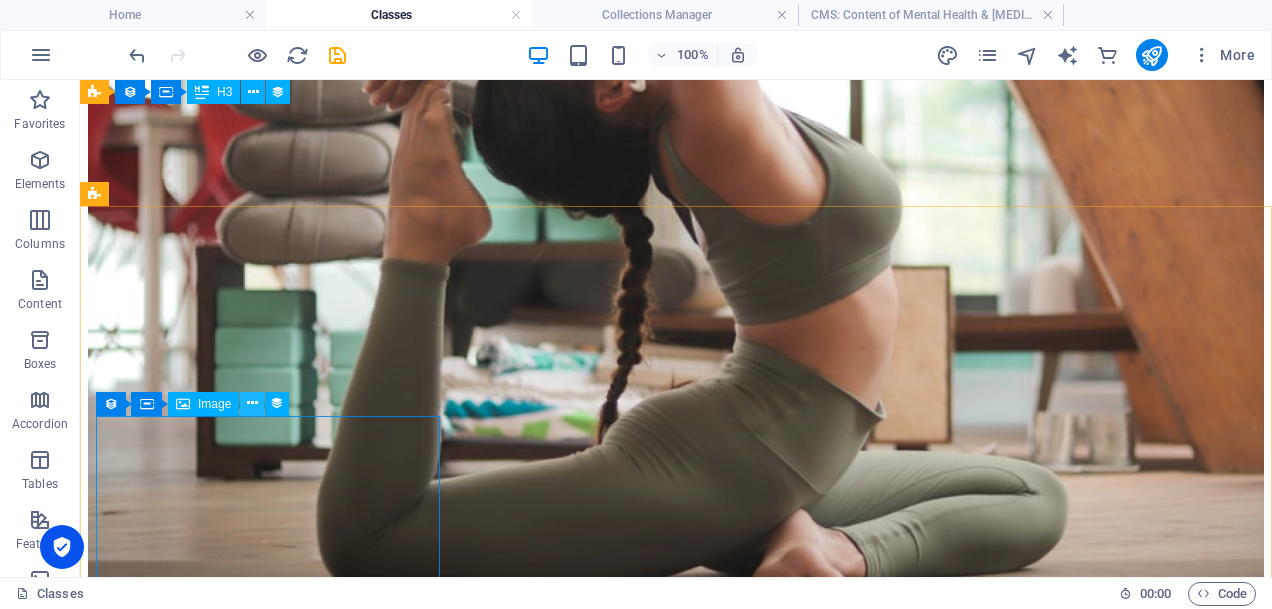 click at bounding box center (252, 403) 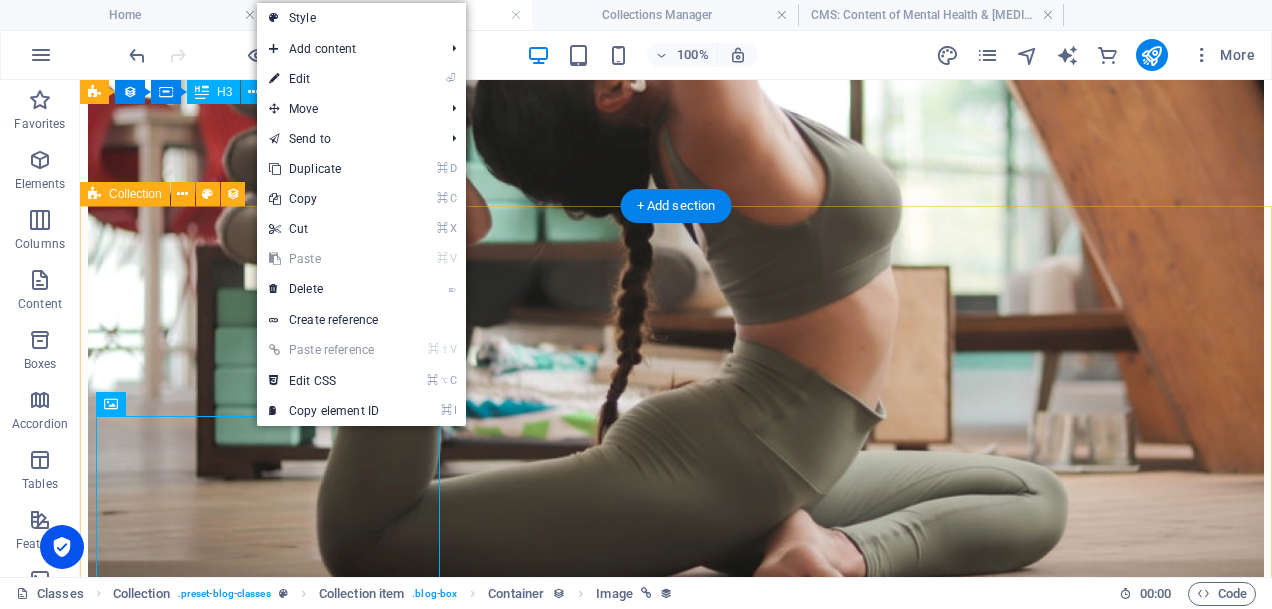 click on "All Level 1 Level 2 Ashtanga Yoga Individual, couple, and [MEDICAL_DATA]
Child & adolescent psychological services
Stress, anxiety, [MEDICAL_DATA], and trauma management
[MEDICAL_DATA] and life transition support Iyengar Yoga Individual, couple, and [MEDICAL_DATA]
Child & adolescent psychological services
Stress, anxiety, [MEDICAL_DATA], and trauma management
[MEDICAL_DATA] and life transition support Kundalini Yoga Individual, couple, and [MEDICAL_DATA]
Child & adolescent psychological services
Stress, anxiety, [MEDICAL_DATA], and trauma management
[MEDICAL_DATA] and life transition support Yin Yoga Individual, couple, and [MEDICAL_DATA]
Child & adolescent psychological services
Stress, anxiety, [MEDICAL_DATA], and trauma management
[MEDICAL_DATA] and life transition support Vinyasa Flow Individual, couple, and [MEDICAL_DATA]
Child & adolescent psychological services
Stress, anxiety, [MEDICAL_DATA], and trauma management
[MEDICAL_DATA] and life transition support Hatha Yoga
Next" at bounding box center [676, 2563] 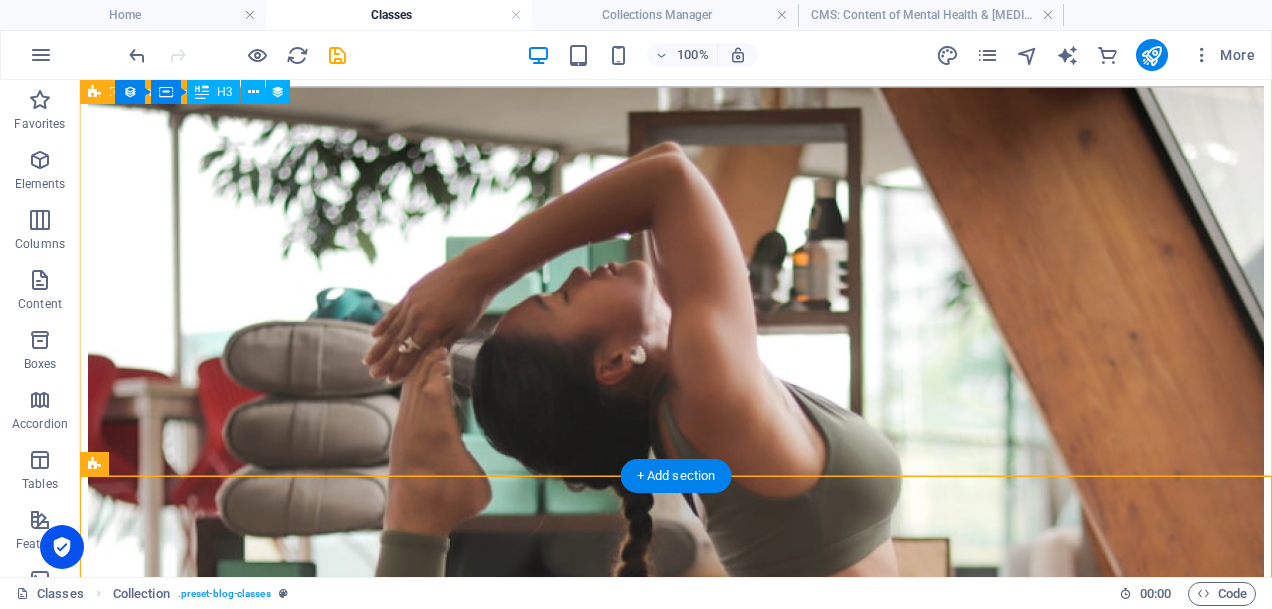 scroll, scrollTop: 623, scrollLeft: 0, axis: vertical 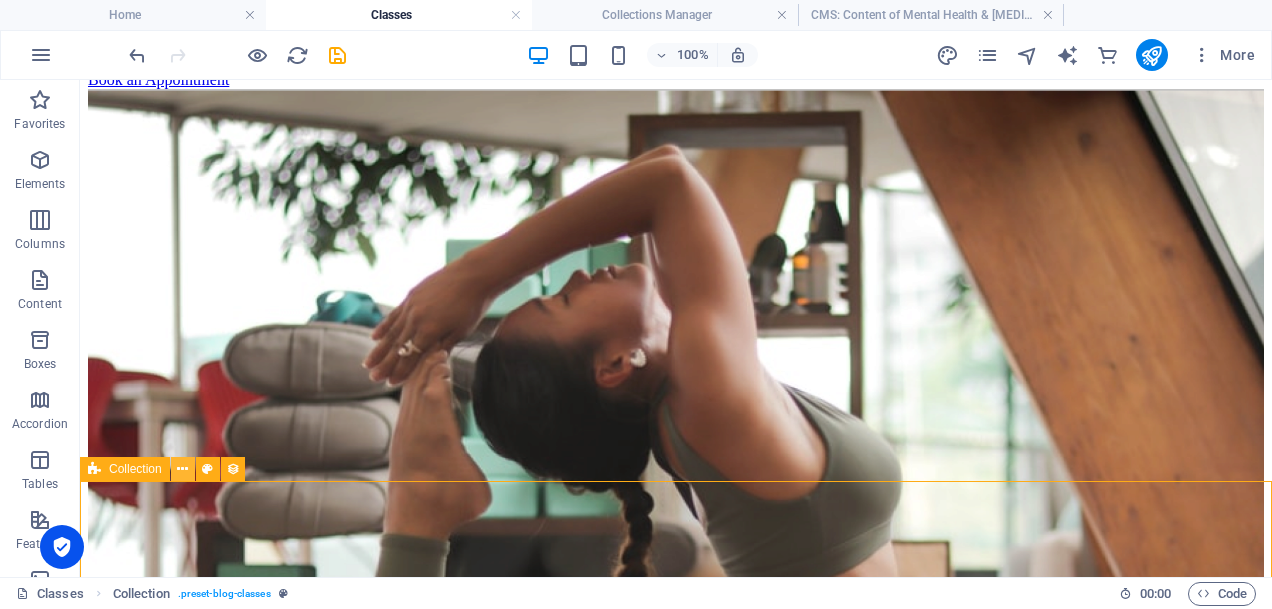 click at bounding box center [182, 469] 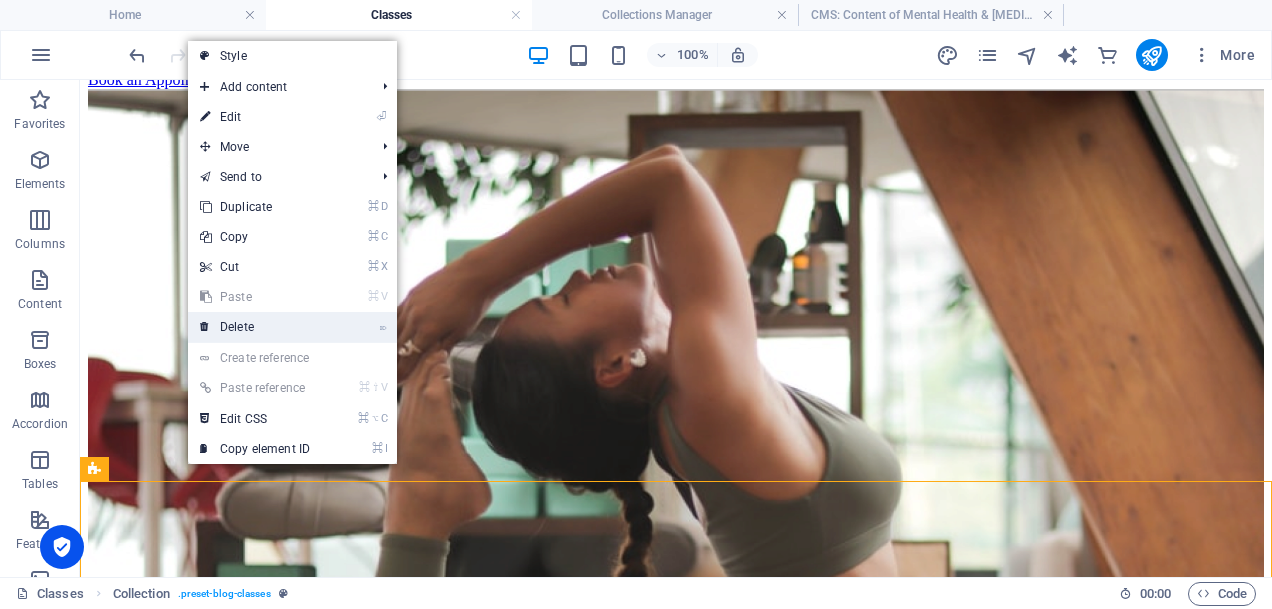 click on "⌦  Delete" at bounding box center [255, 327] 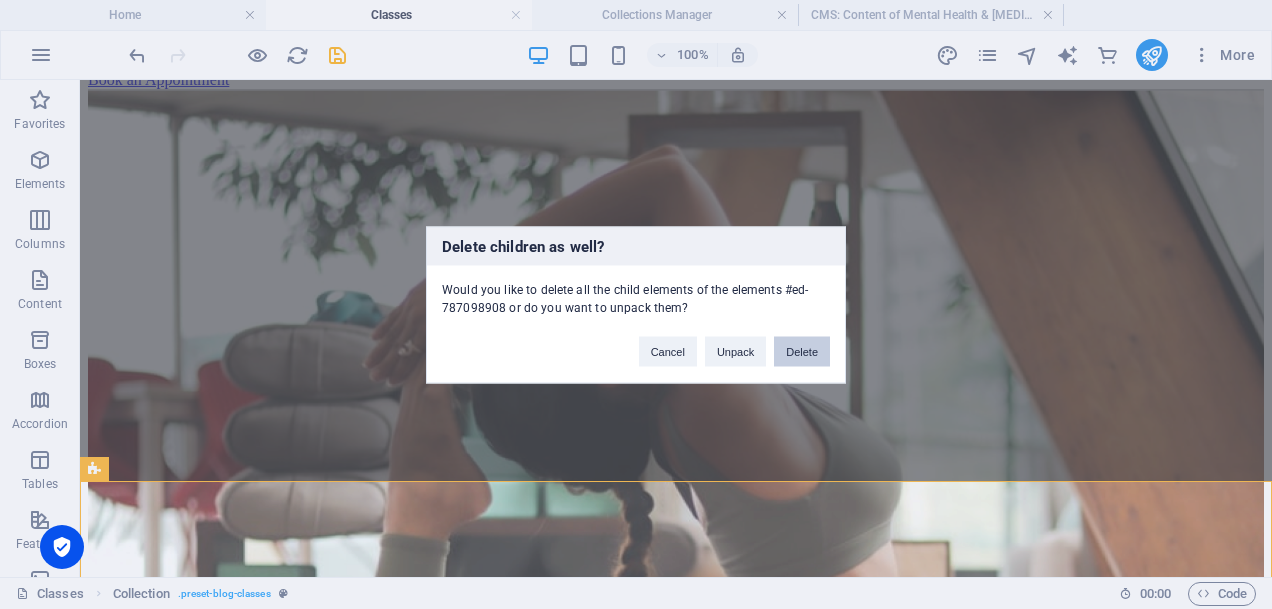 click on "Delete" at bounding box center (802, 351) 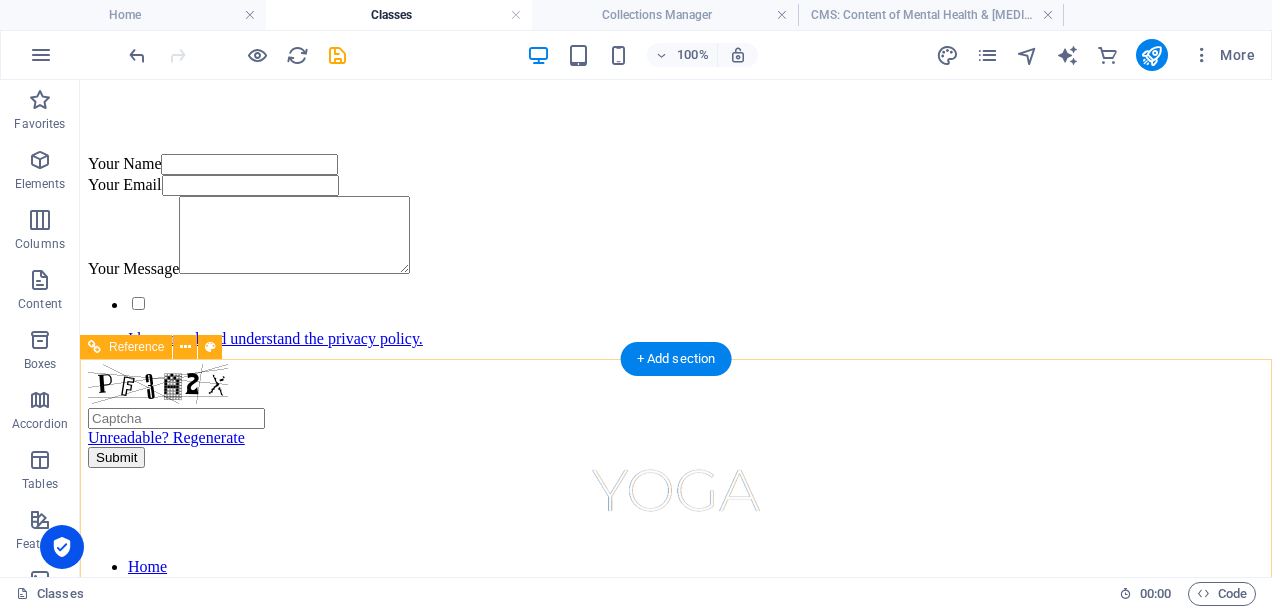 scroll, scrollTop: 1576, scrollLeft: 0, axis: vertical 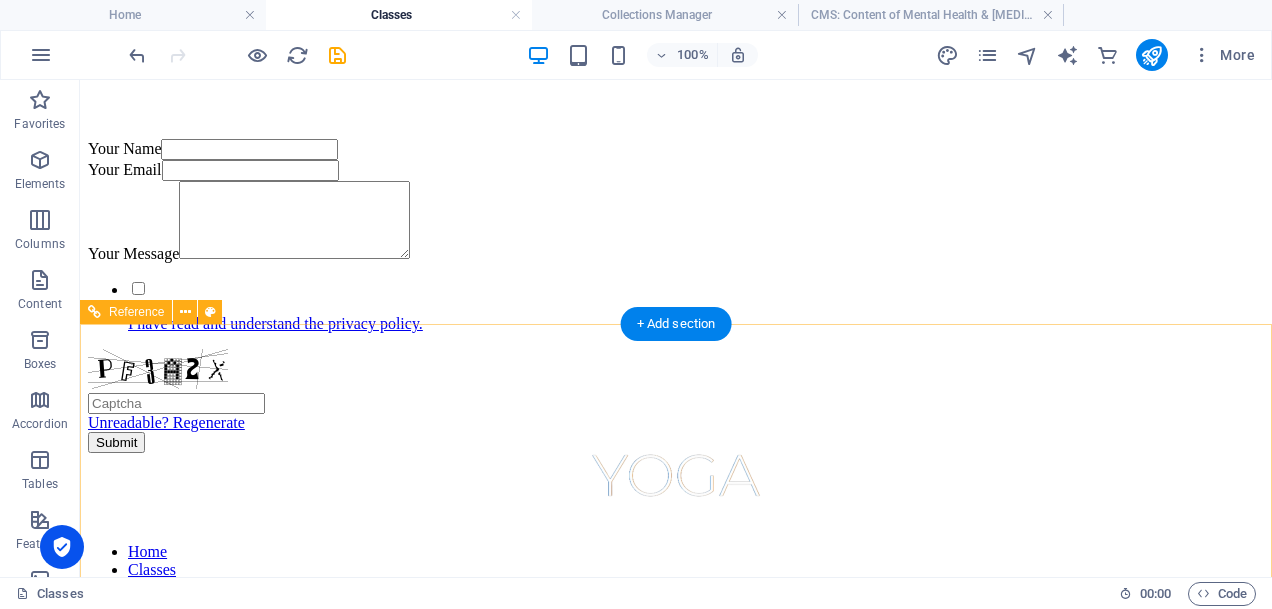 click at bounding box center (676, 477) 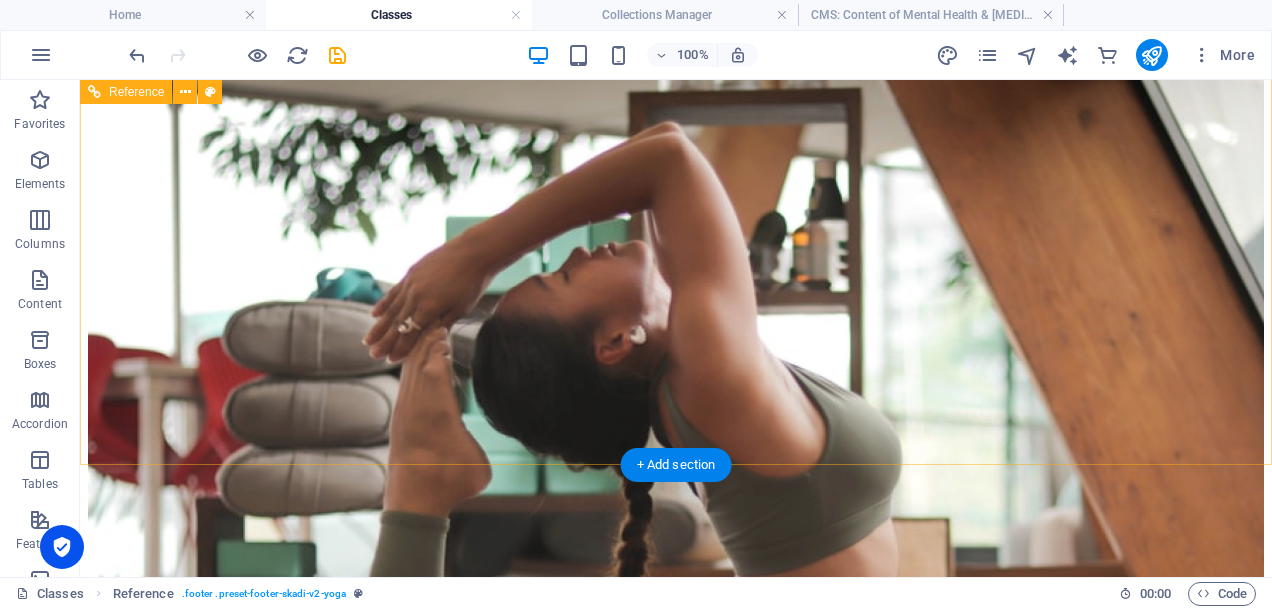 scroll, scrollTop: 638, scrollLeft: 0, axis: vertical 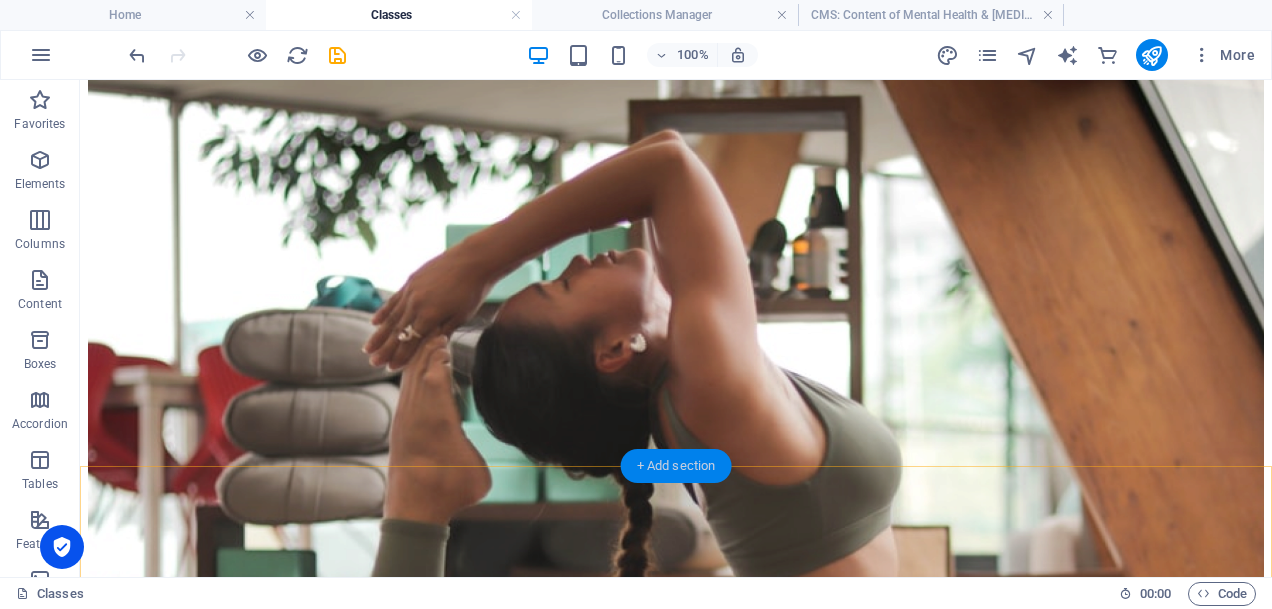 click on "+ Add section" at bounding box center [676, 466] 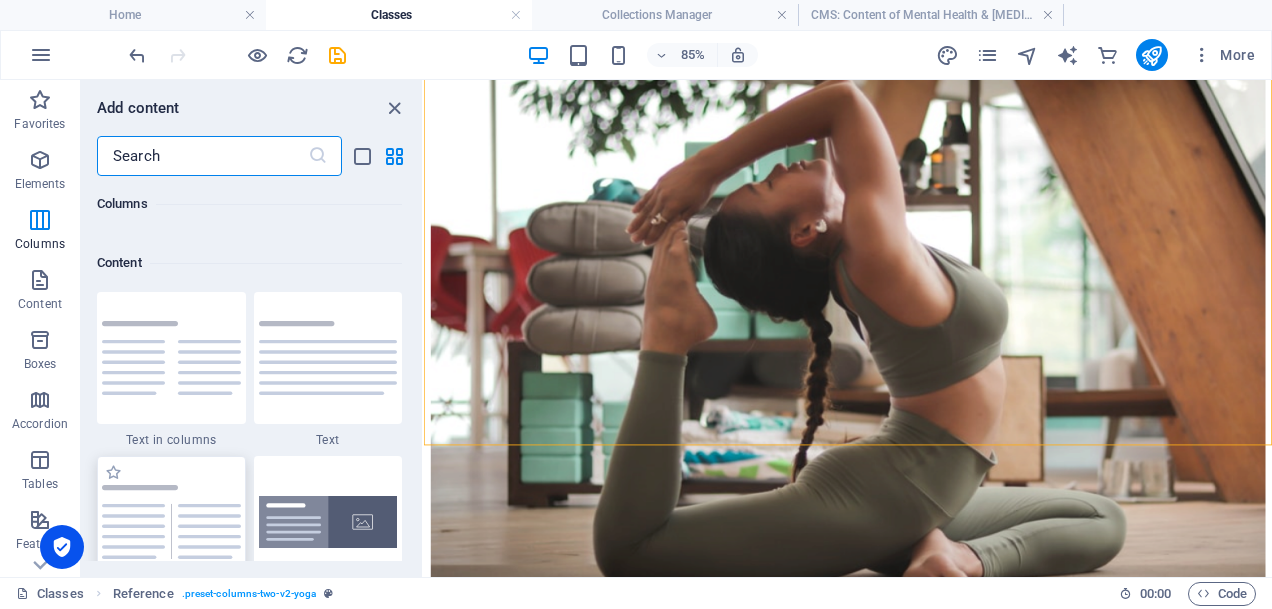 scroll, scrollTop: 3424, scrollLeft: 0, axis: vertical 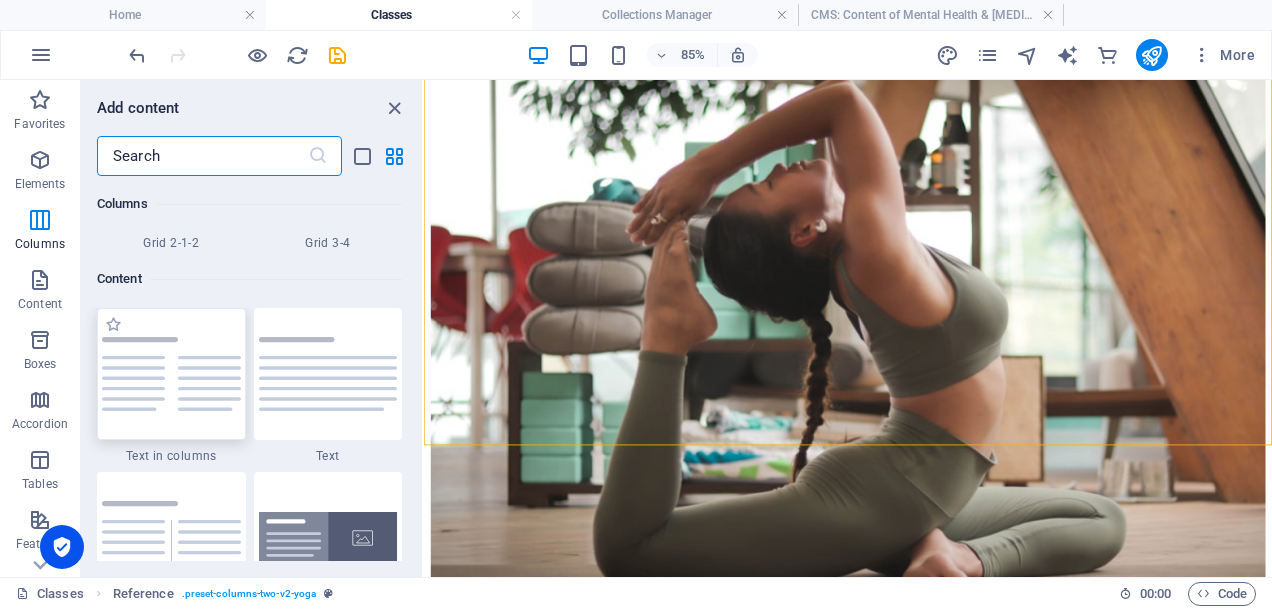 click at bounding box center (171, 374) 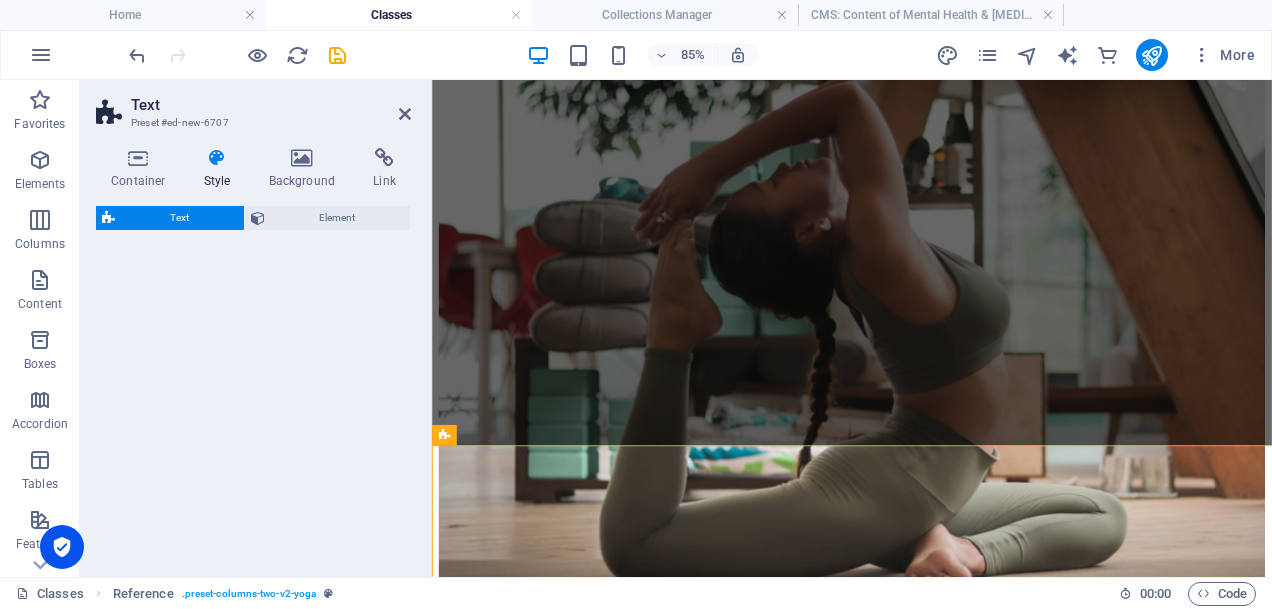 select on "rem" 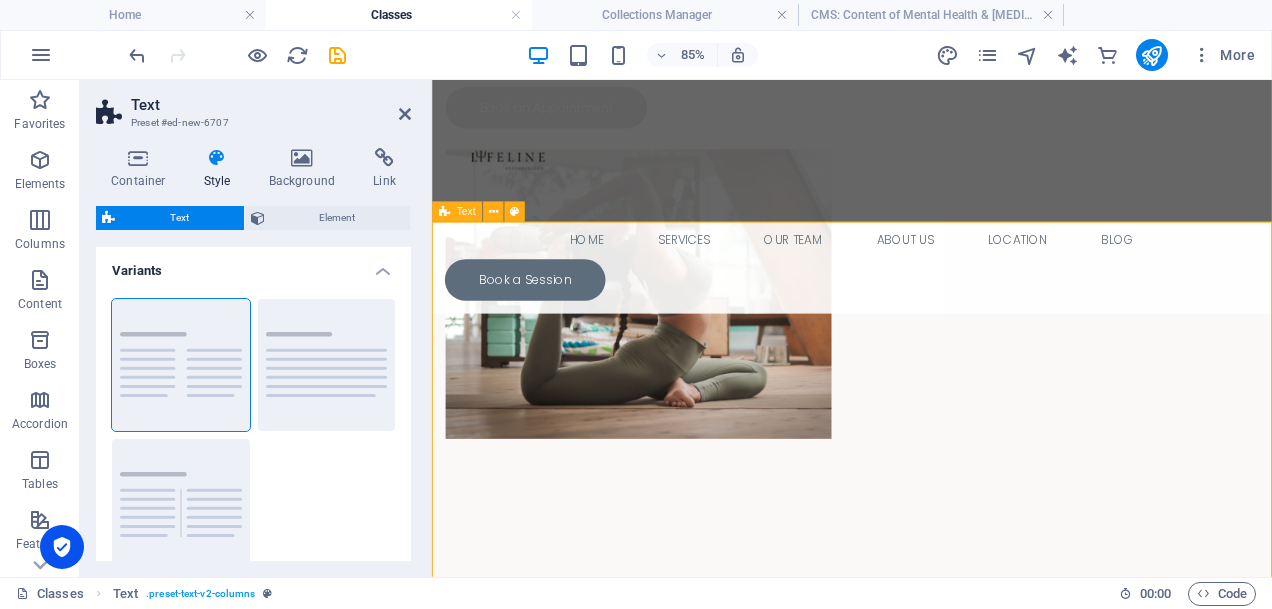 scroll, scrollTop: 943, scrollLeft: 0, axis: vertical 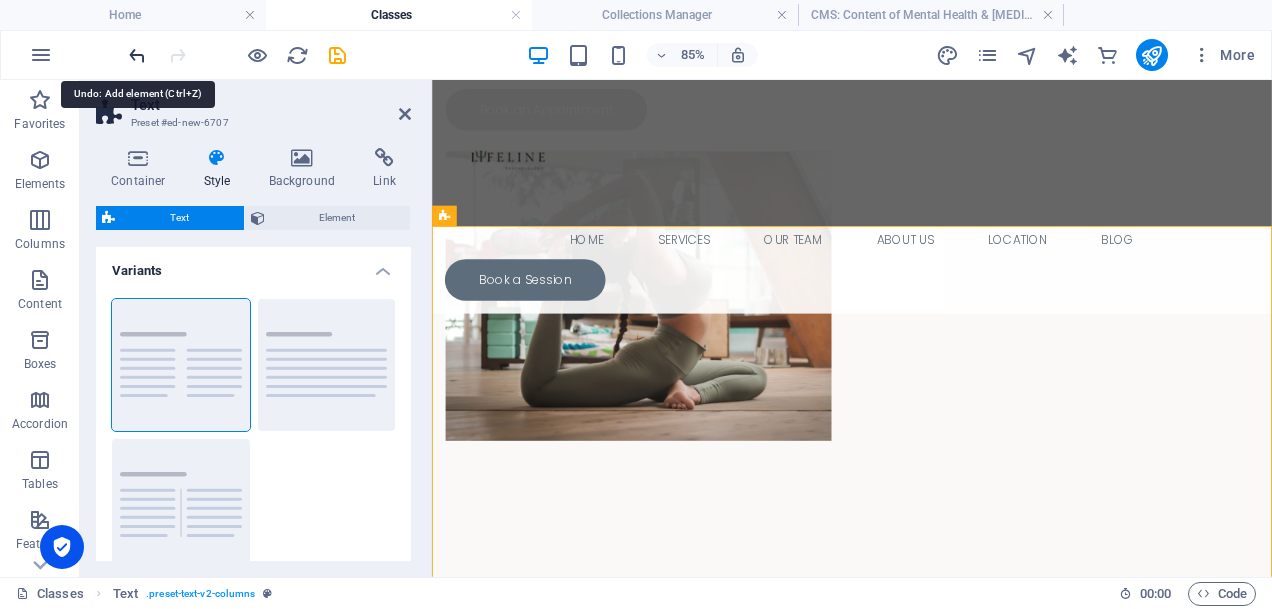click at bounding box center [137, 55] 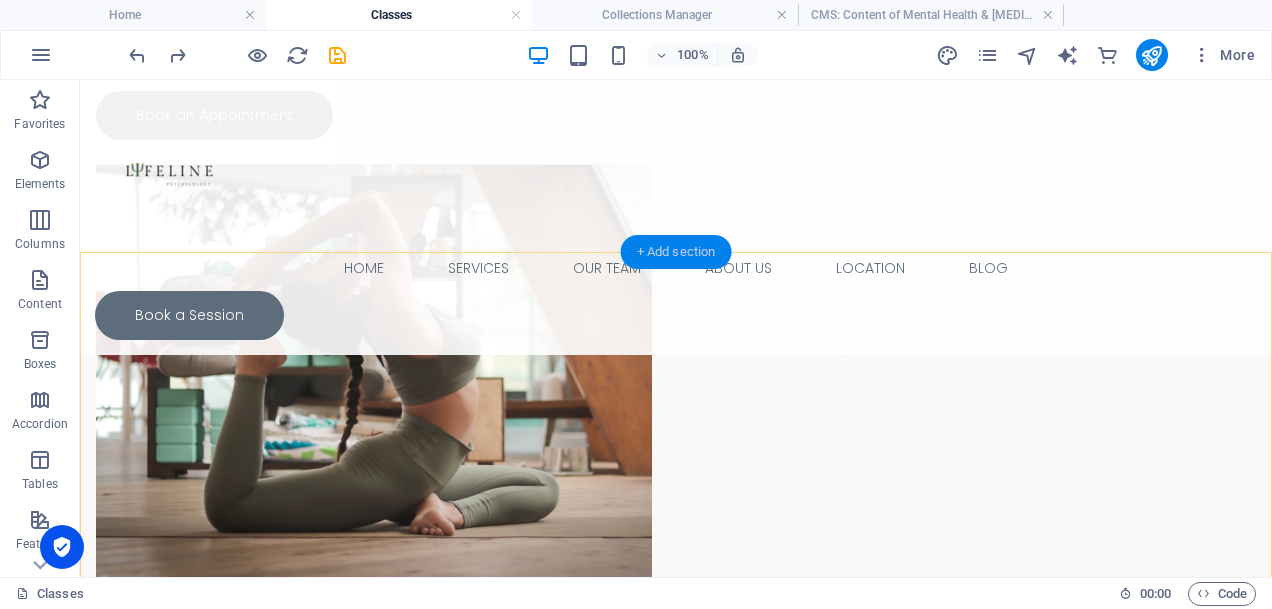 click on "+ Add section" at bounding box center [676, 252] 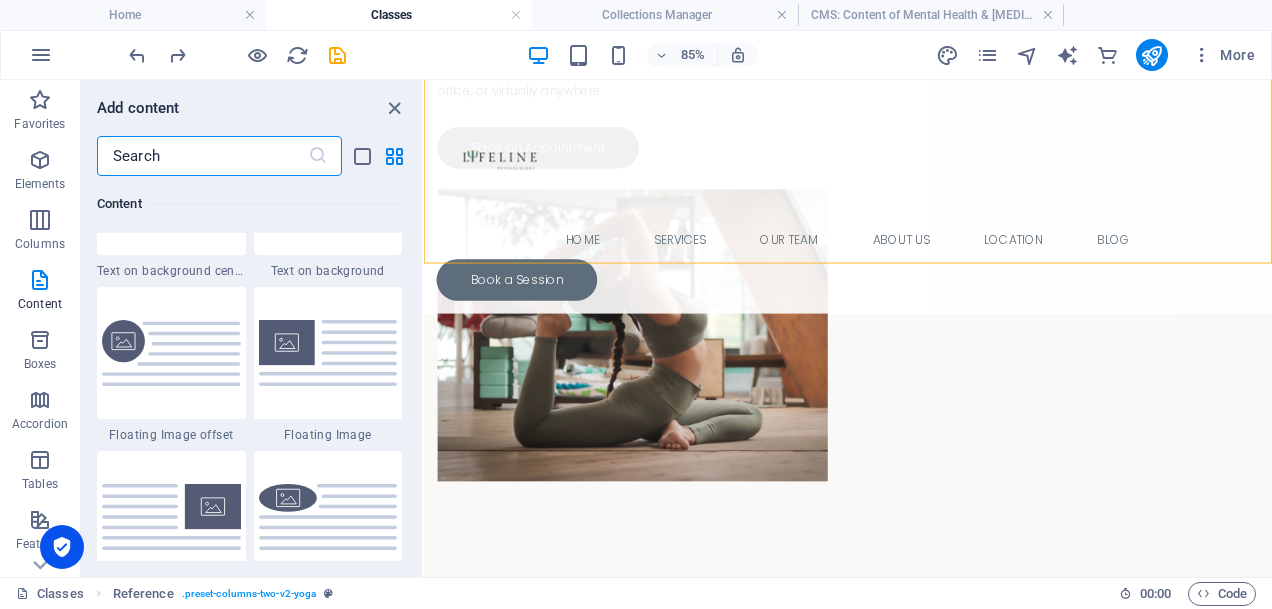 scroll, scrollTop: 4263, scrollLeft: 0, axis: vertical 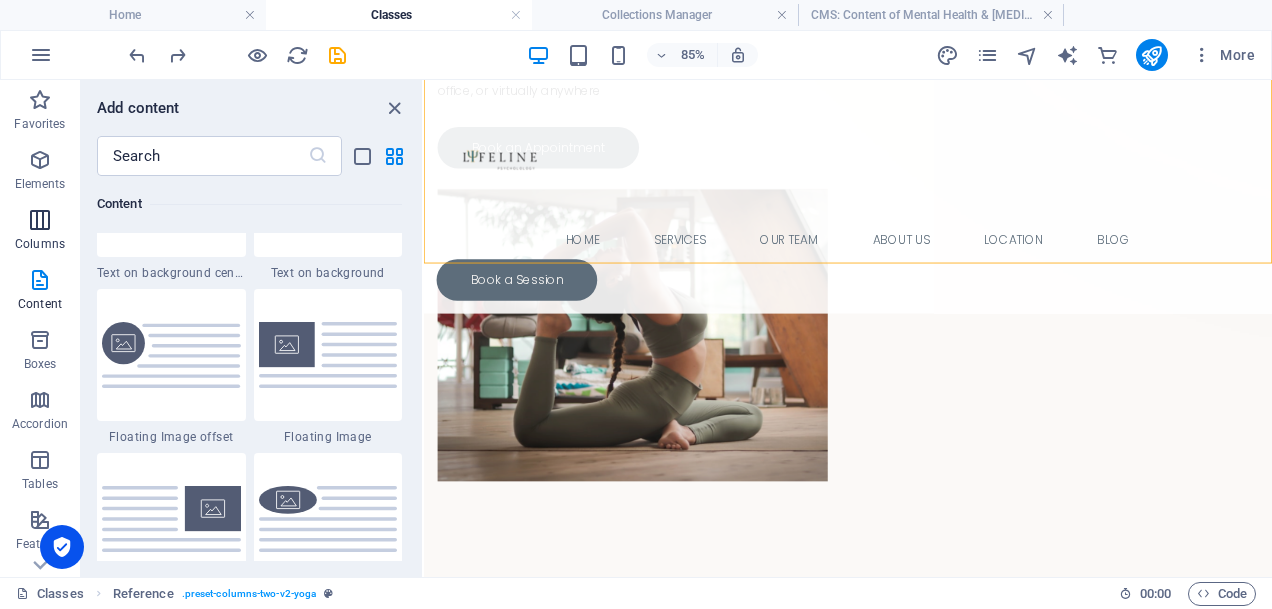 click on "Columns" at bounding box center [40, 232] 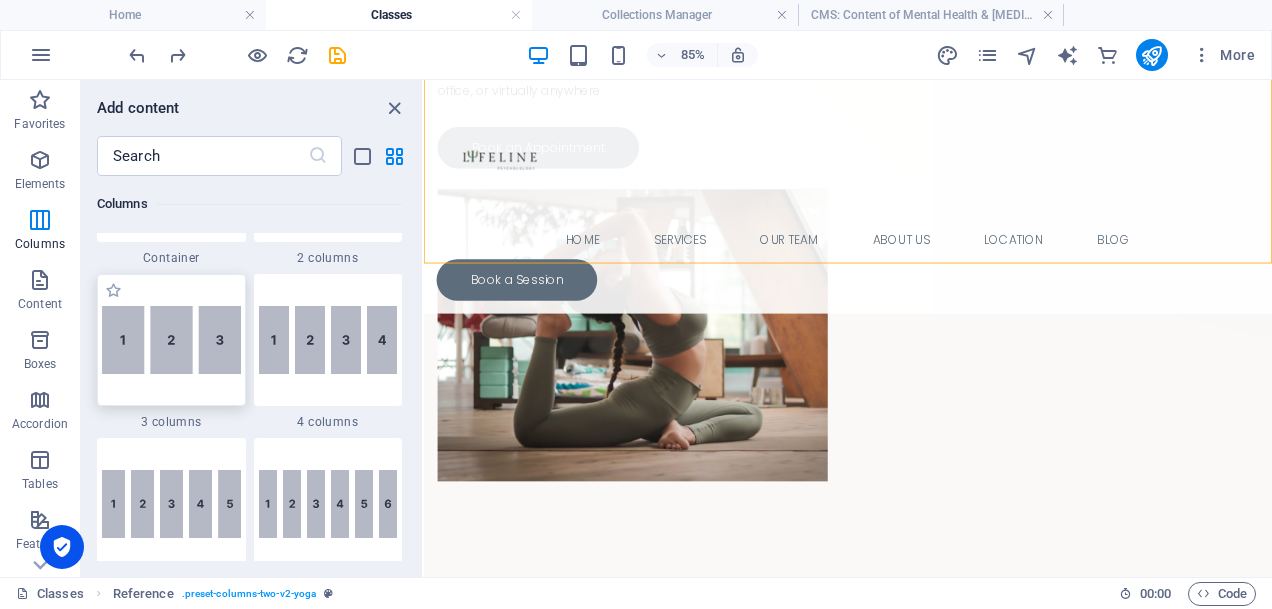 scroll, scrollTop: 1118, scrollLeft: 0, axis: vertical 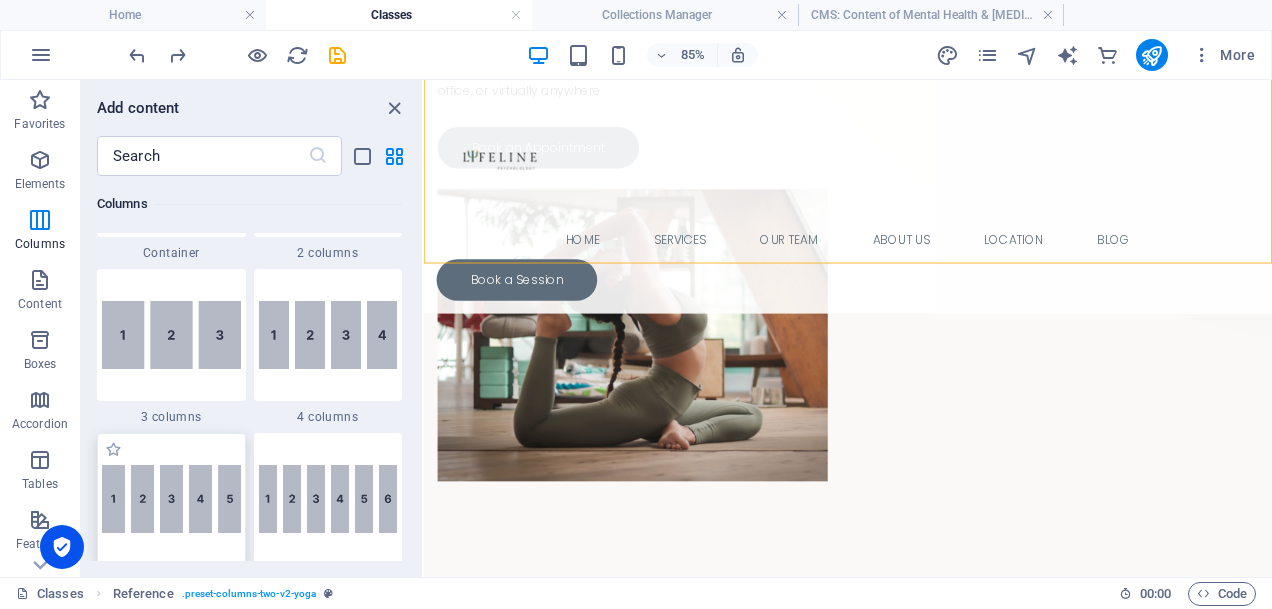 click at bounding box center (171, 499) 